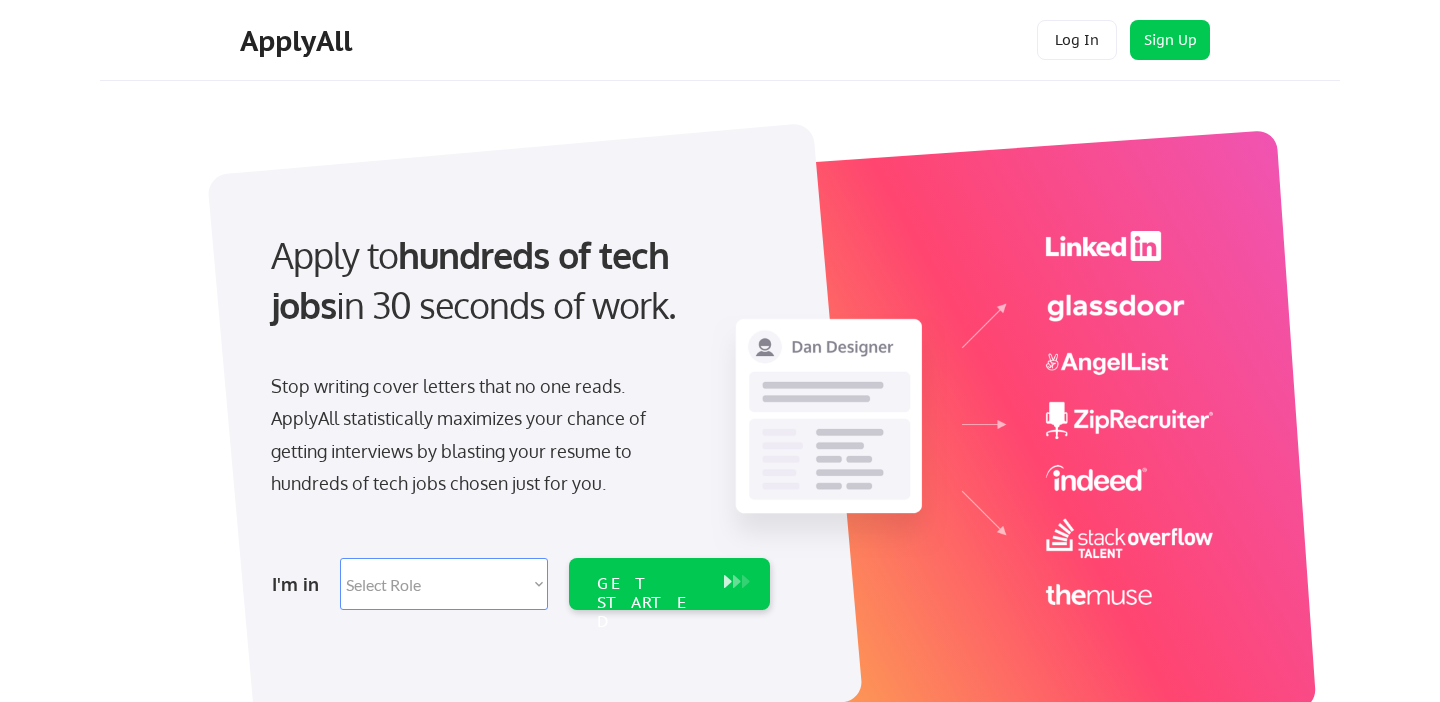 scroll, scrollTop: 0, scrollLeft: 0, axis: both 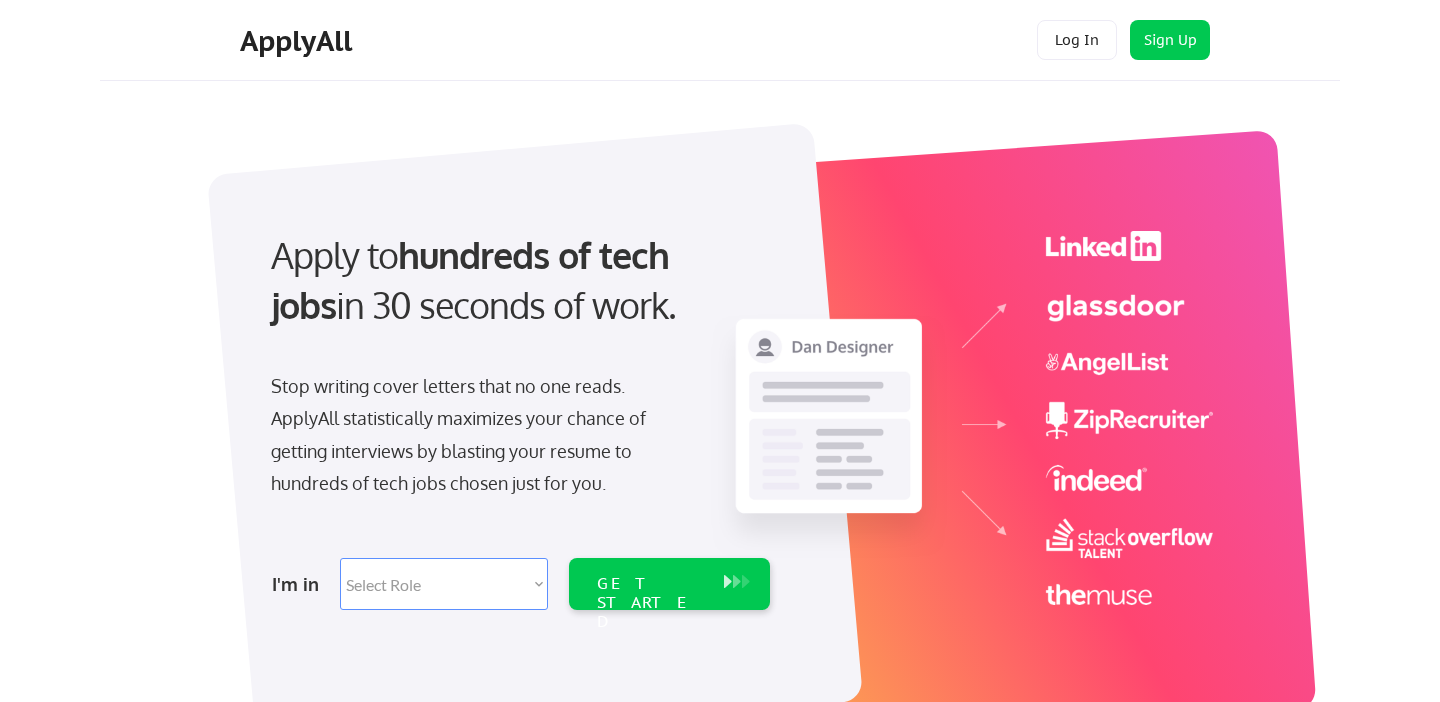 click on "Select Role Software Engineering Product Management Customer Success Sales UI/UX/Product Design Technical Project/Program Mgmt Marketing & Growth Data HR/Recruiting IT/Cybersecurity Tech Finance/Ops/Strategy Customer Support" at bounding box center (444, 584) 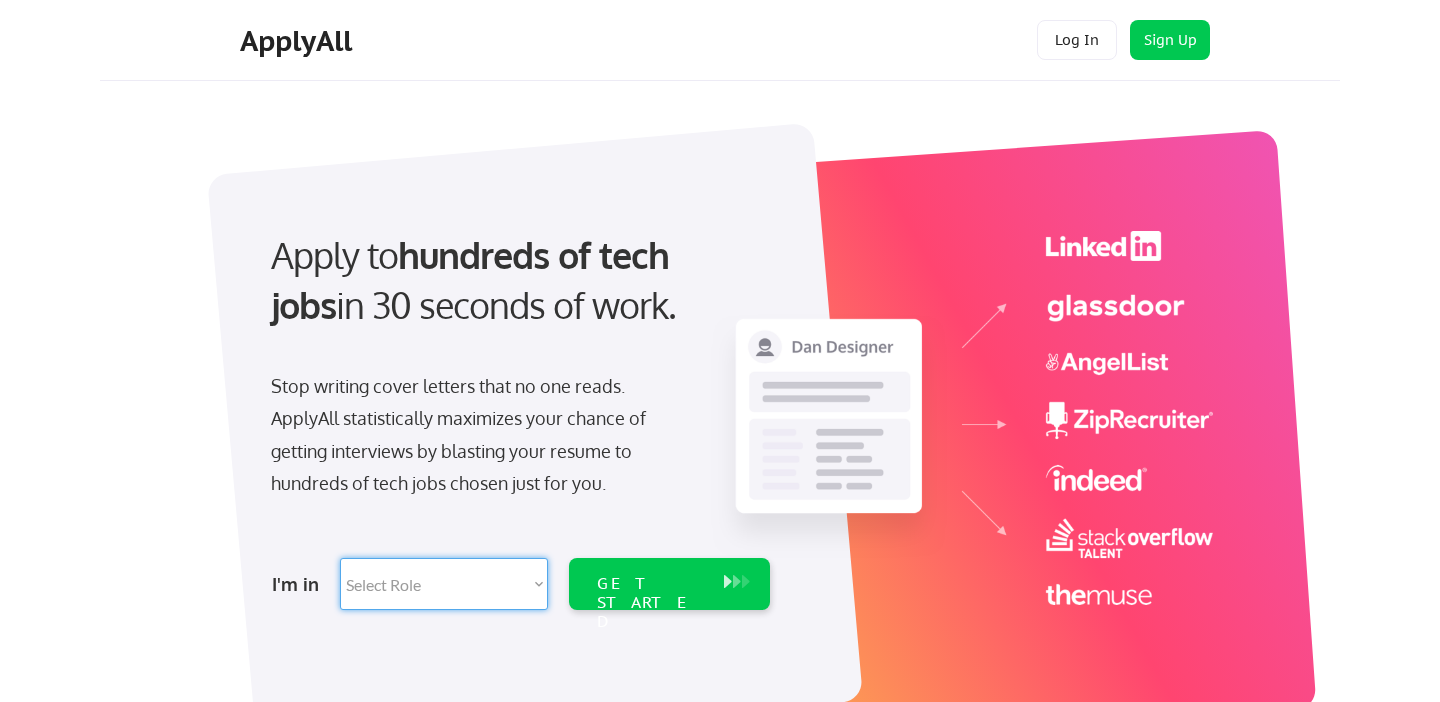 select on ""marketing___comms"" 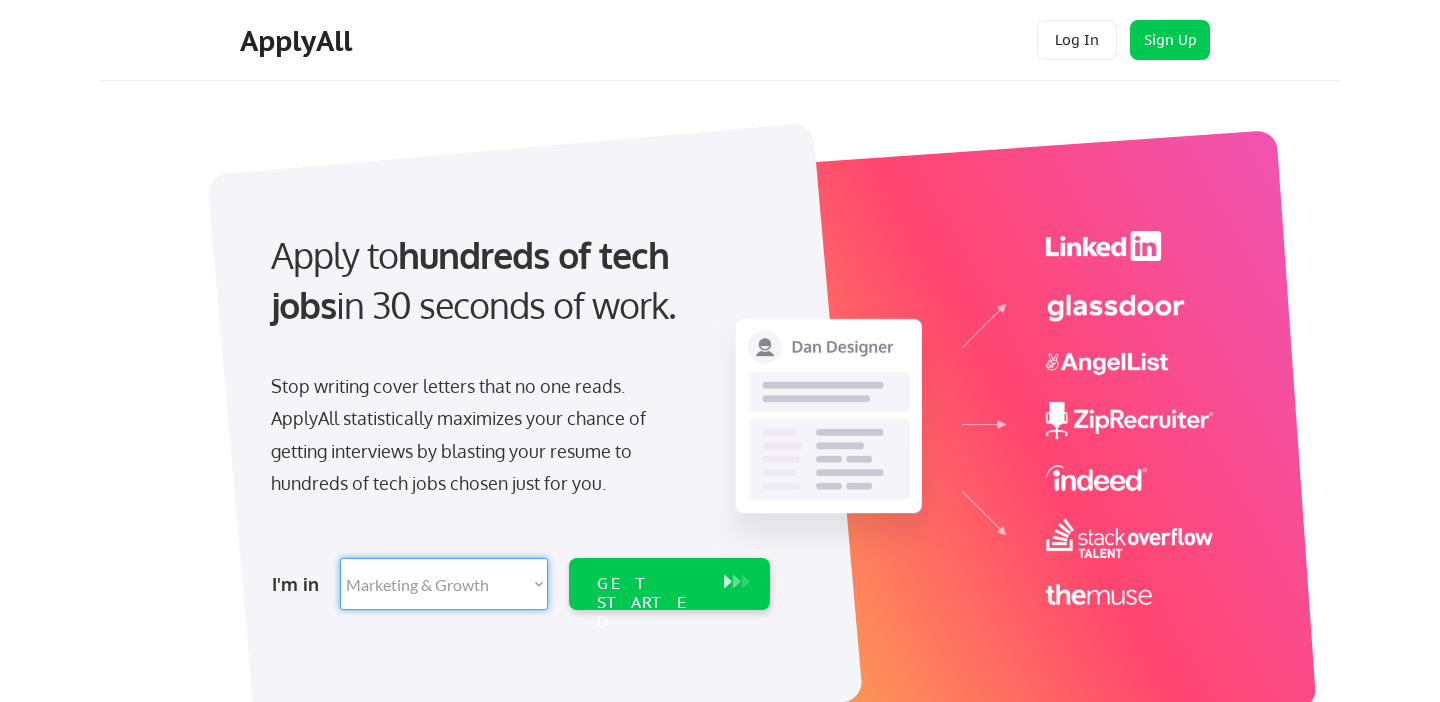 select on ""marketing___comms"" 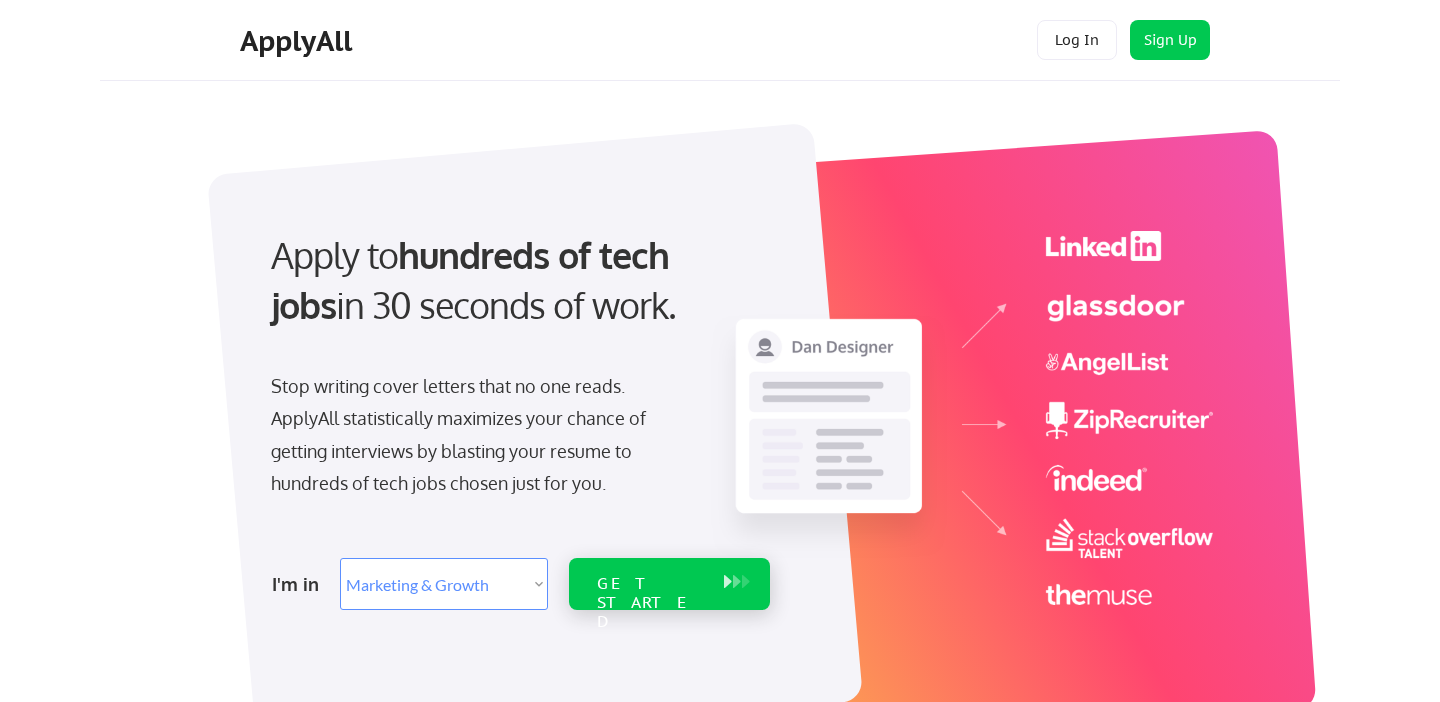 click on "GET STARTED" at bounding box center [650, 603] 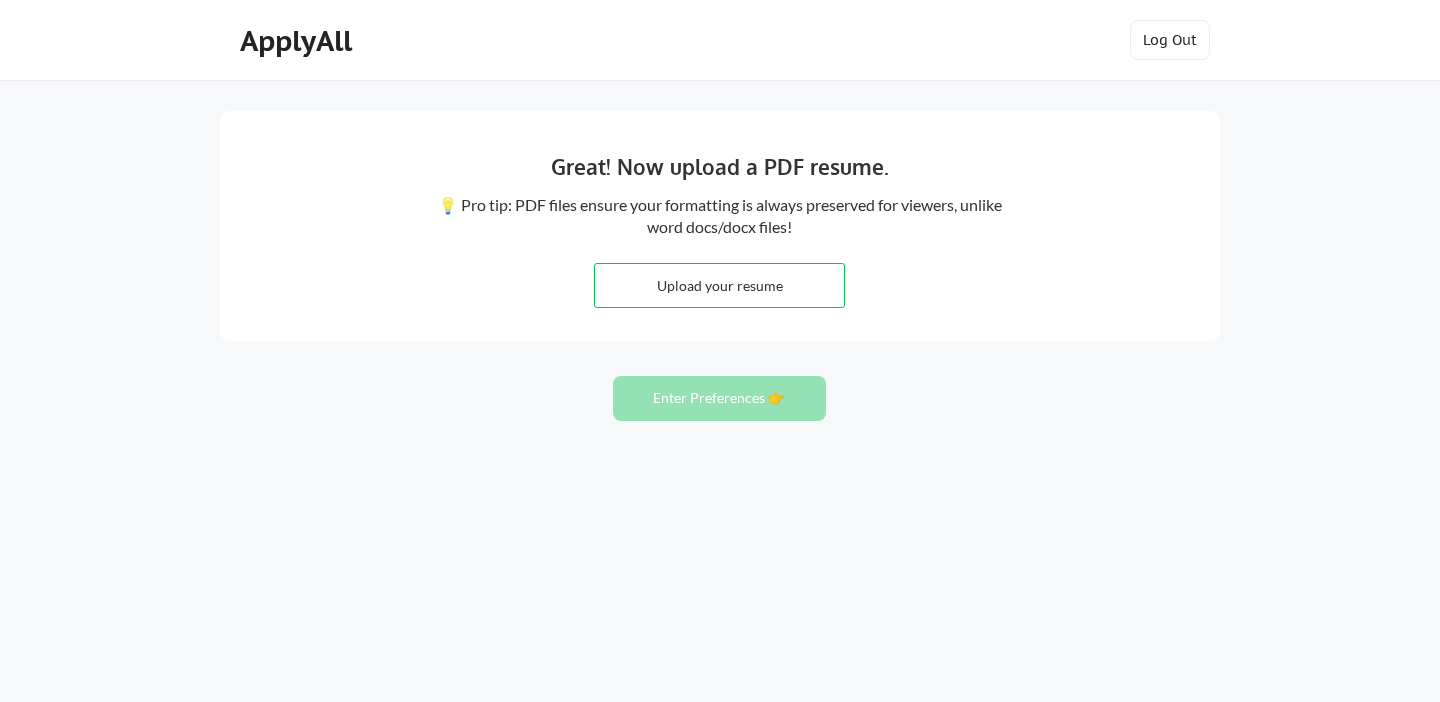 scroll, scrollTop: 0, scrollLeft: 0, axis: both 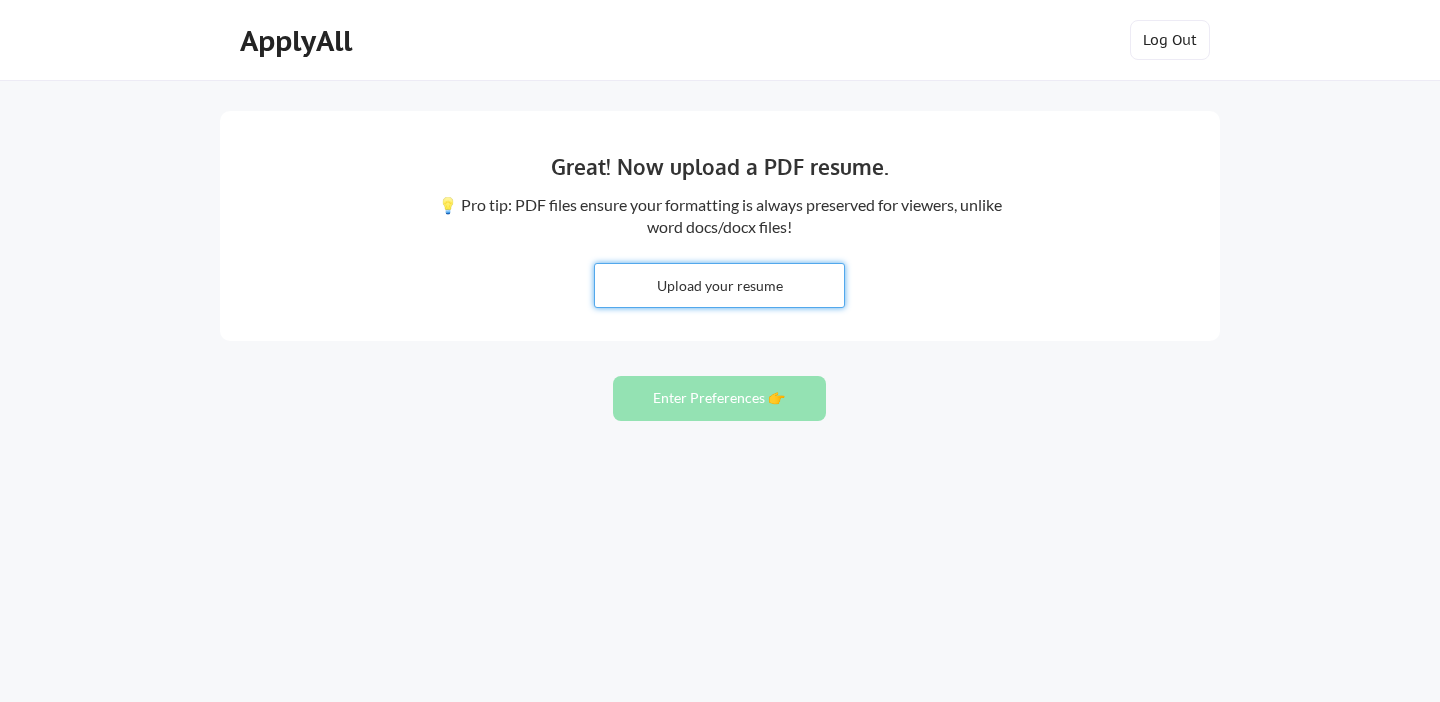 type on "C:\fakepath\JenniferCurascoResume_MarketingSpecialist_072025.pdf" 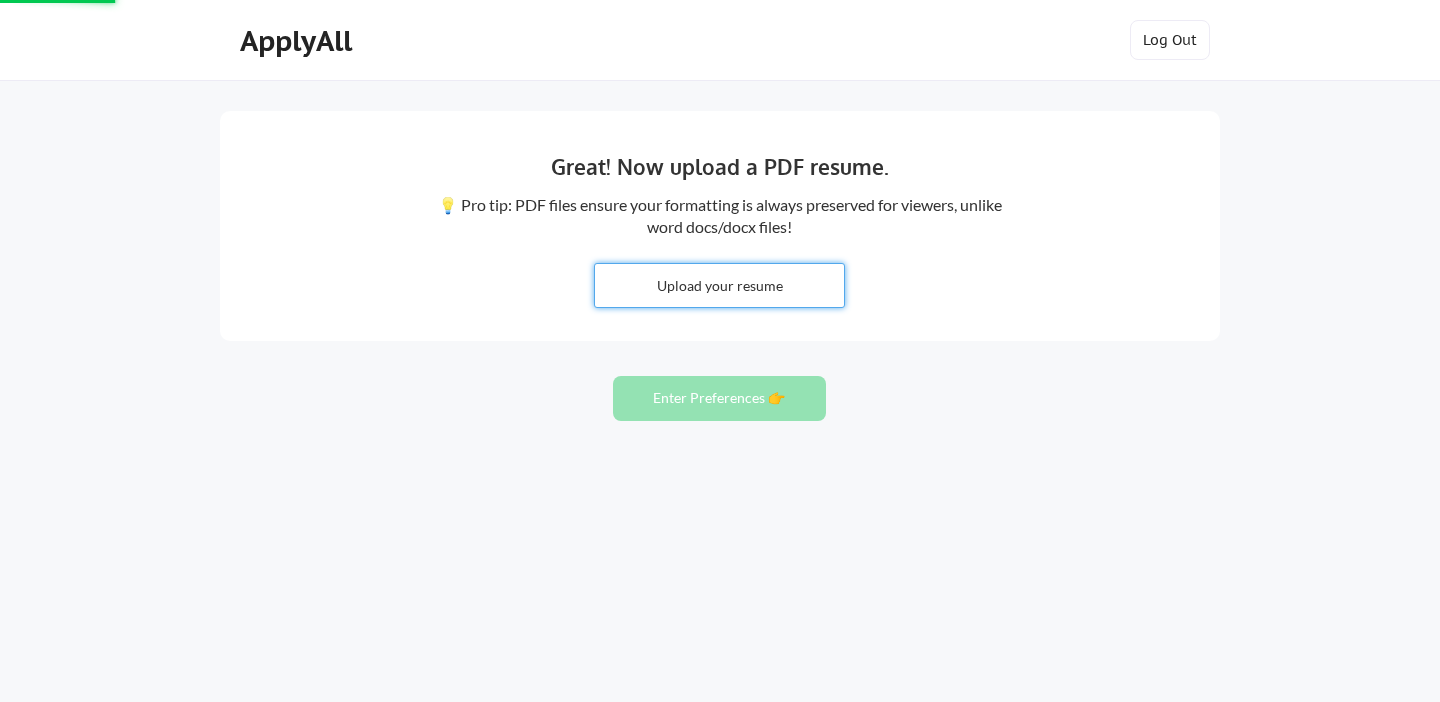 type 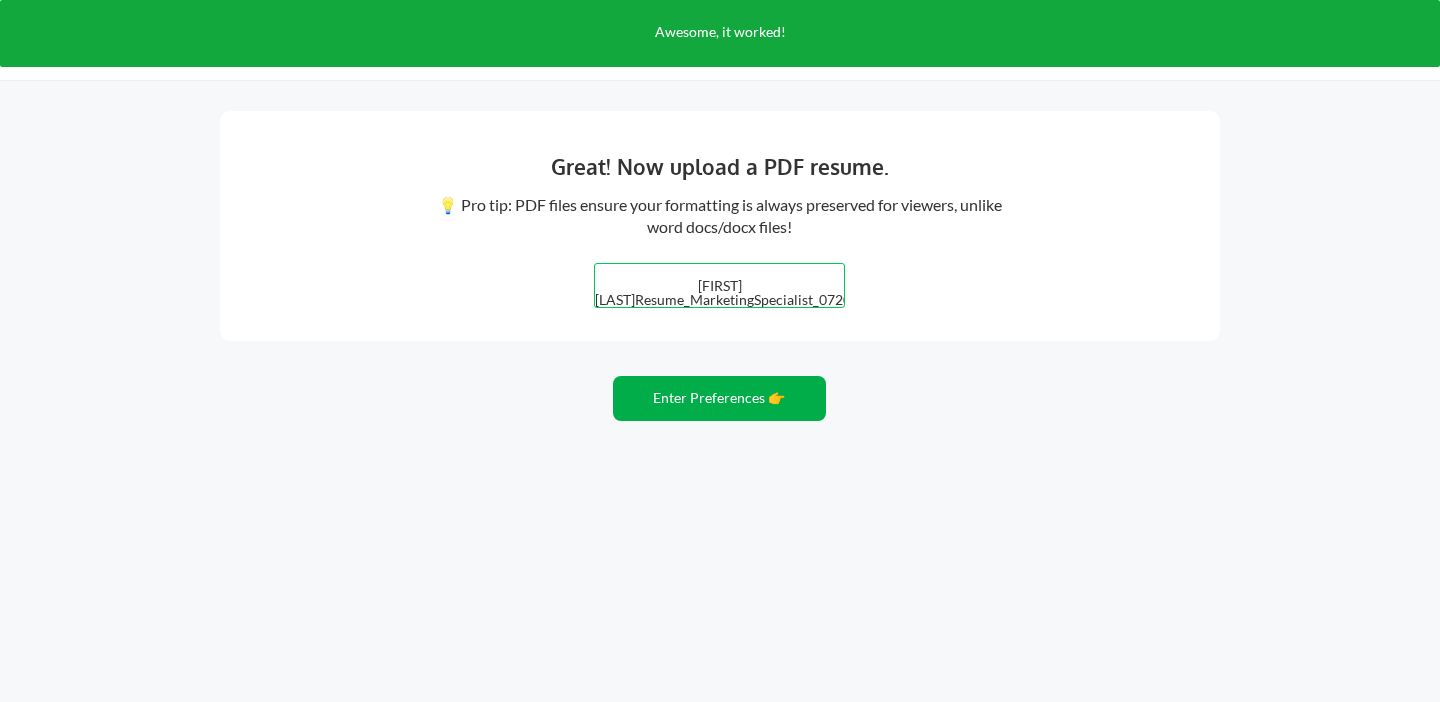 click on "Enter Preferences  👉" at bounding box center [719, 398] 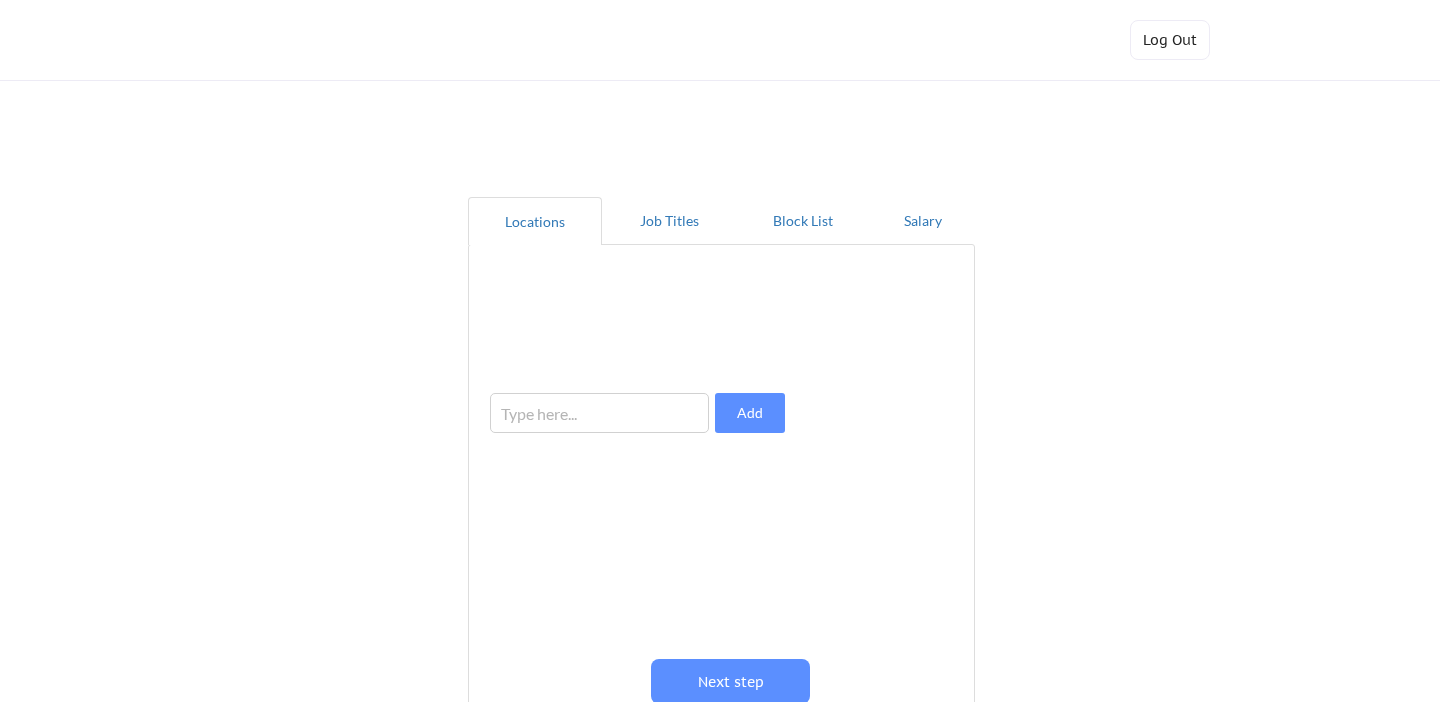 scroll, scrollTop: 0, scrollLeft: 0, axis: both 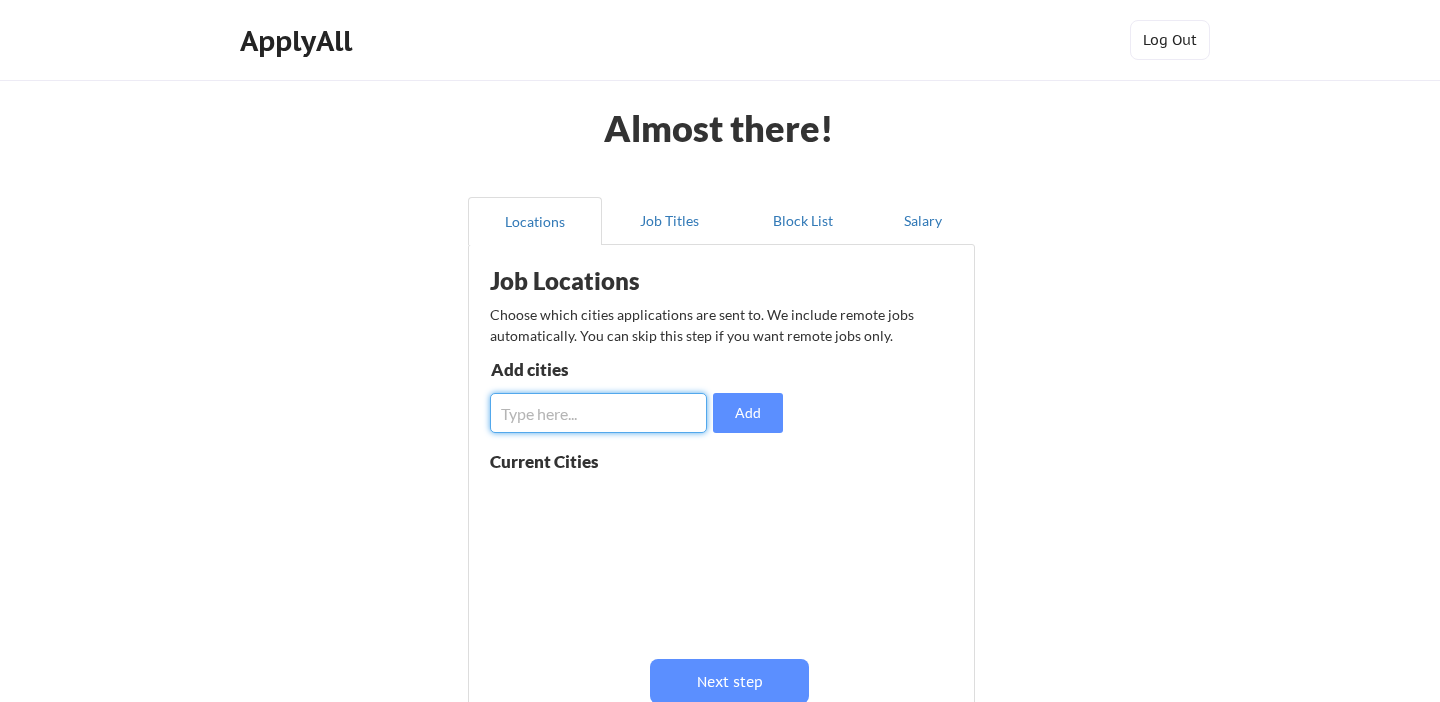 click at bounding box center [598, 413] 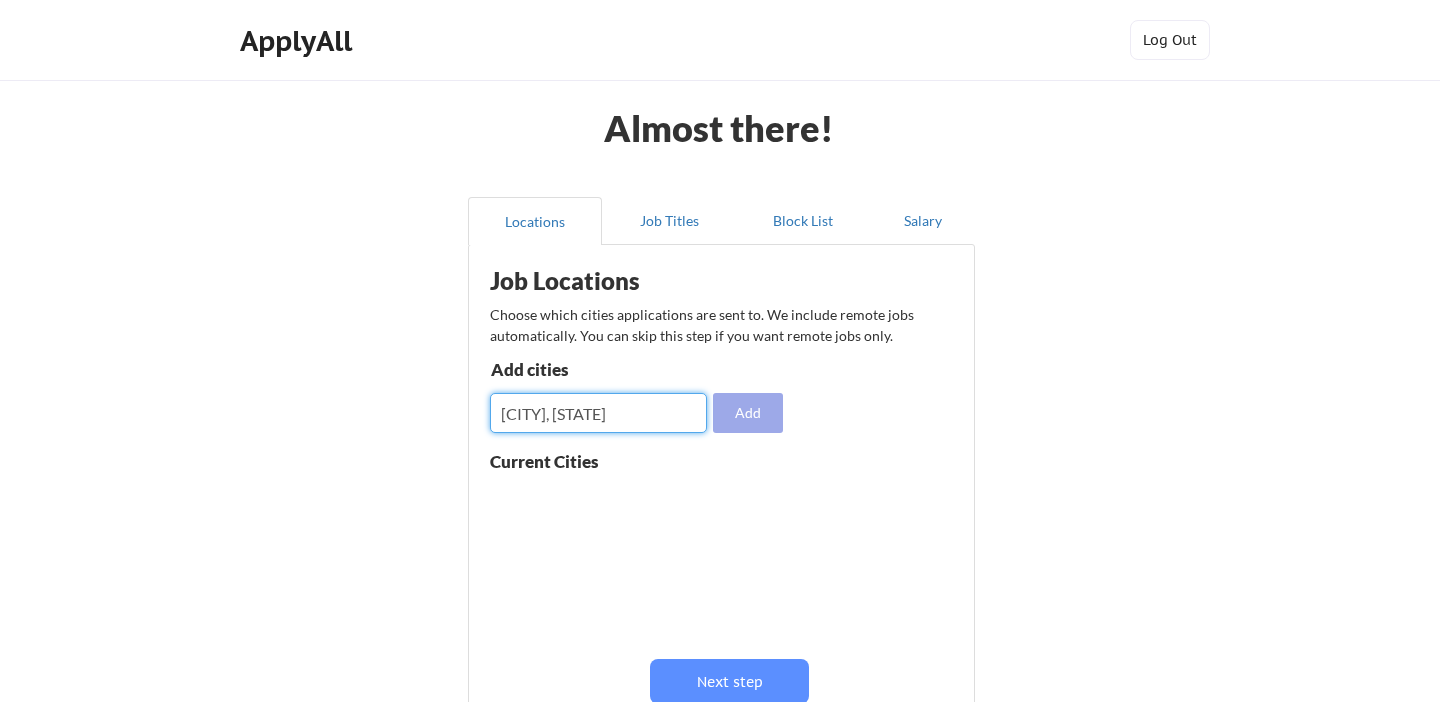 type on "[CITY], [STATE]" 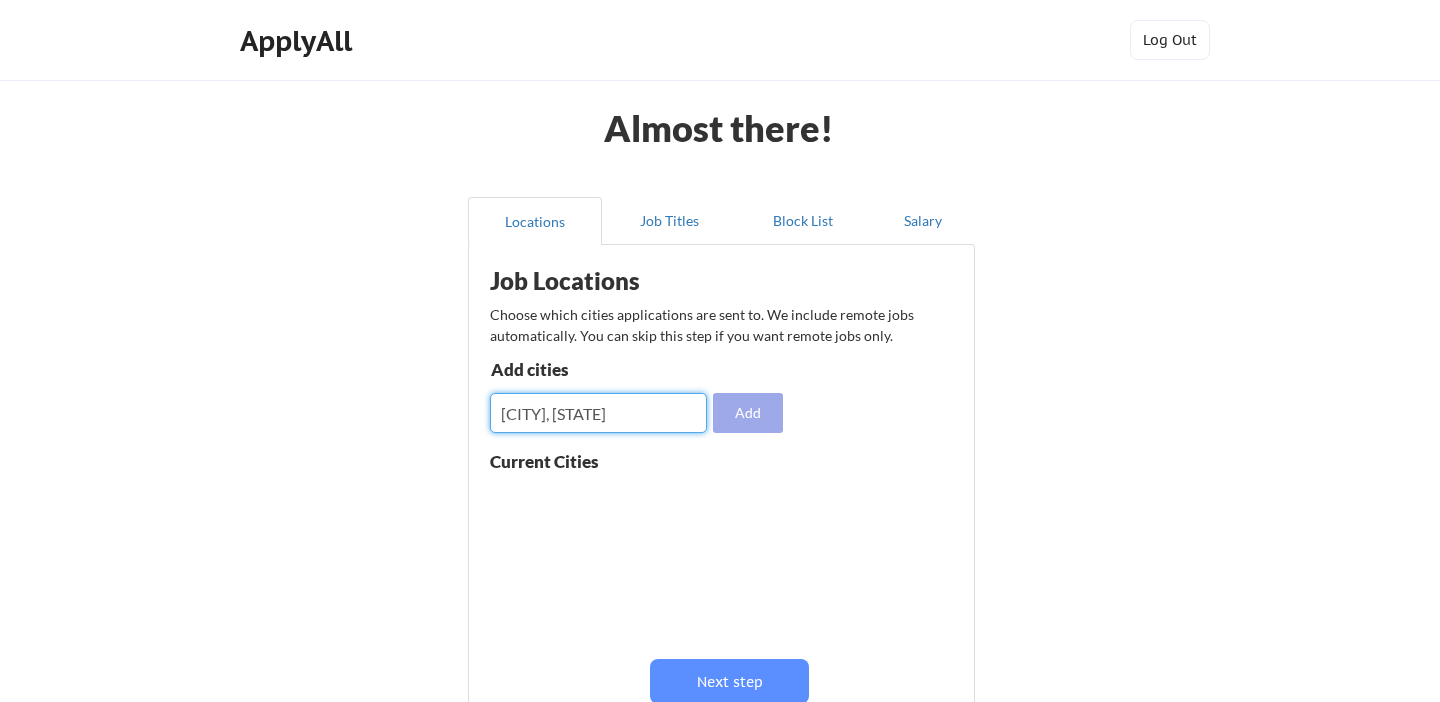 click on "Add" at bounding box center [748, 413] 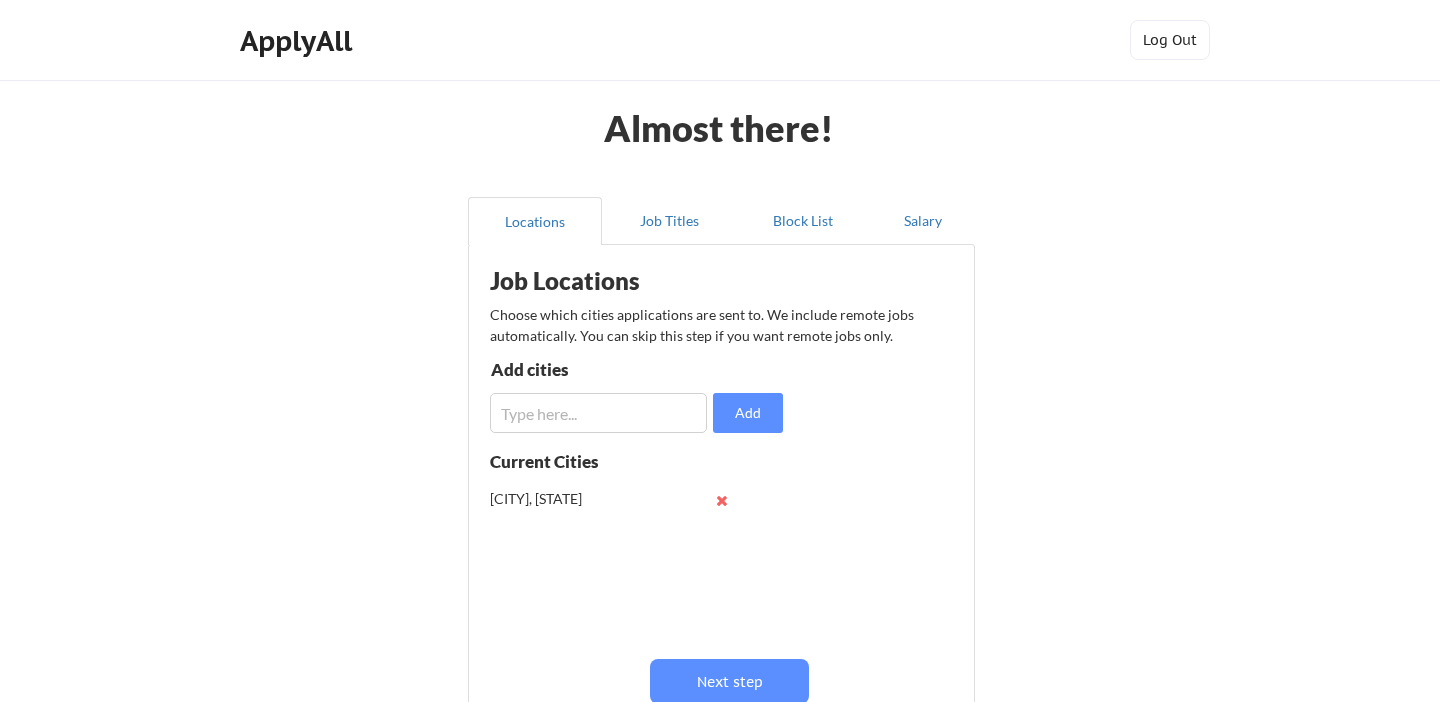 click at bounding box center (598, 413) 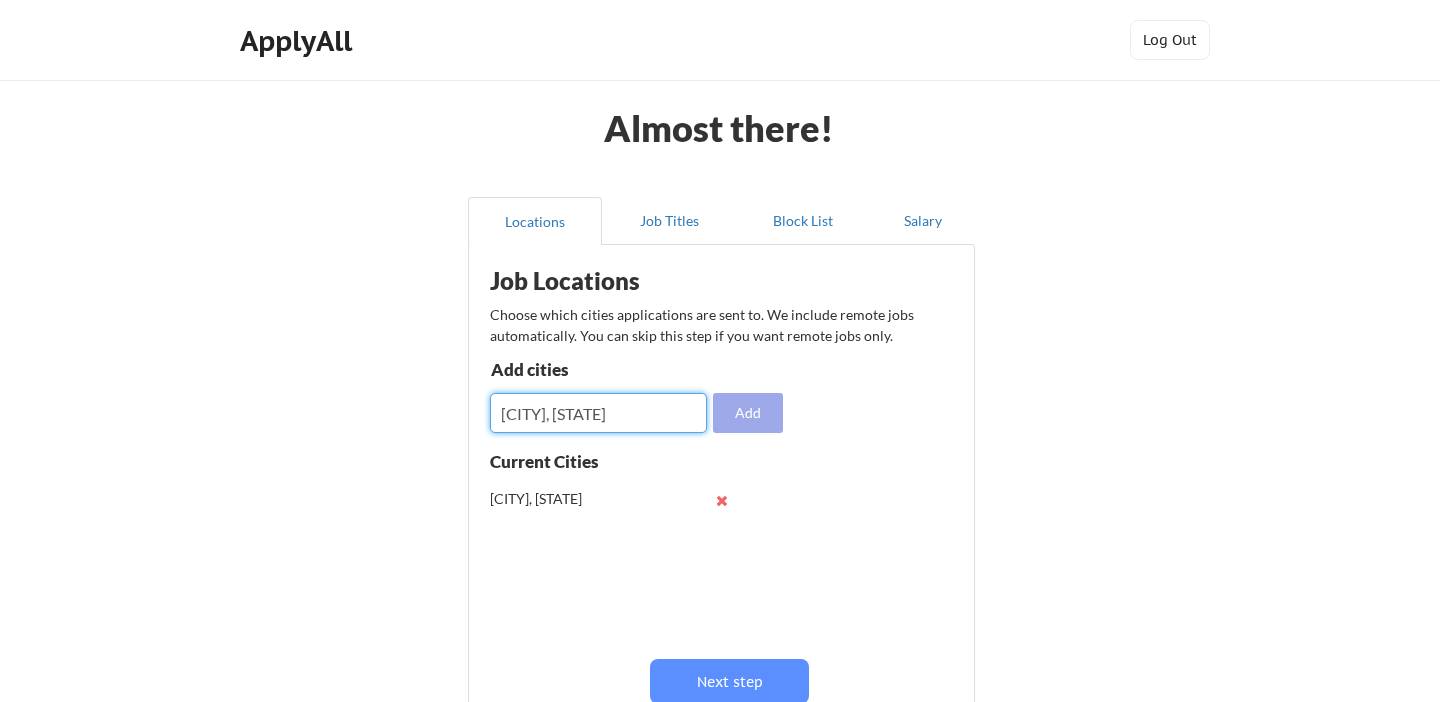 type on "[CITY], [STATE]" 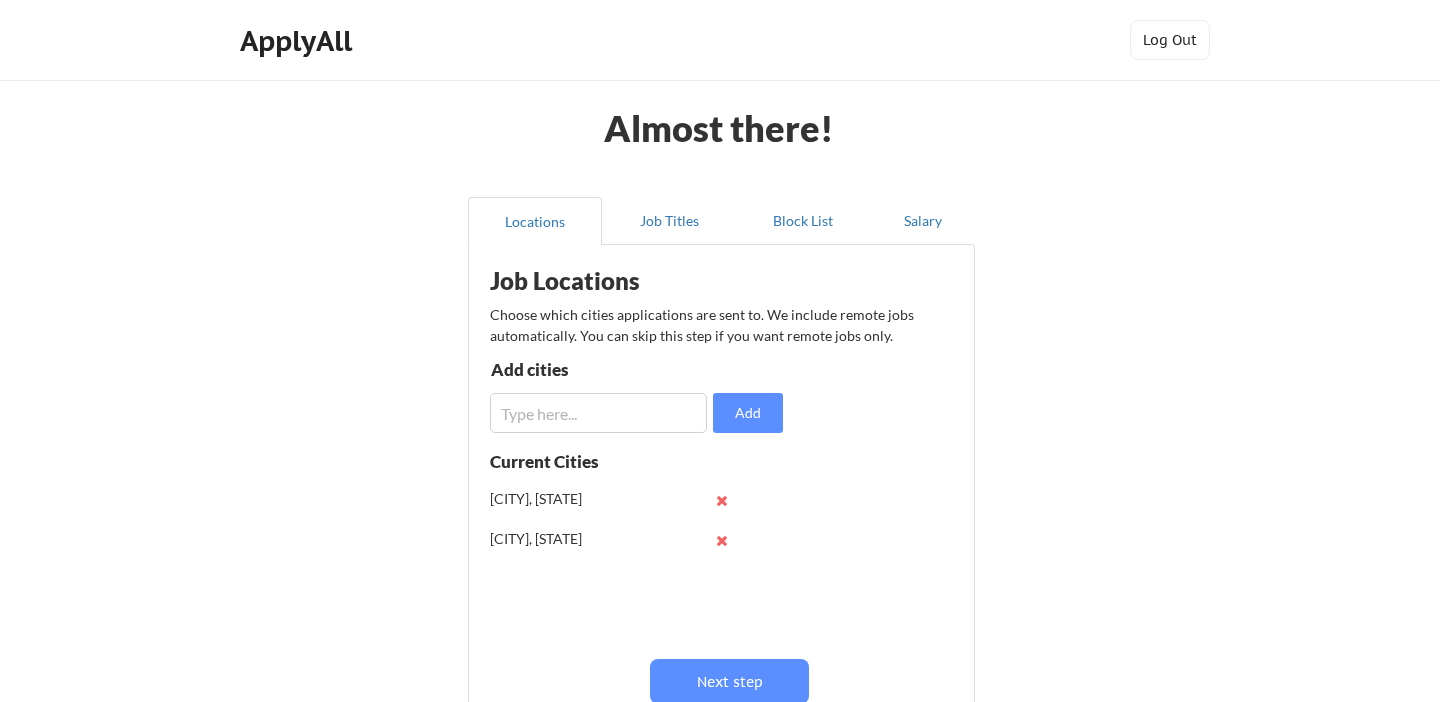 click at bounding box center [598, 413] 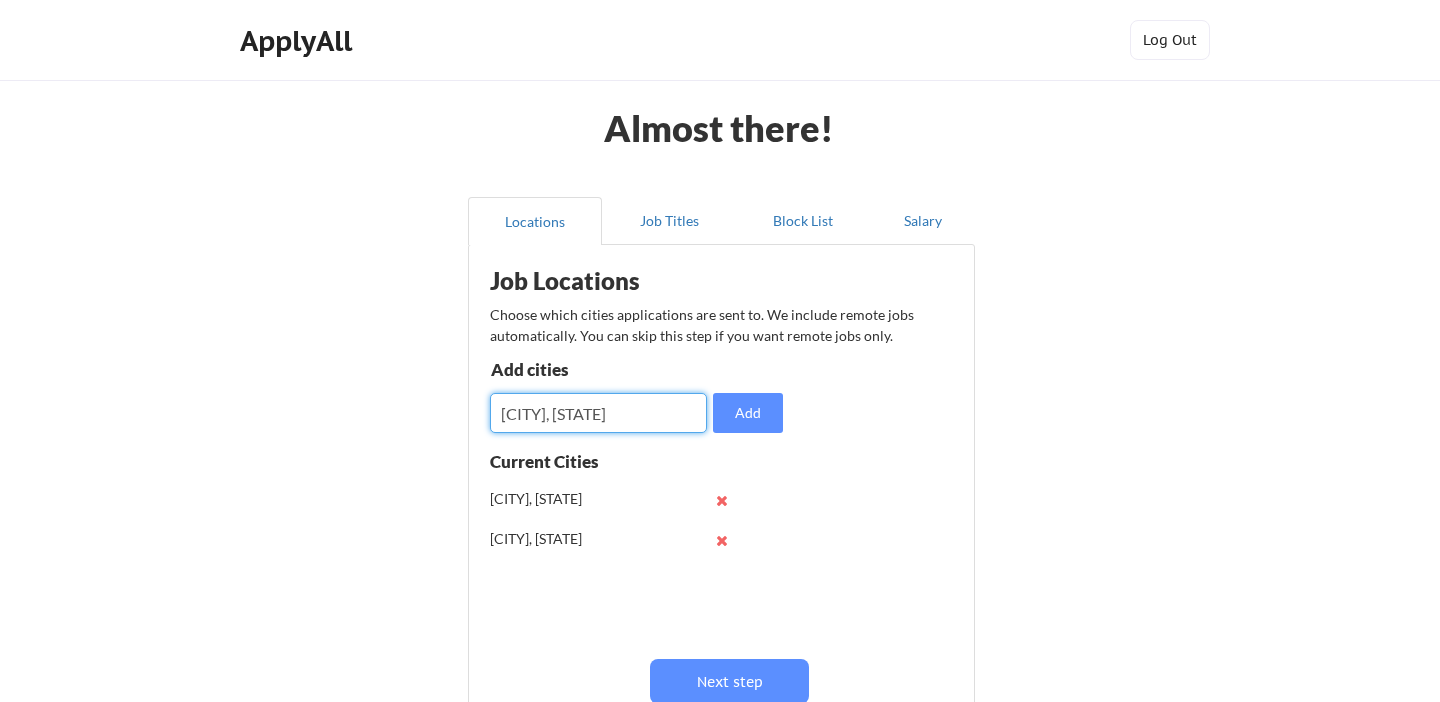 type on "[CITY], [STATE]" 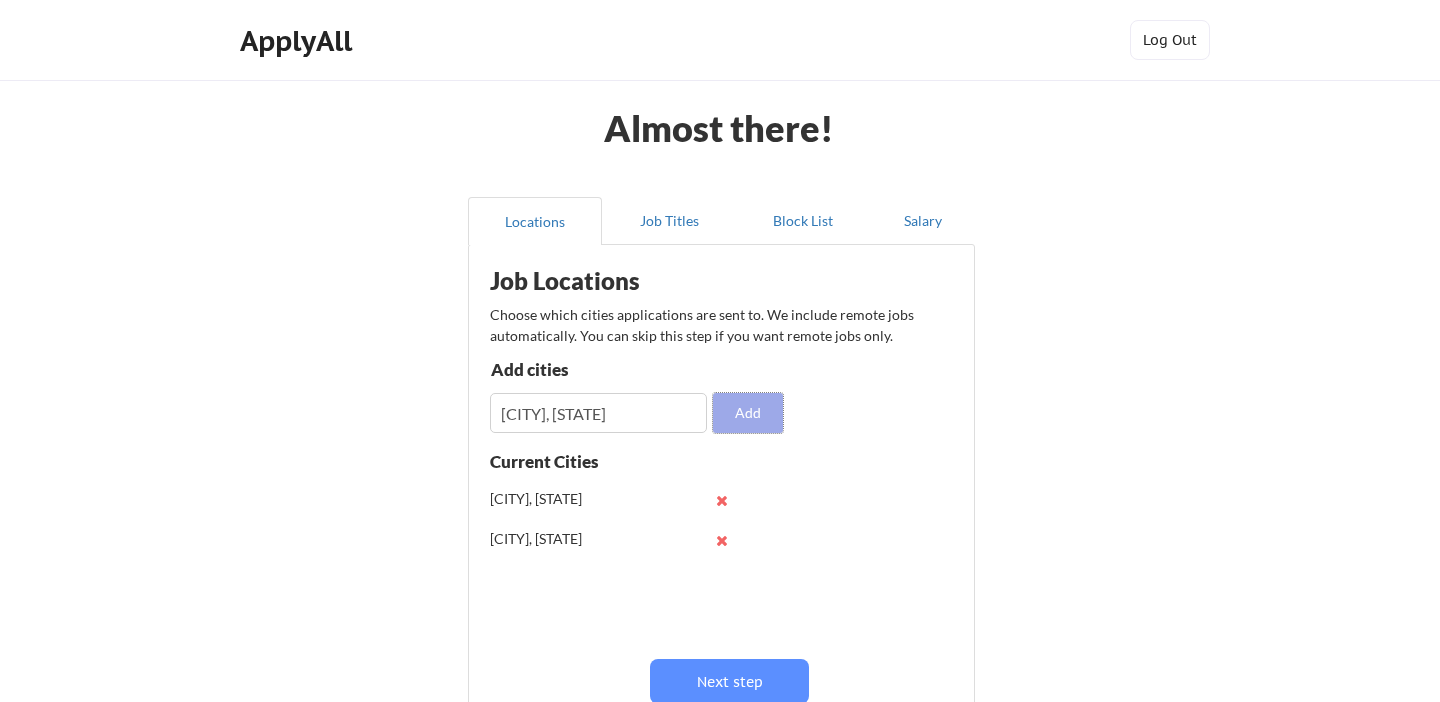 click on "Add" at bounding box center (748, 413) 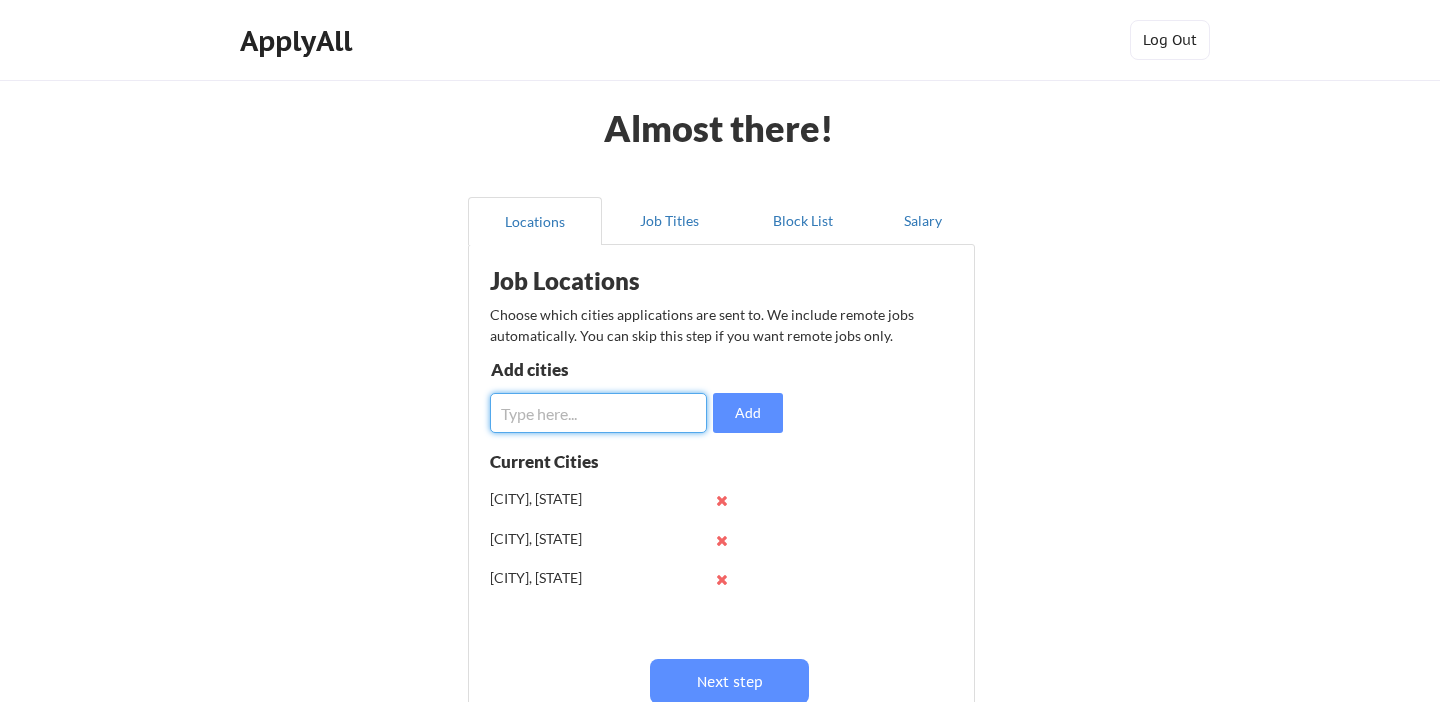 click at bounding box center (598, 413) 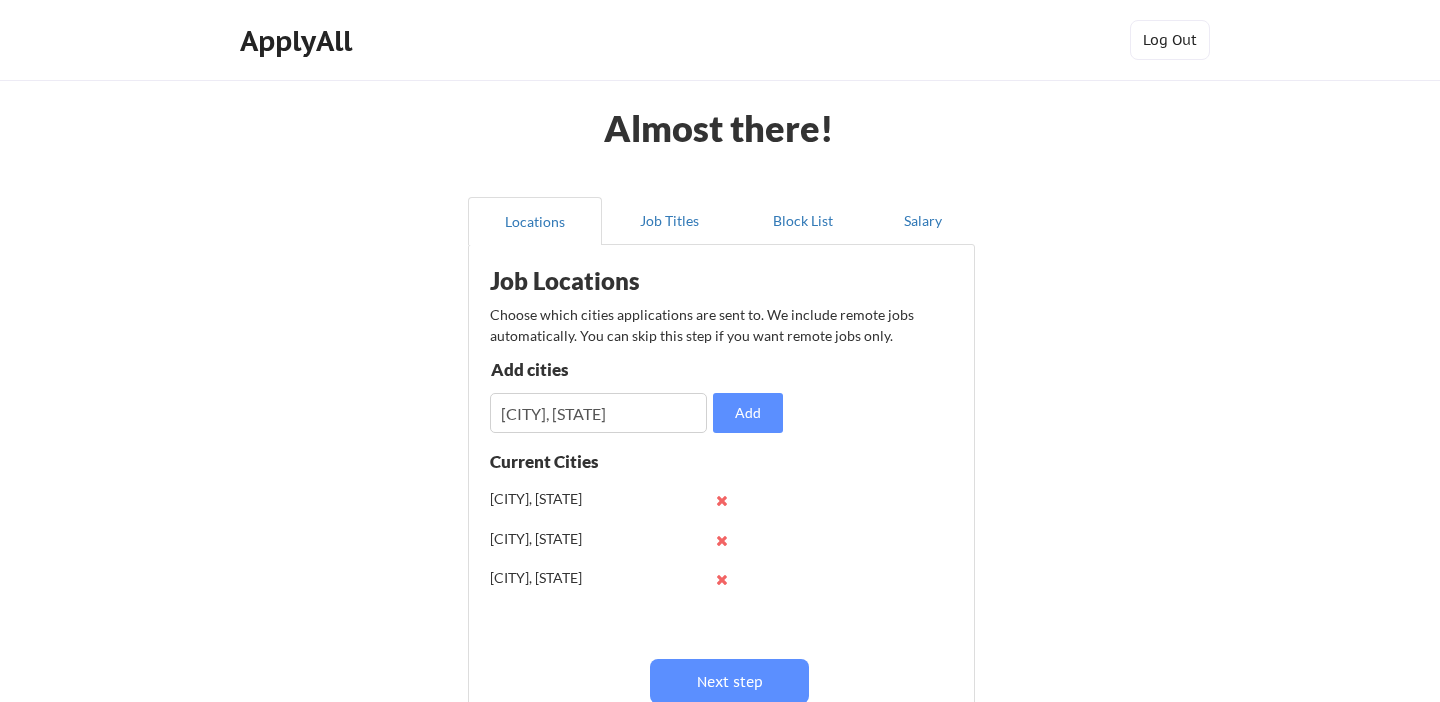 click at bounding box center [598, 413] 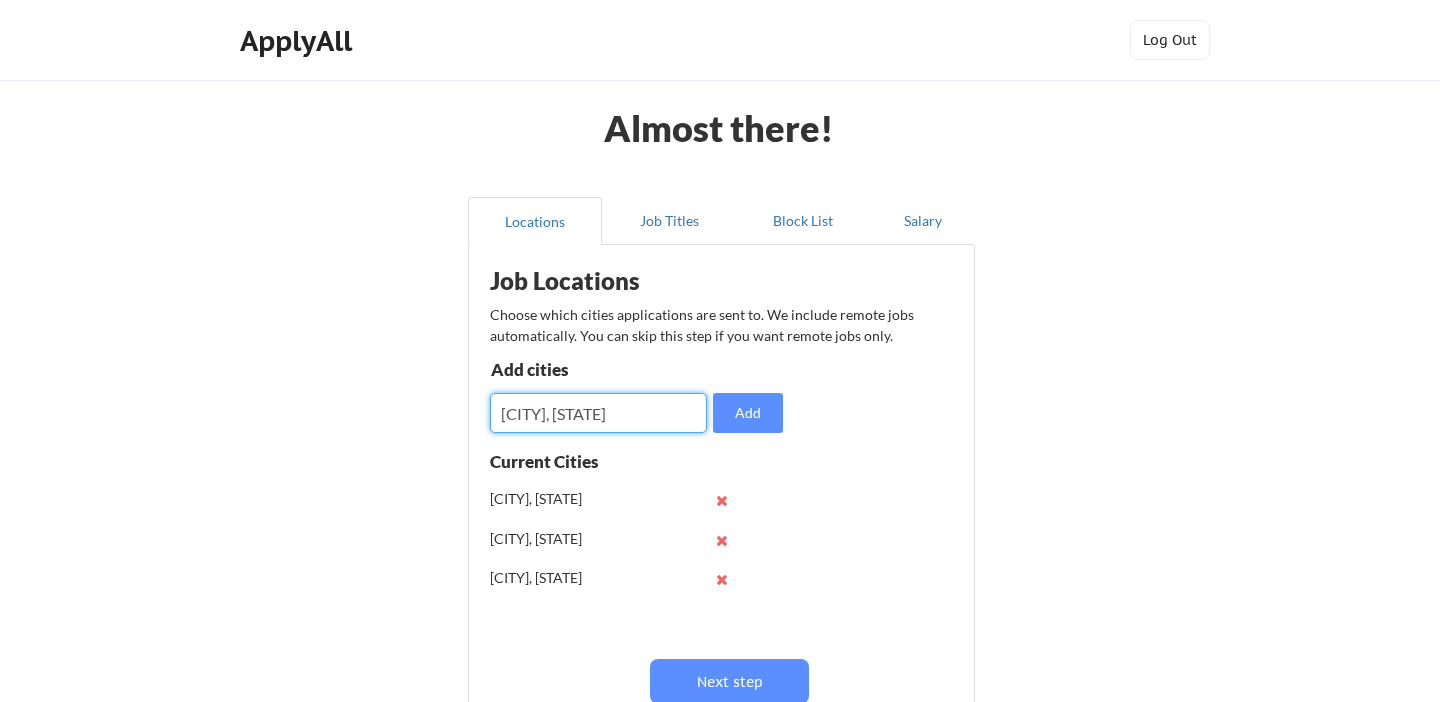 type on "[CITY], [STATE]" 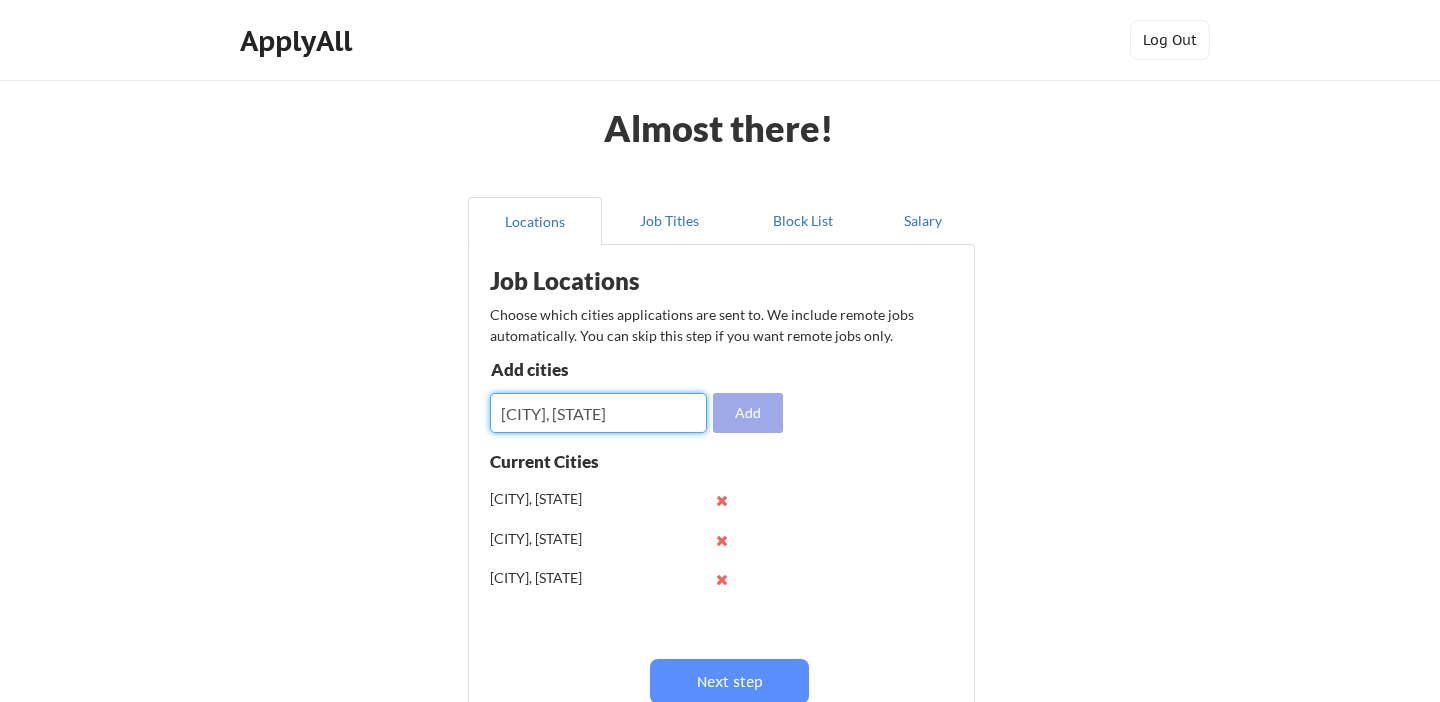 click on "Add" at bounding box center [748, 413] 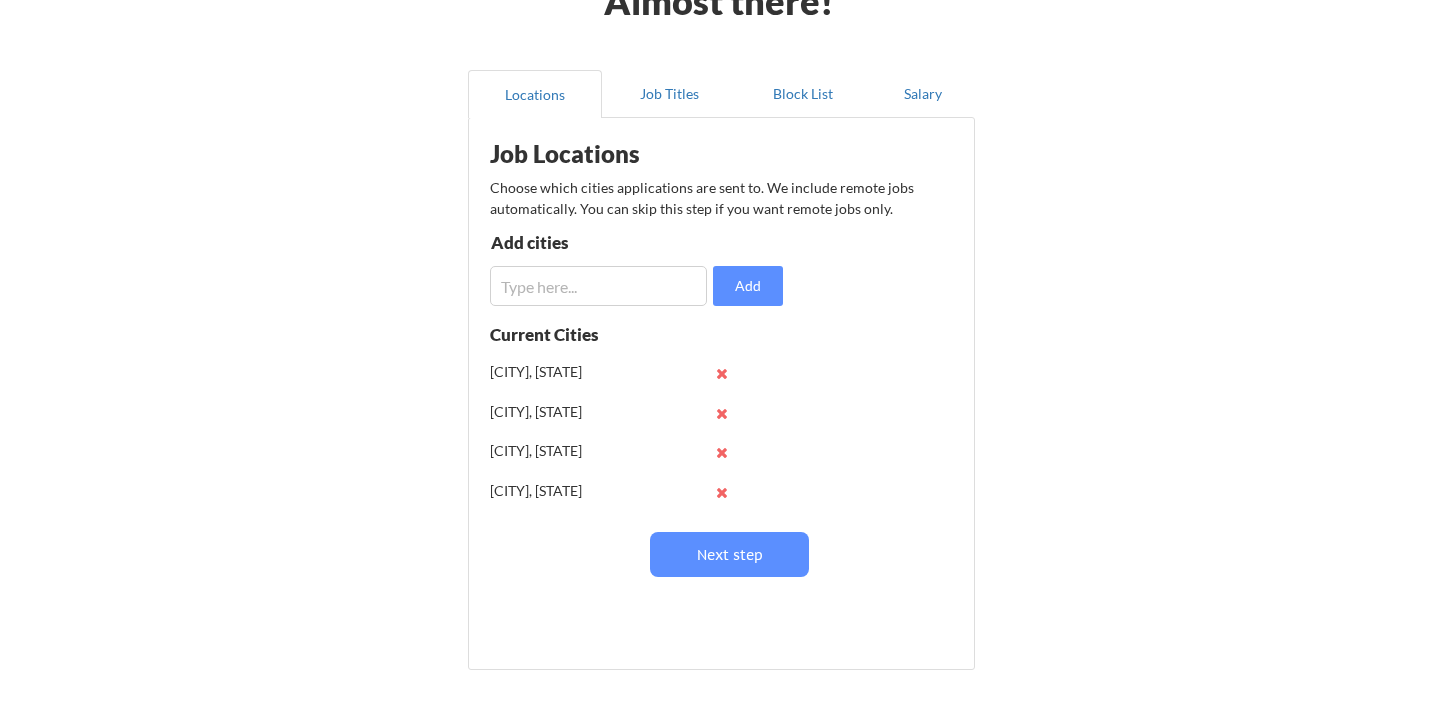 scroll, scrollTop: 128, scrollLeft: 0, axis: vertical 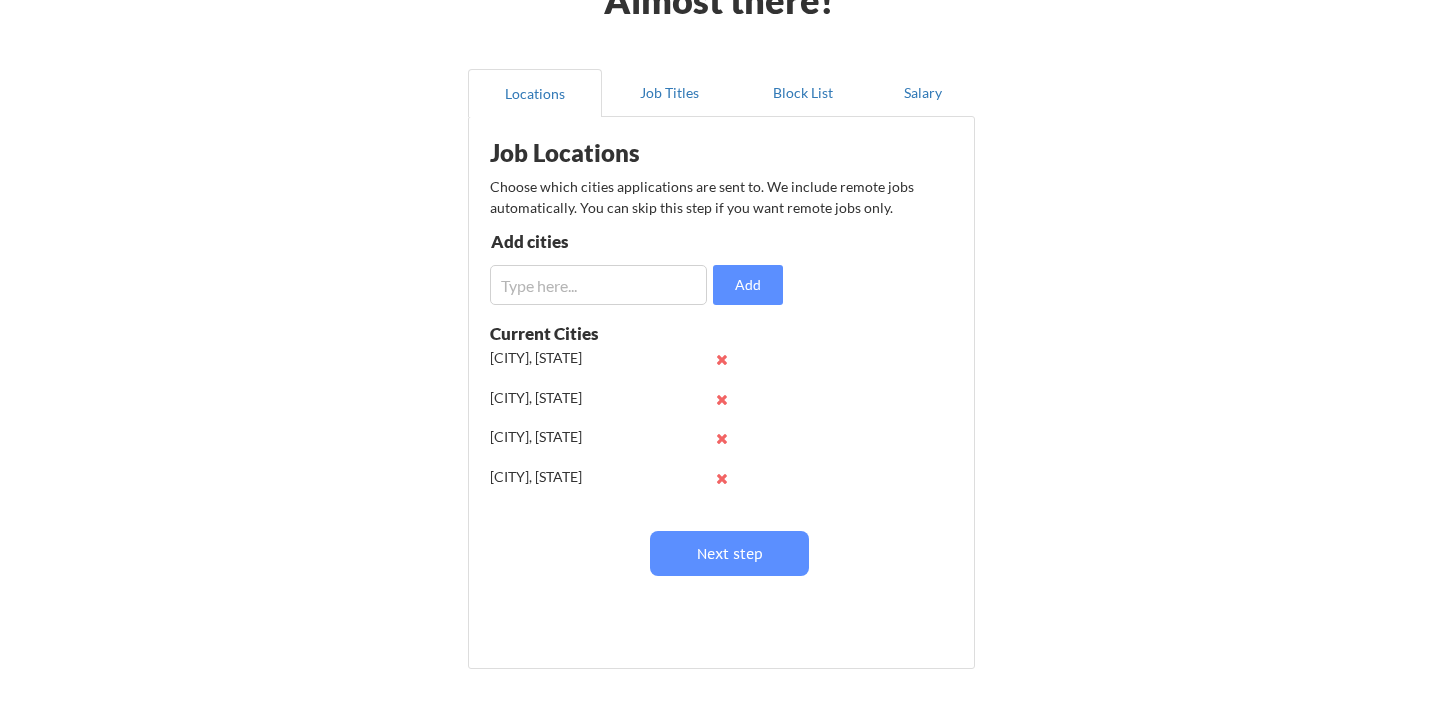click at bounding box center (598, 285) 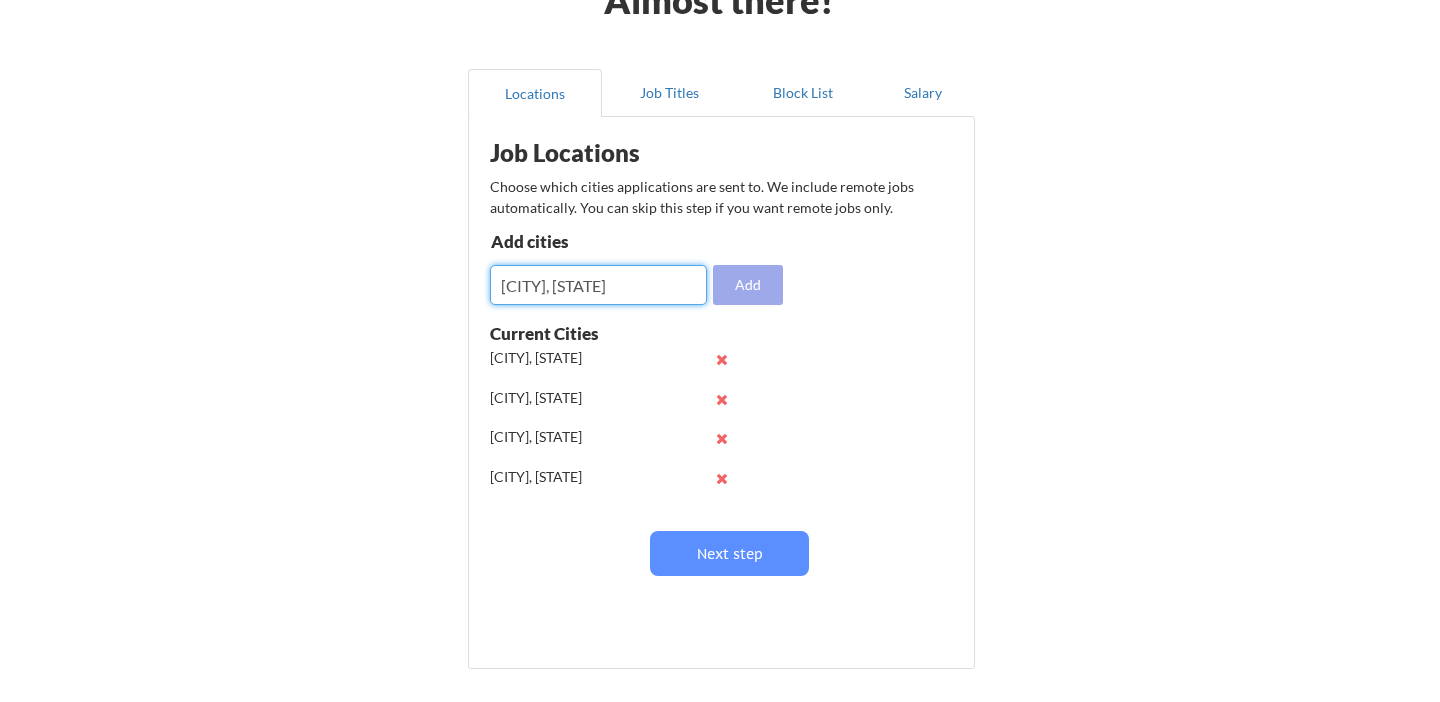 type on "[CITY], [STATE]" 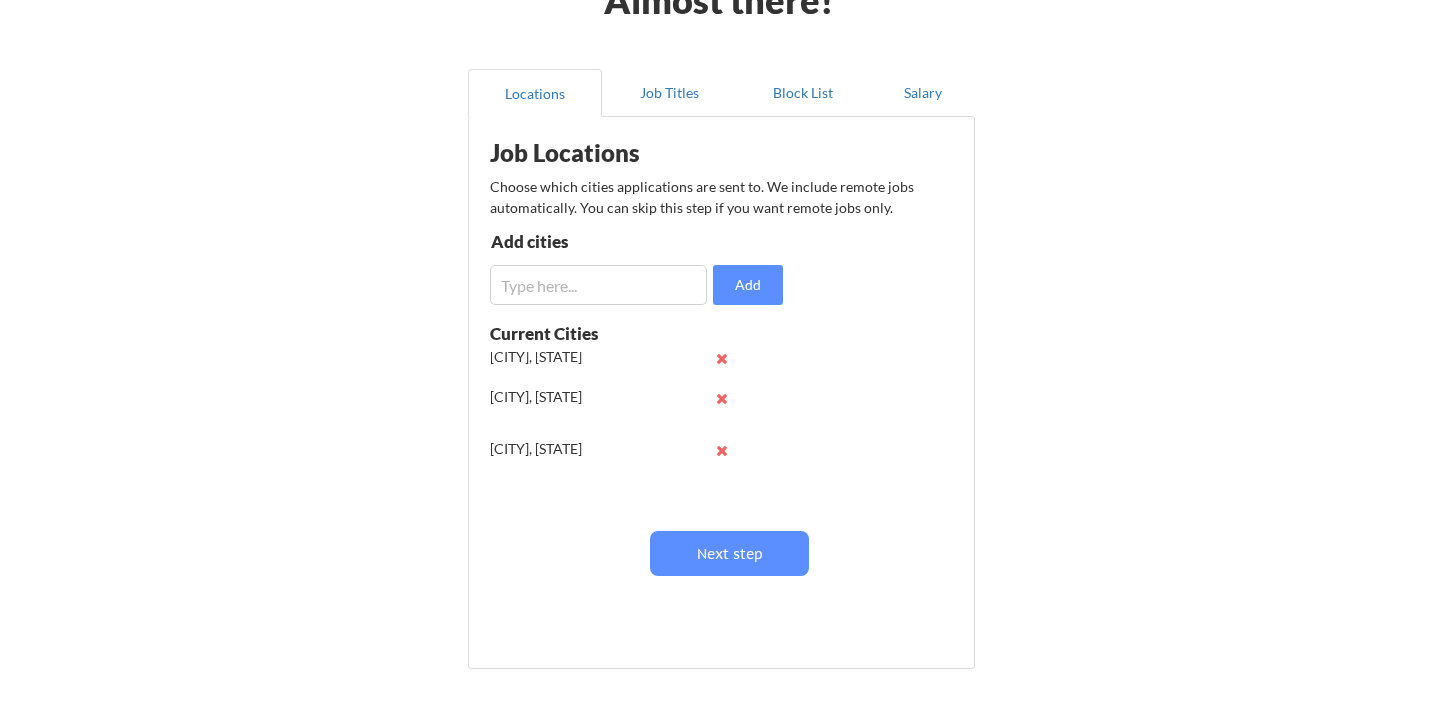 scroll, scrollTop: 105, scrollLeft: 0, axis: vertical 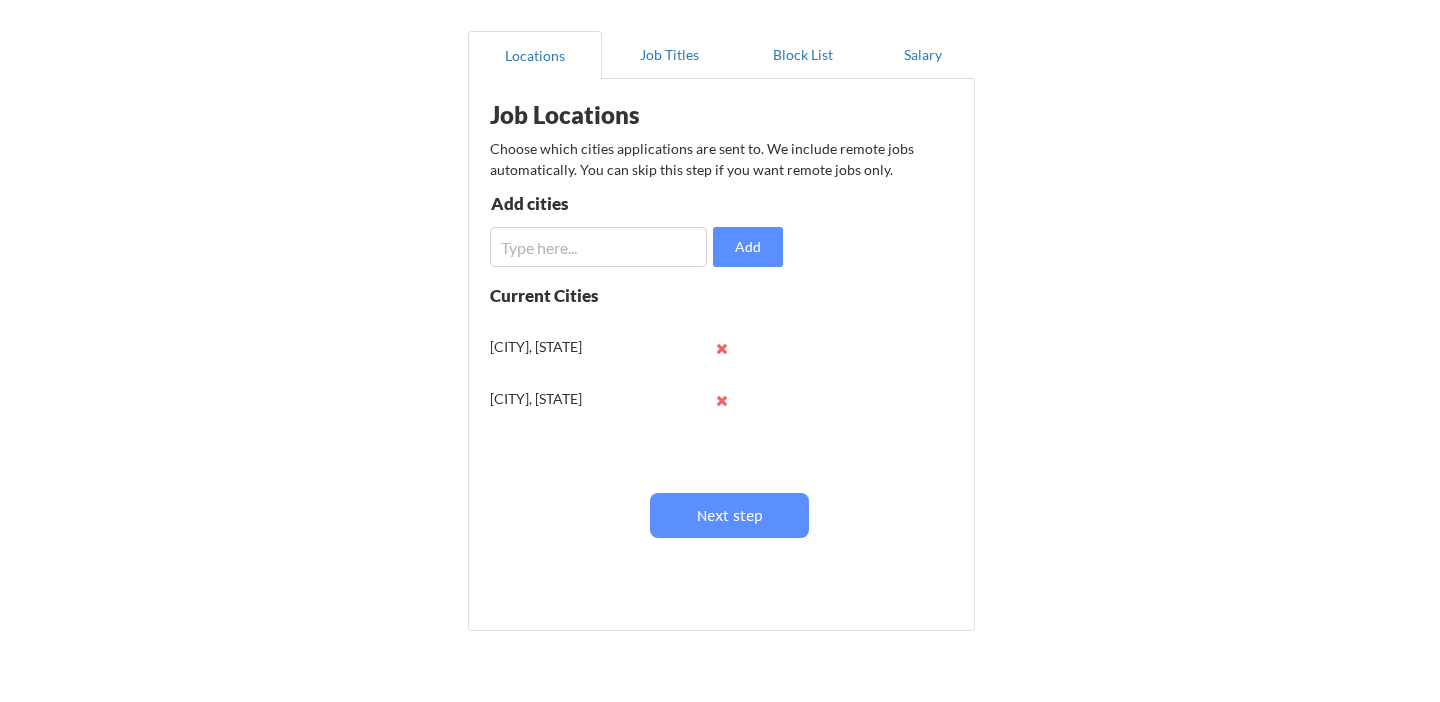 click at bounding box center [598, 247] 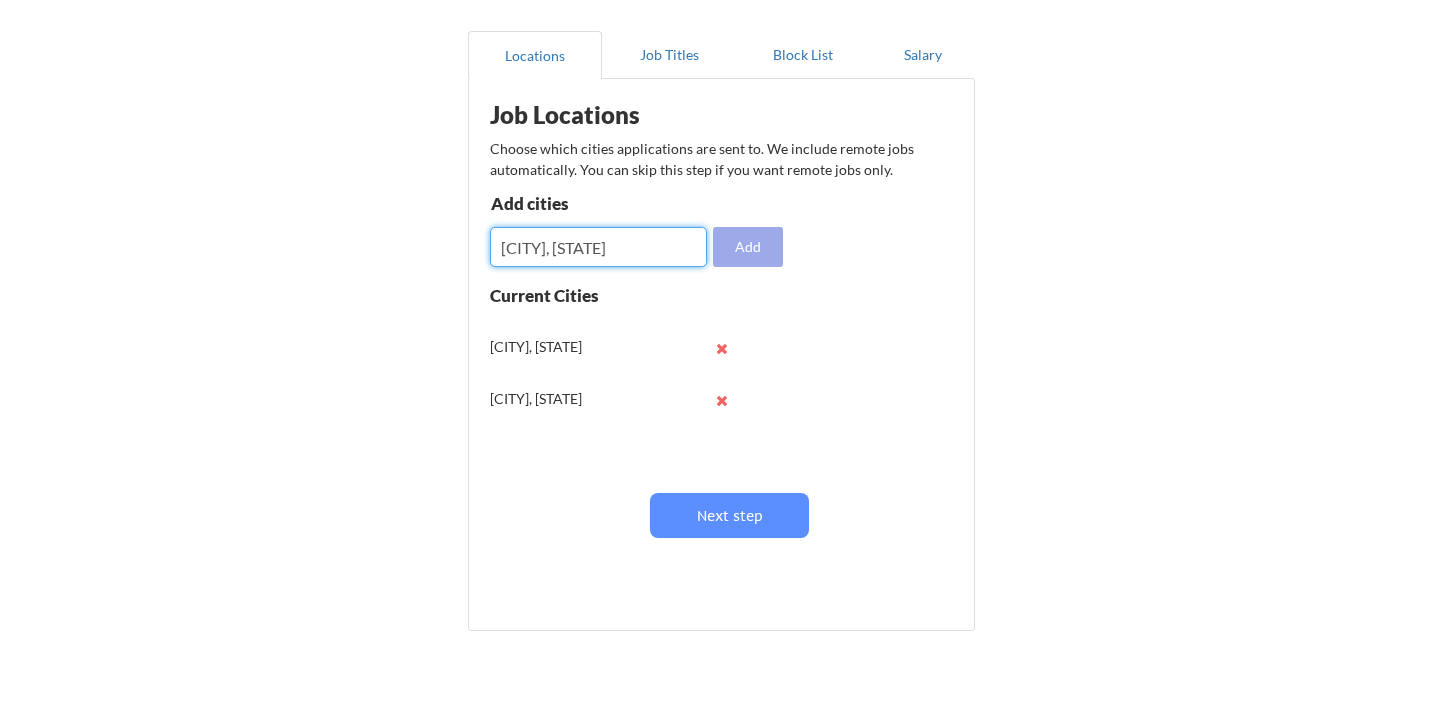 type on "[CITY], [STATE]" 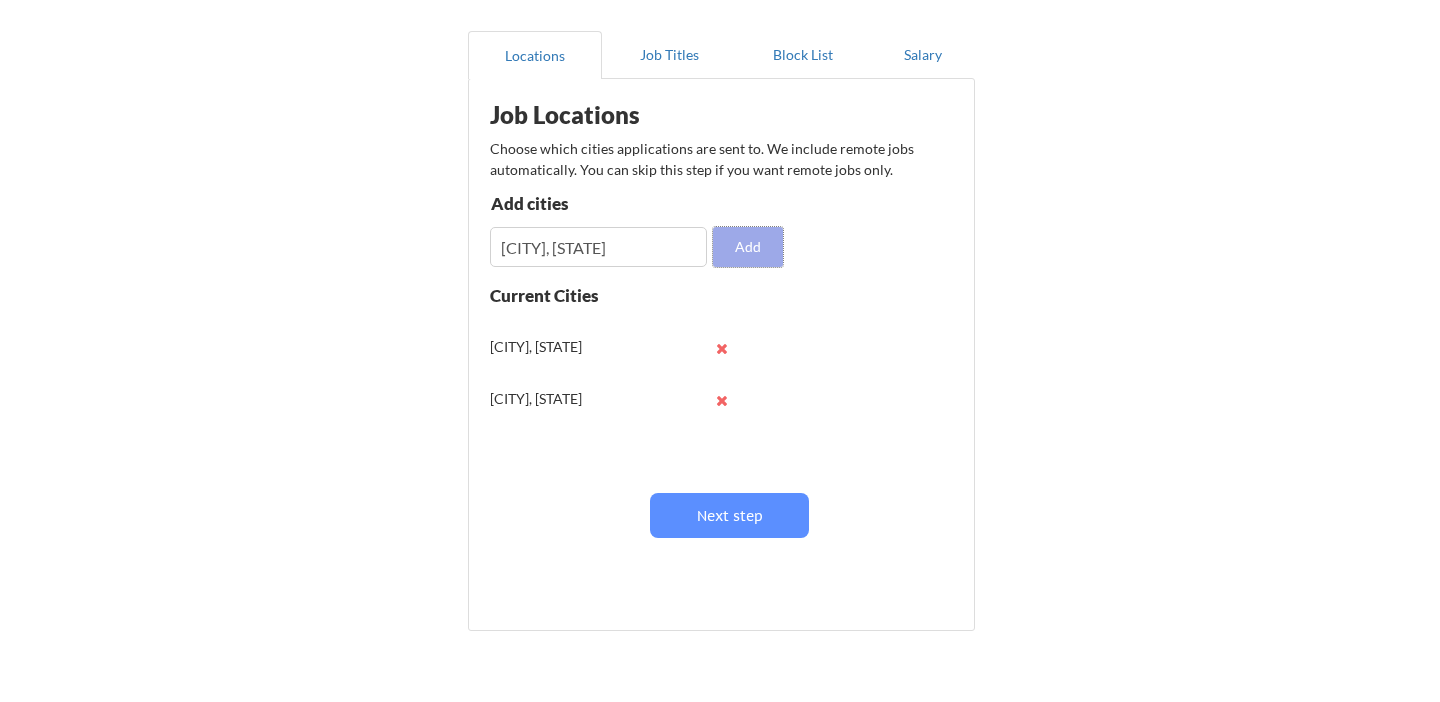 click on "Add" at bounding box center [748, 247] 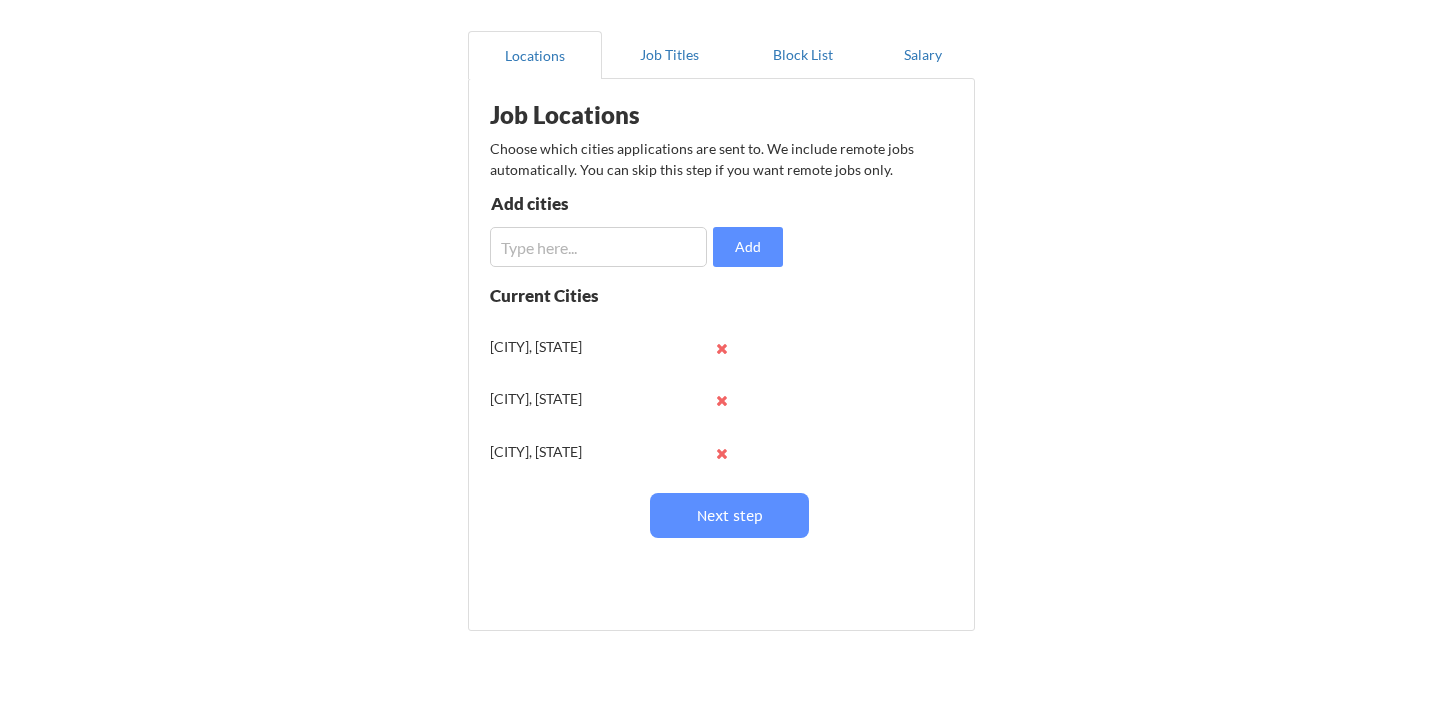 scroll, scrollTop: 244, scrollLeft: 0, axis: vertical 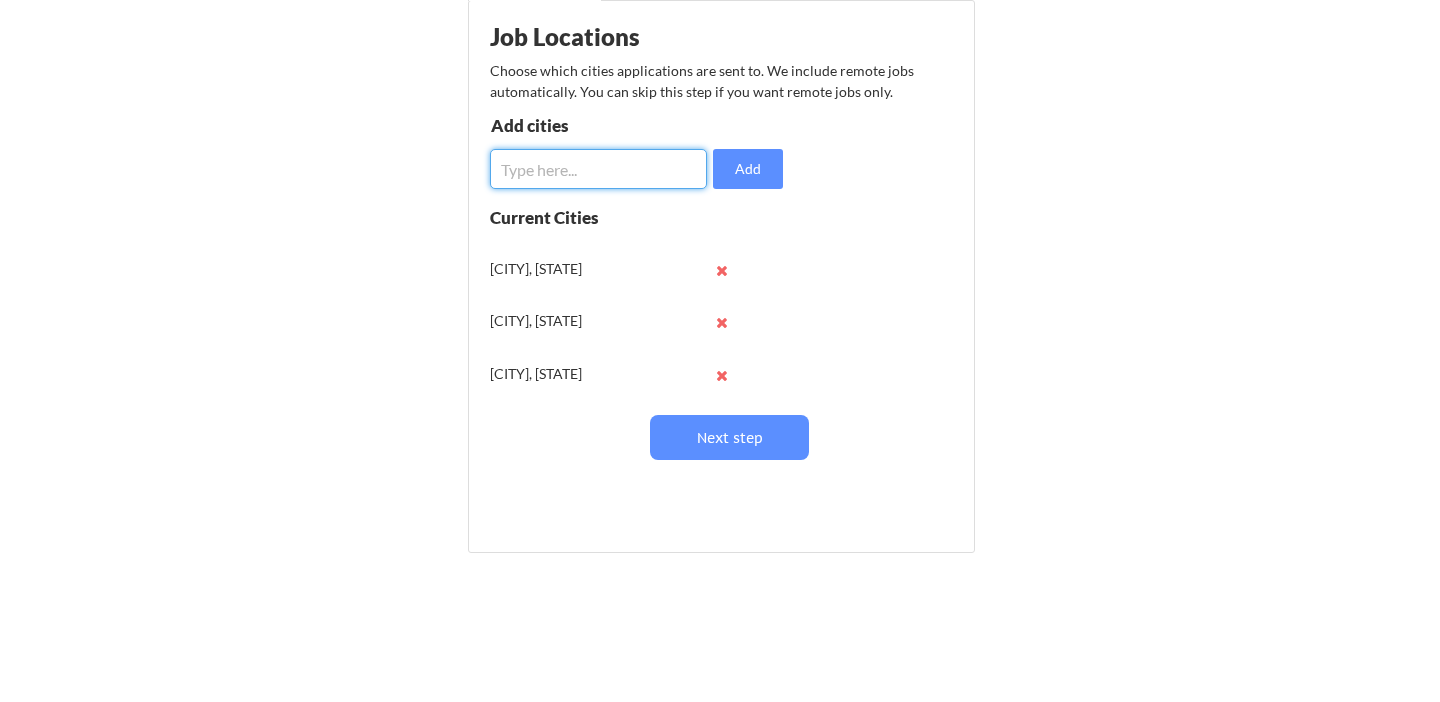 click at bounding box center [598, 169] 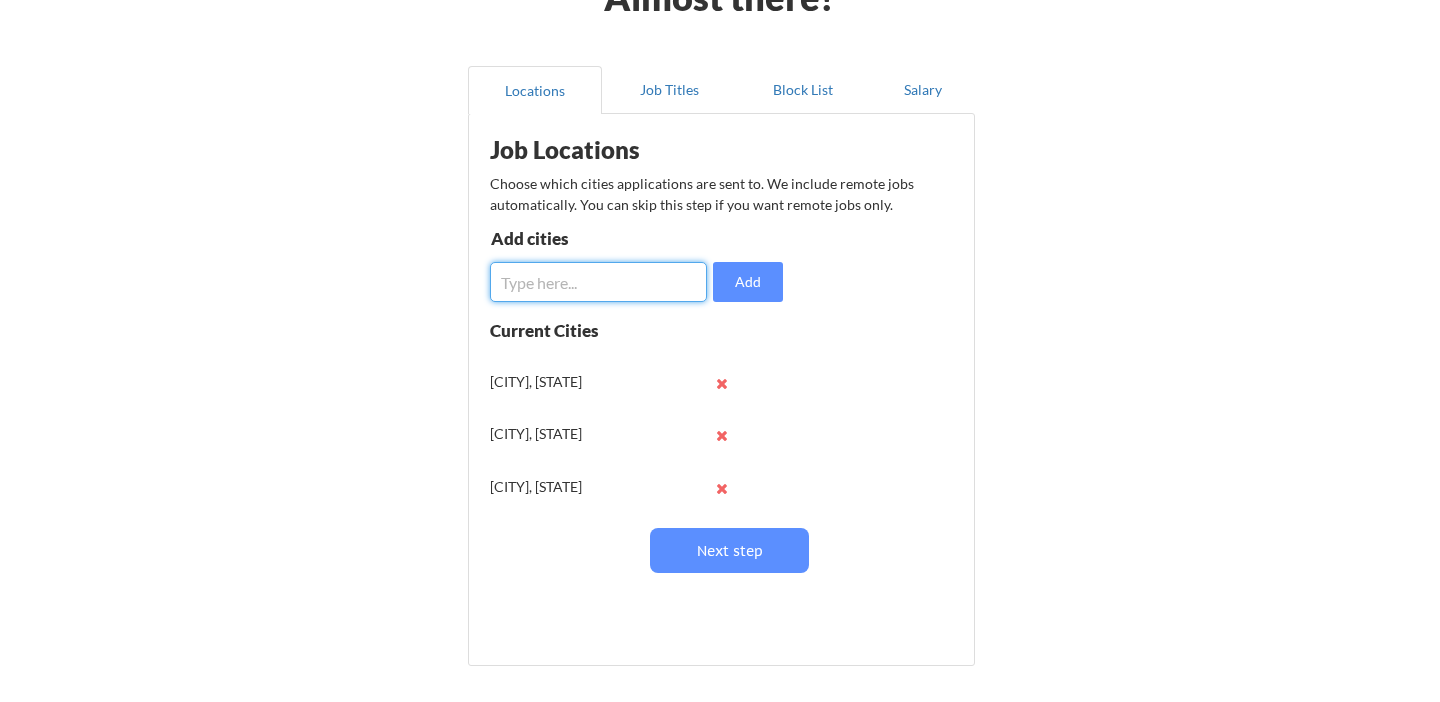 scroll, scrollTop: 121, scrollLeft: 0, axis: vertical 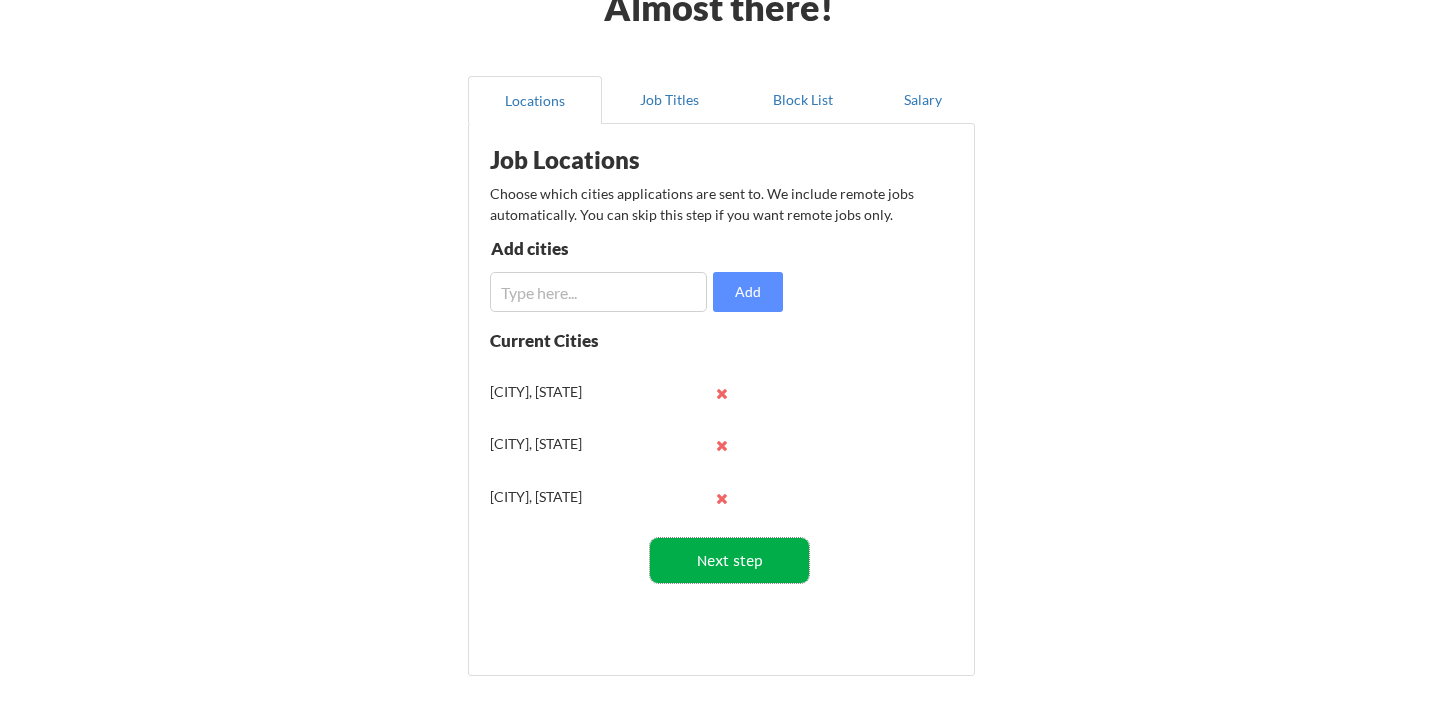 click on "Next step" at bounding box center (729, 560) 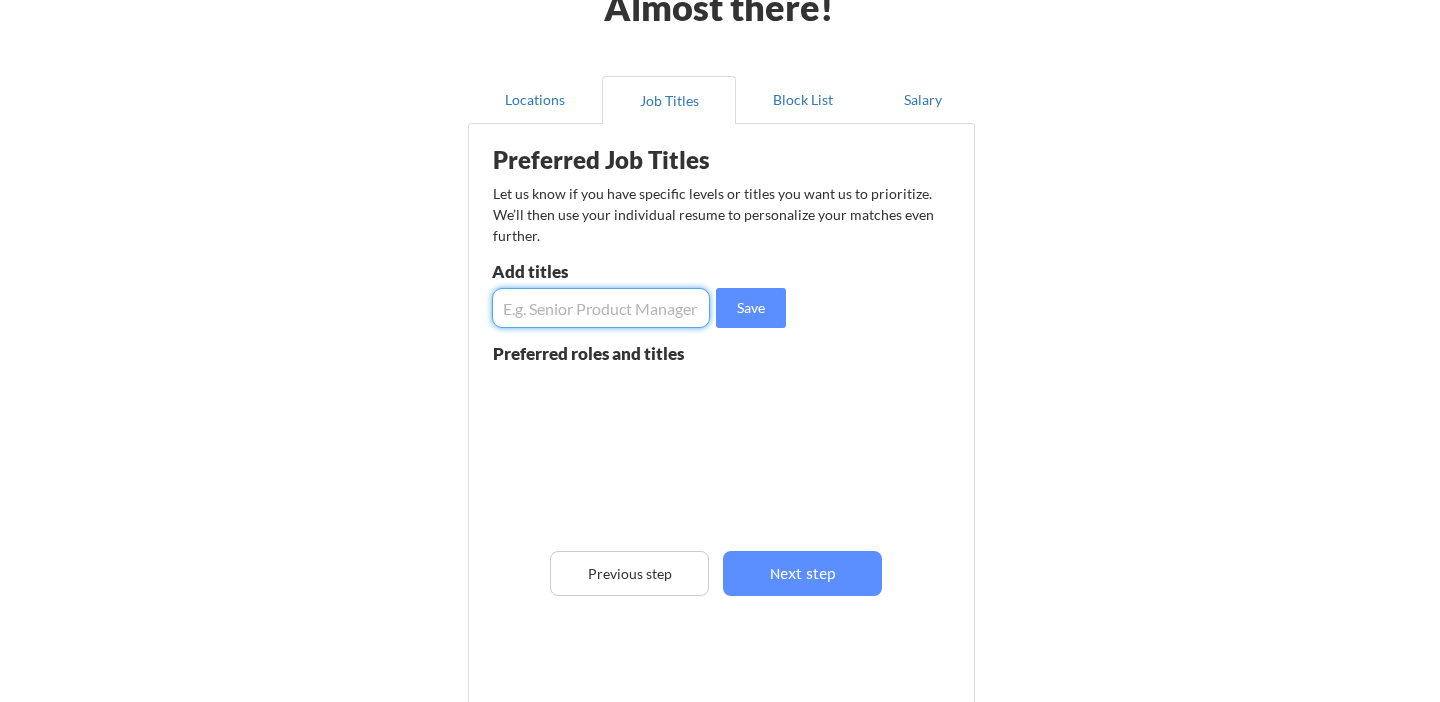 click at bounding box center (601, 308) 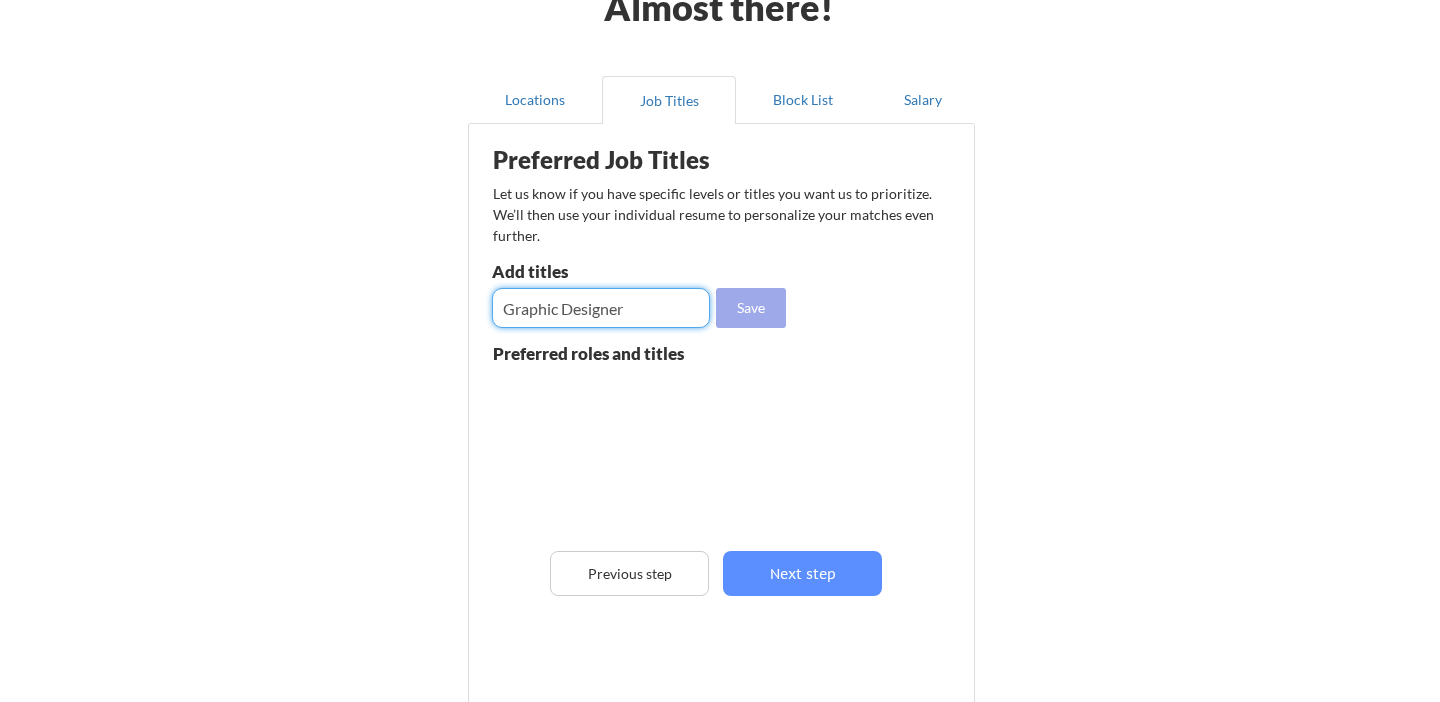 type on "Graphic Designer" 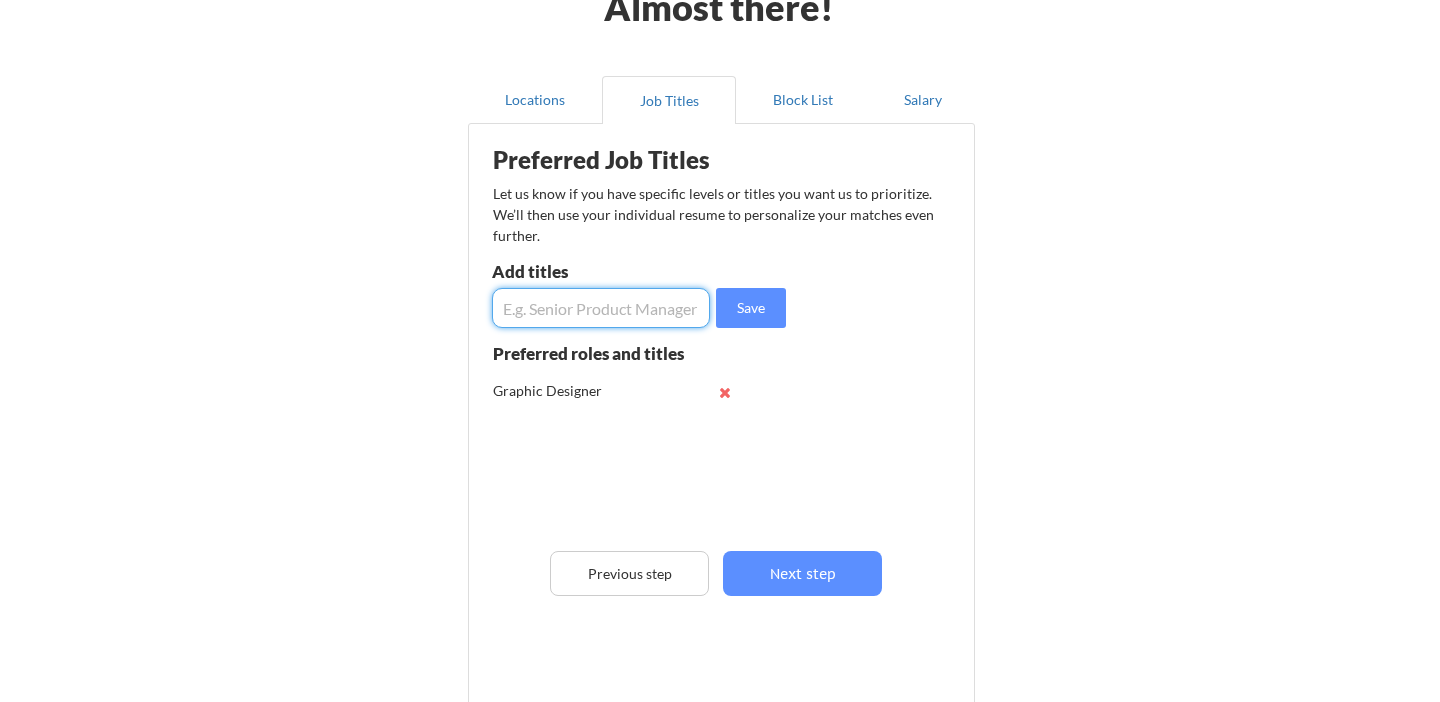click at bounding box center (601, 308) 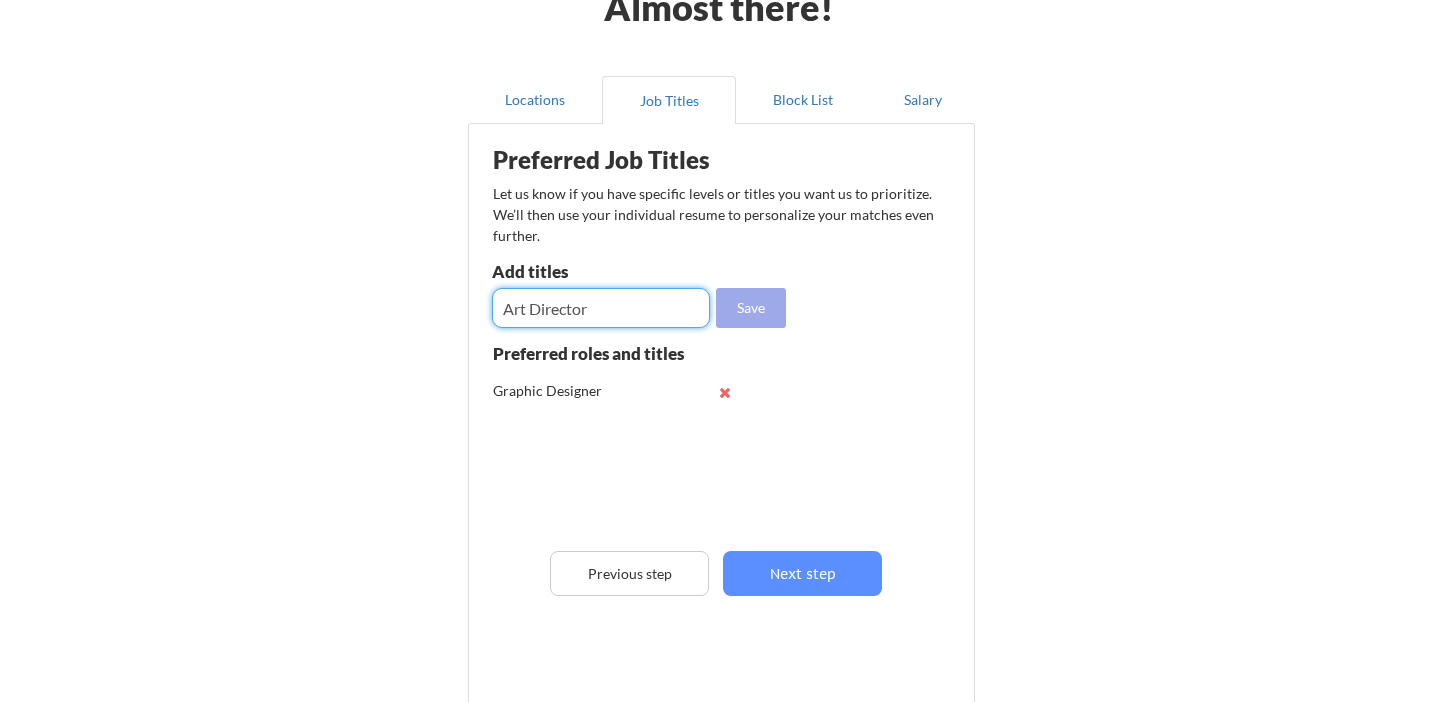 type on "Art Director" 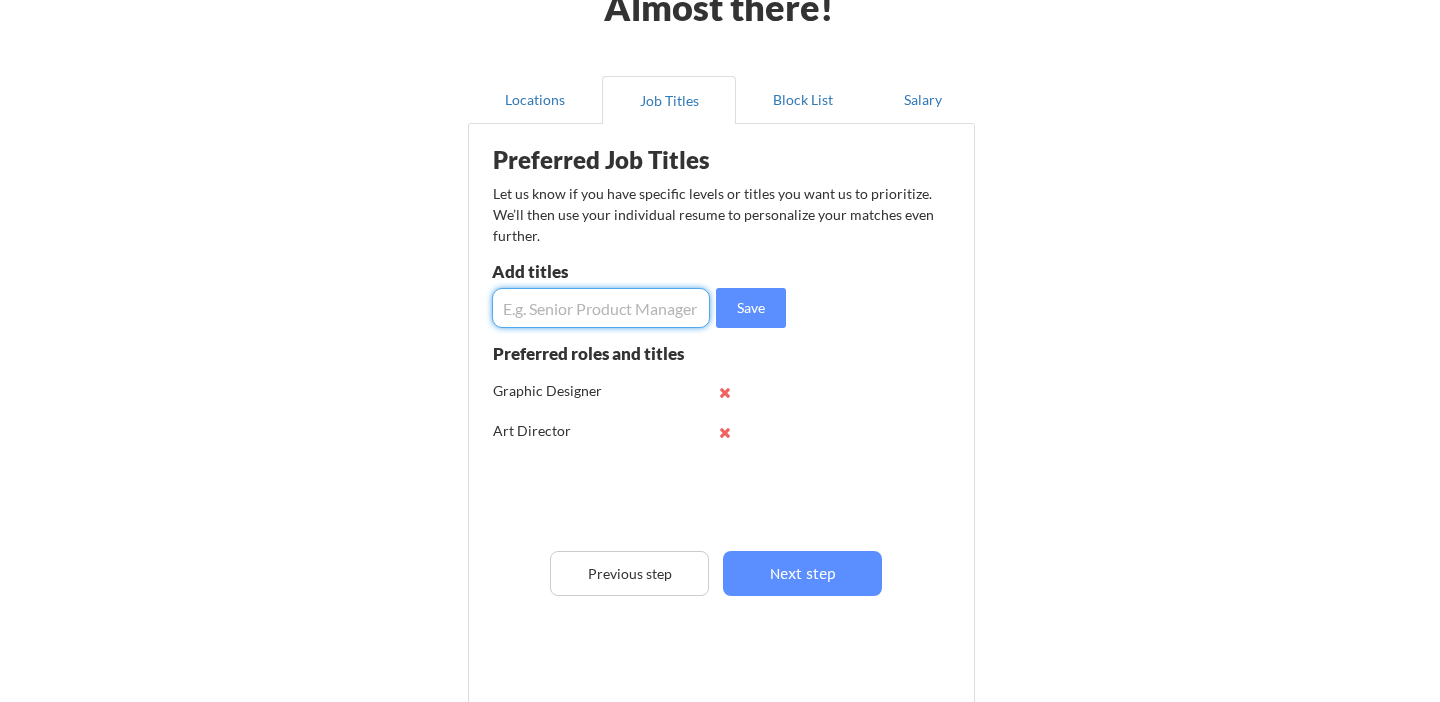 click at bounding box center [601, 308] 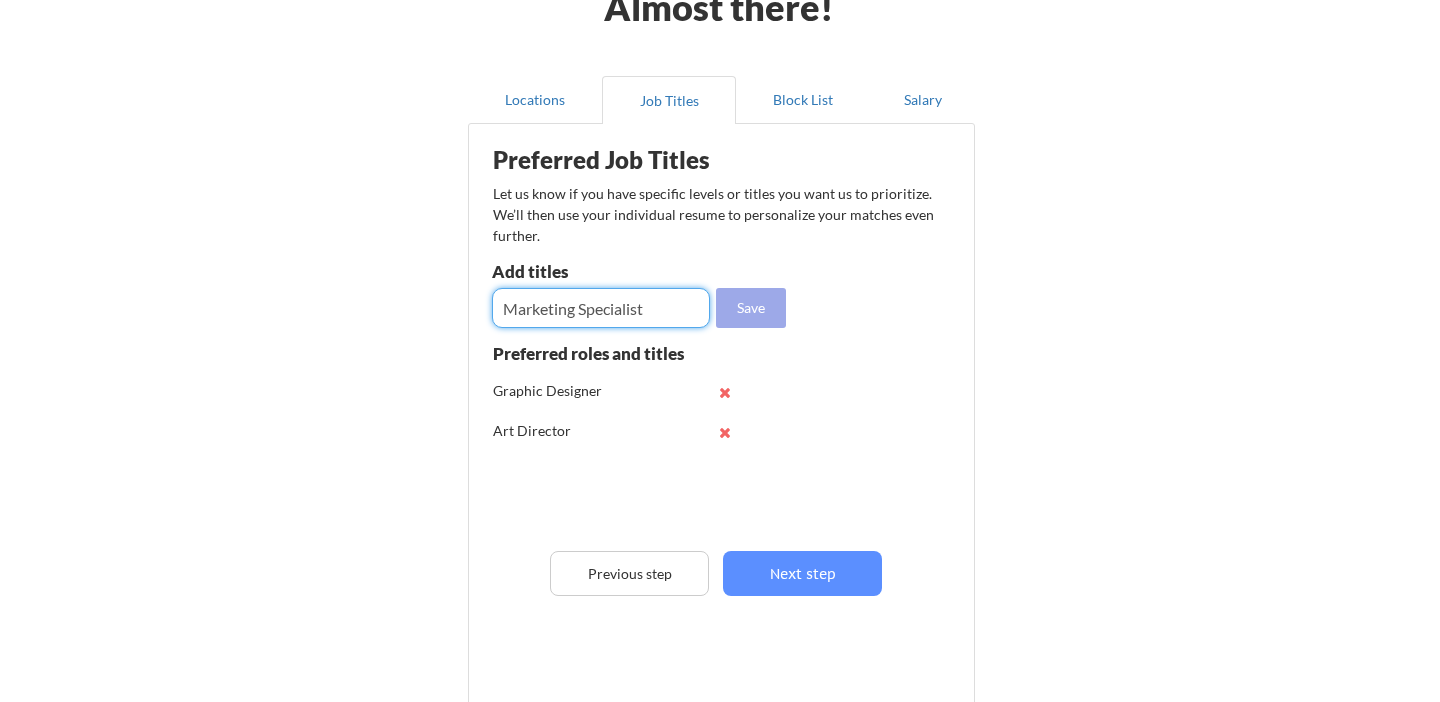 type on "Marketing Specialist" 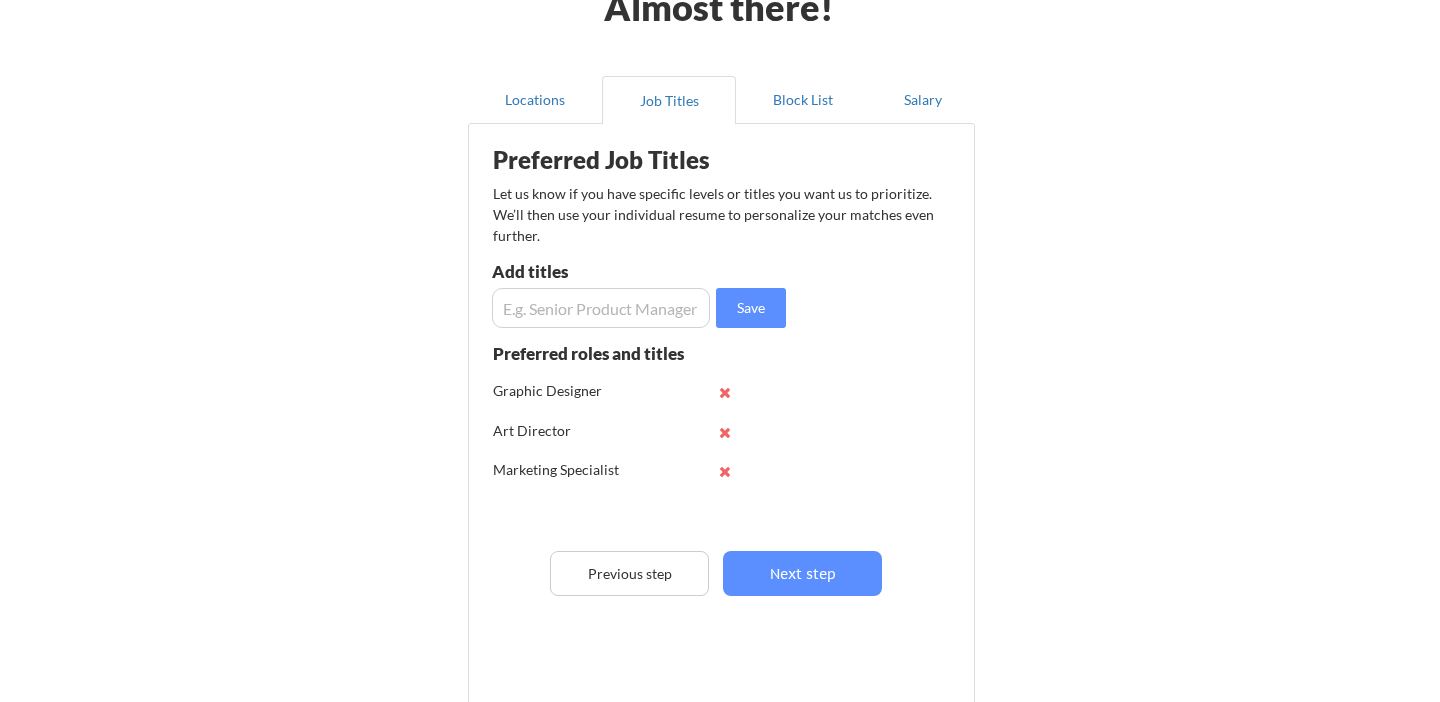 click at bounding box center [601, 308] 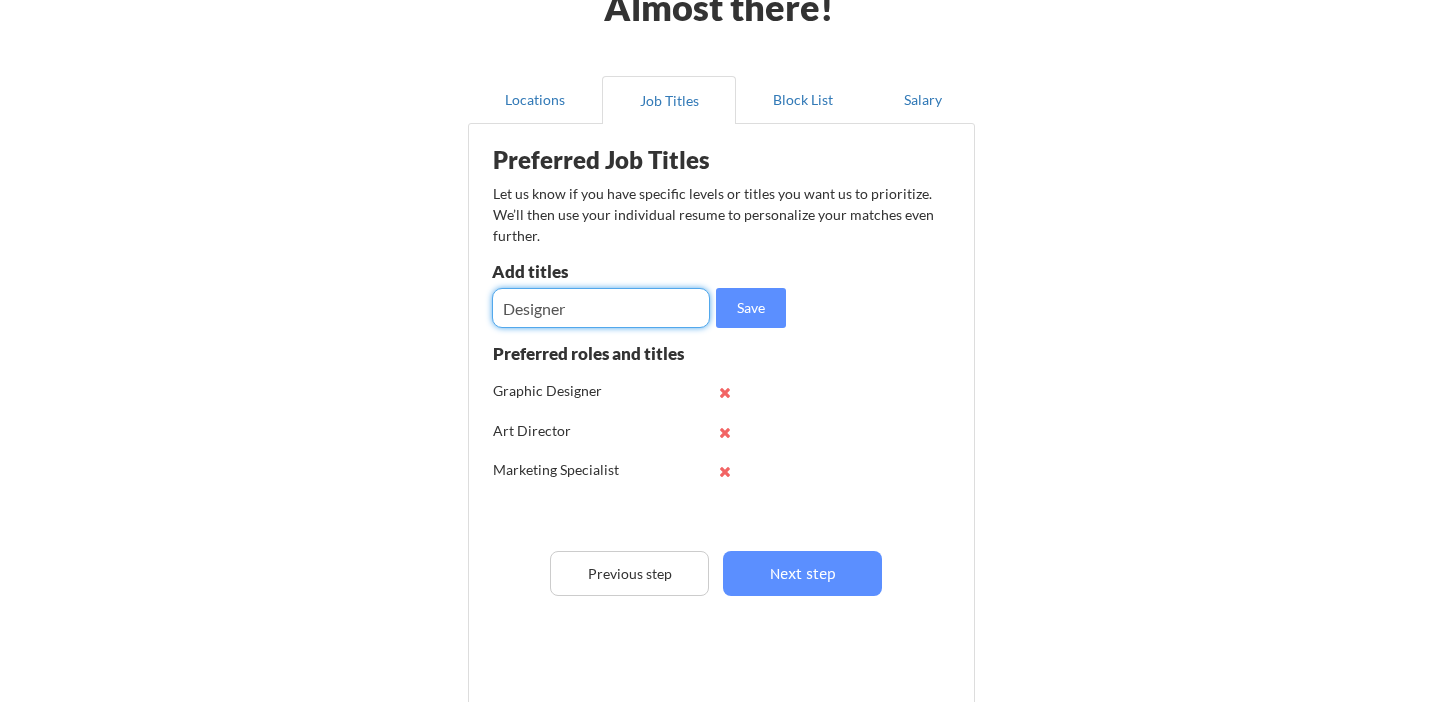 type on "Designer" 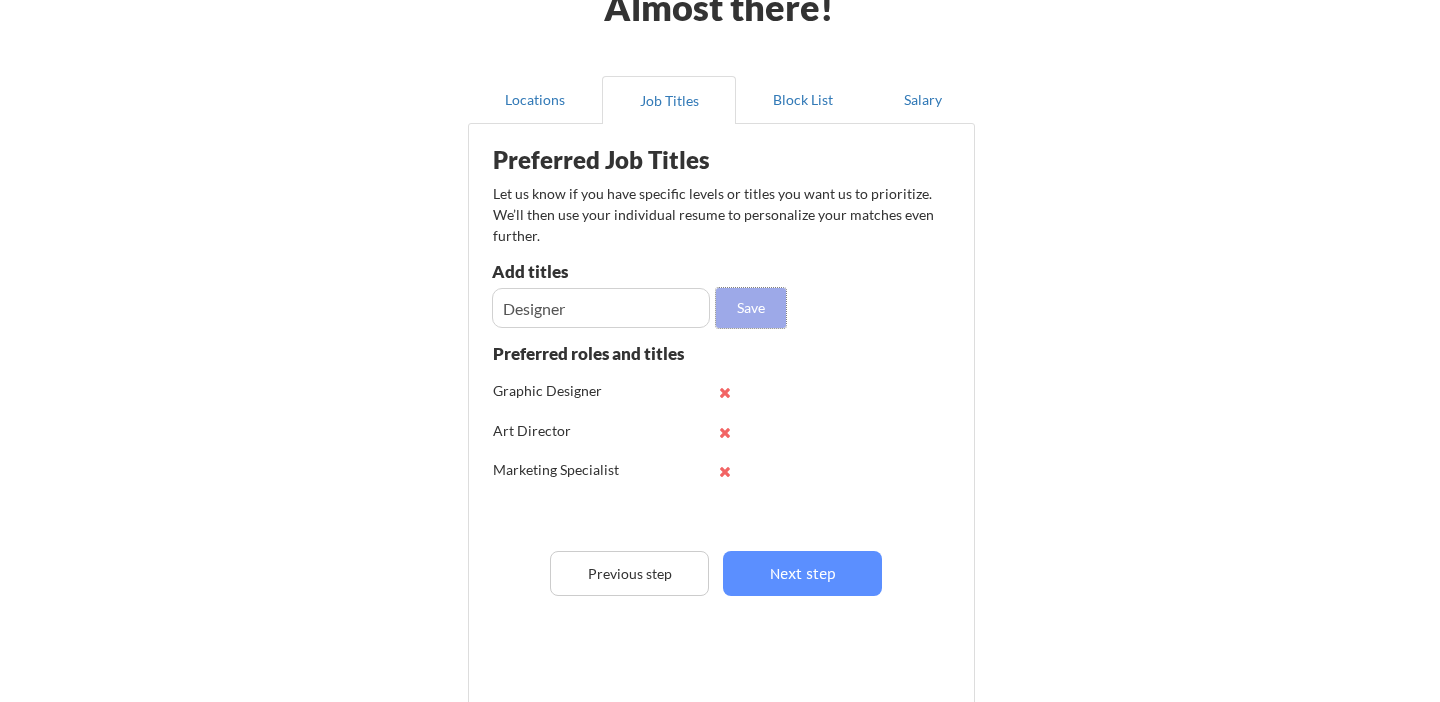 click on "Save" at bounding box center (751, 308) 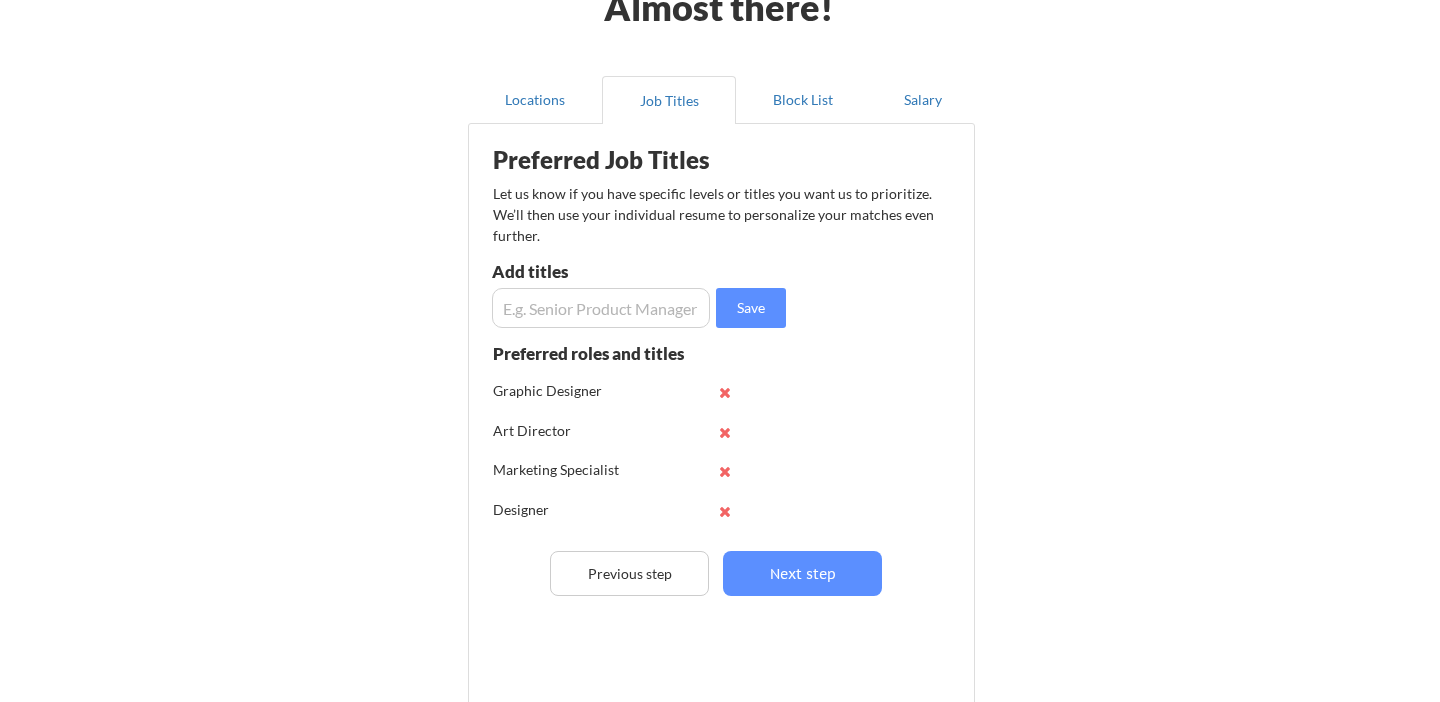 click at bounding box center [601, 308] 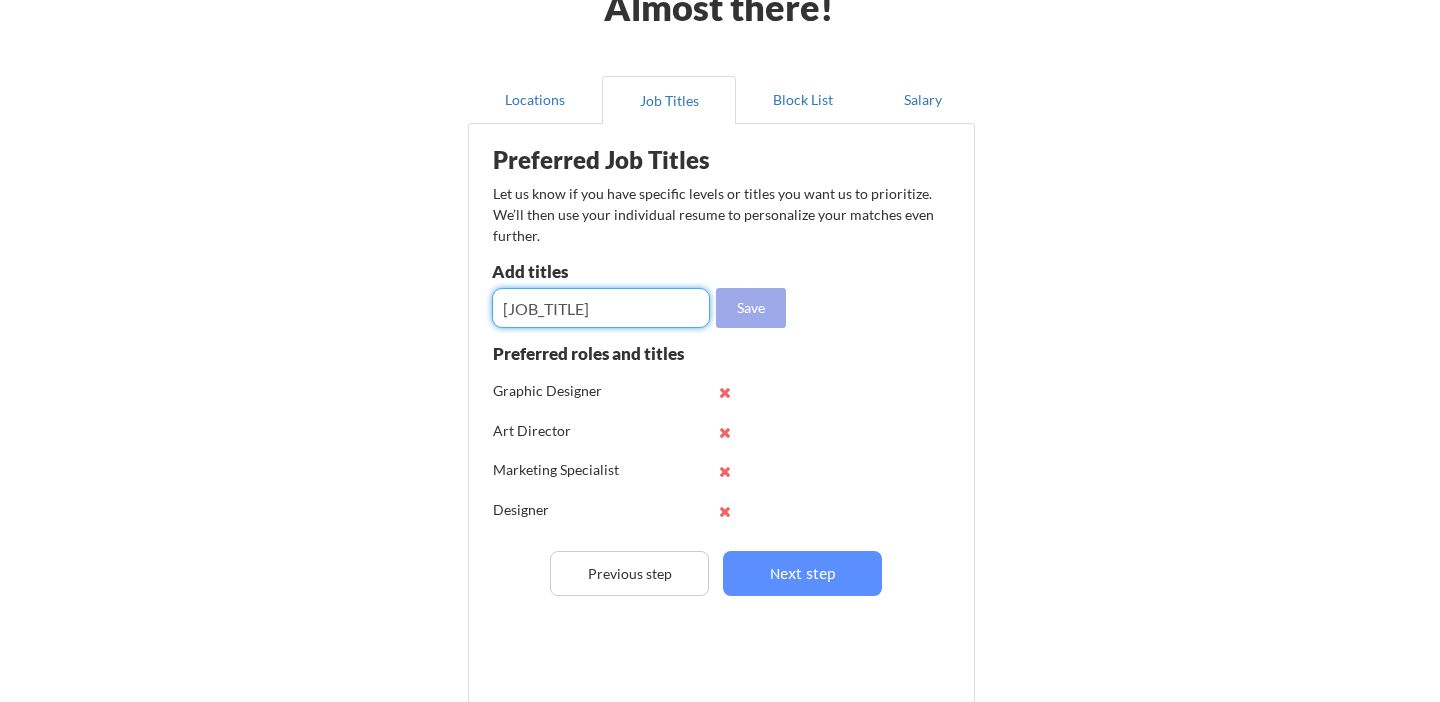 type on "[JOB_TITLE]" 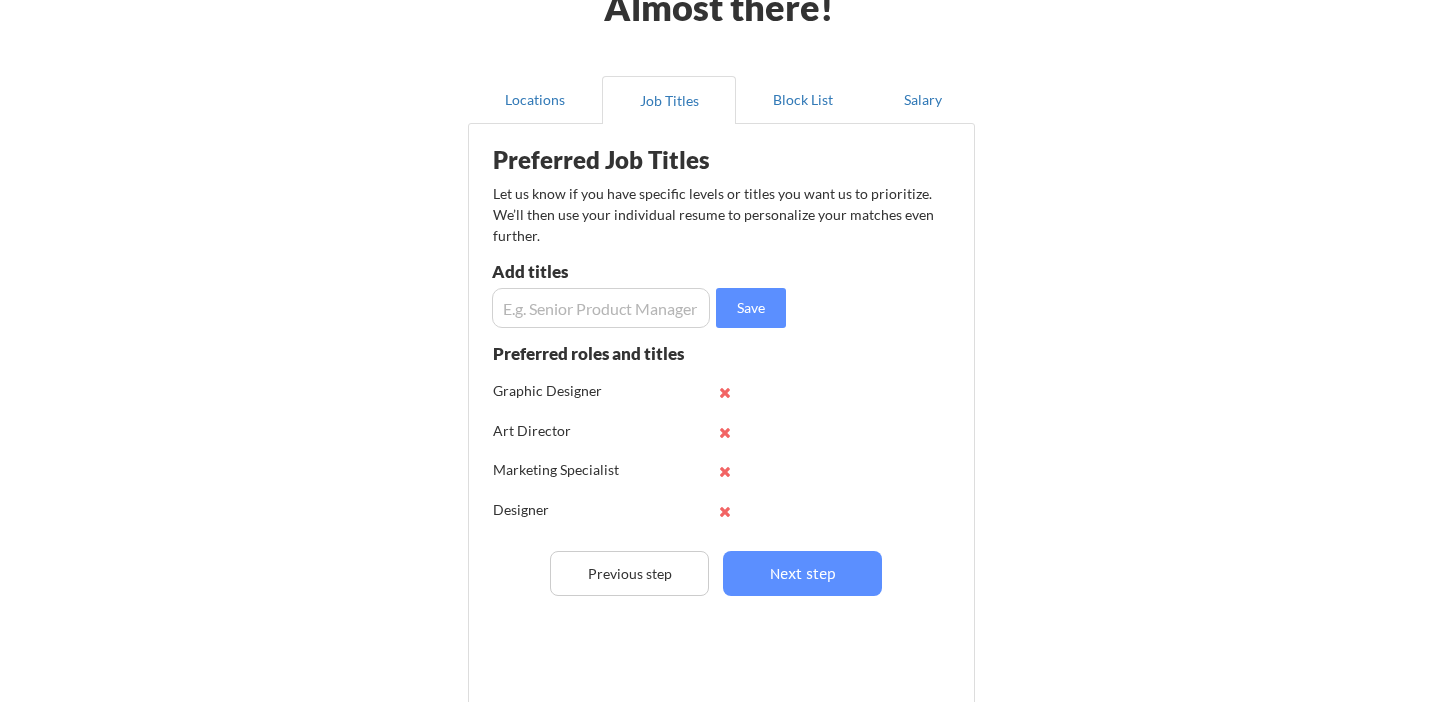 click at bounding box center (601, 308) 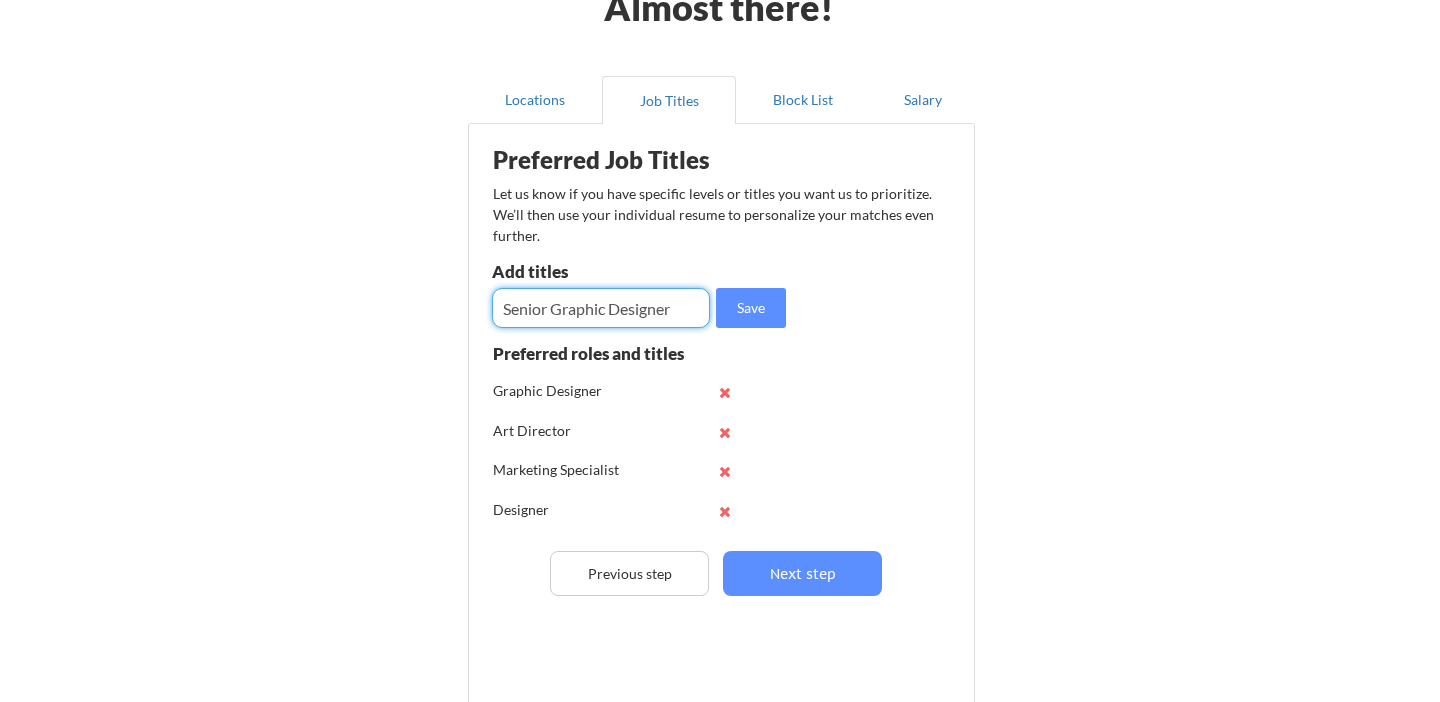 type on "Senior Graphic Designer" 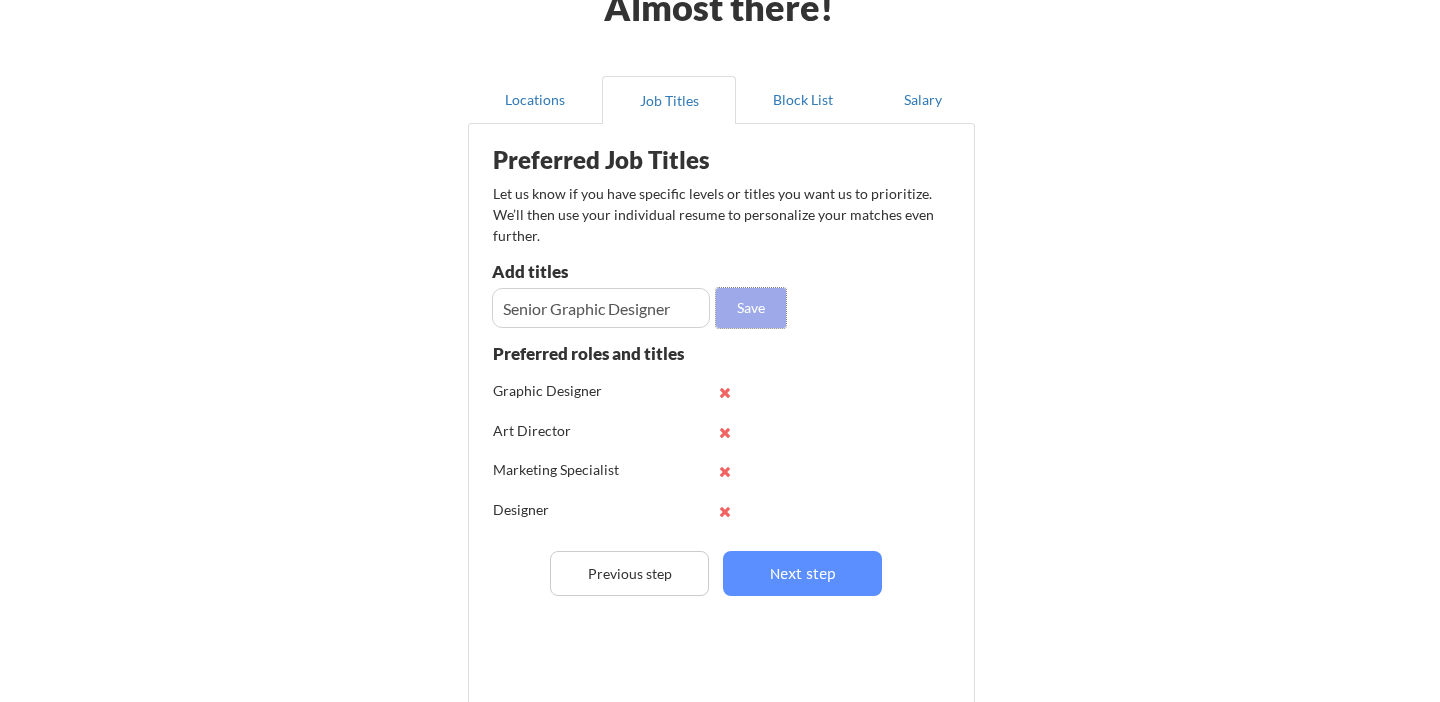 click on "Save" at bounding box center (751, 308) 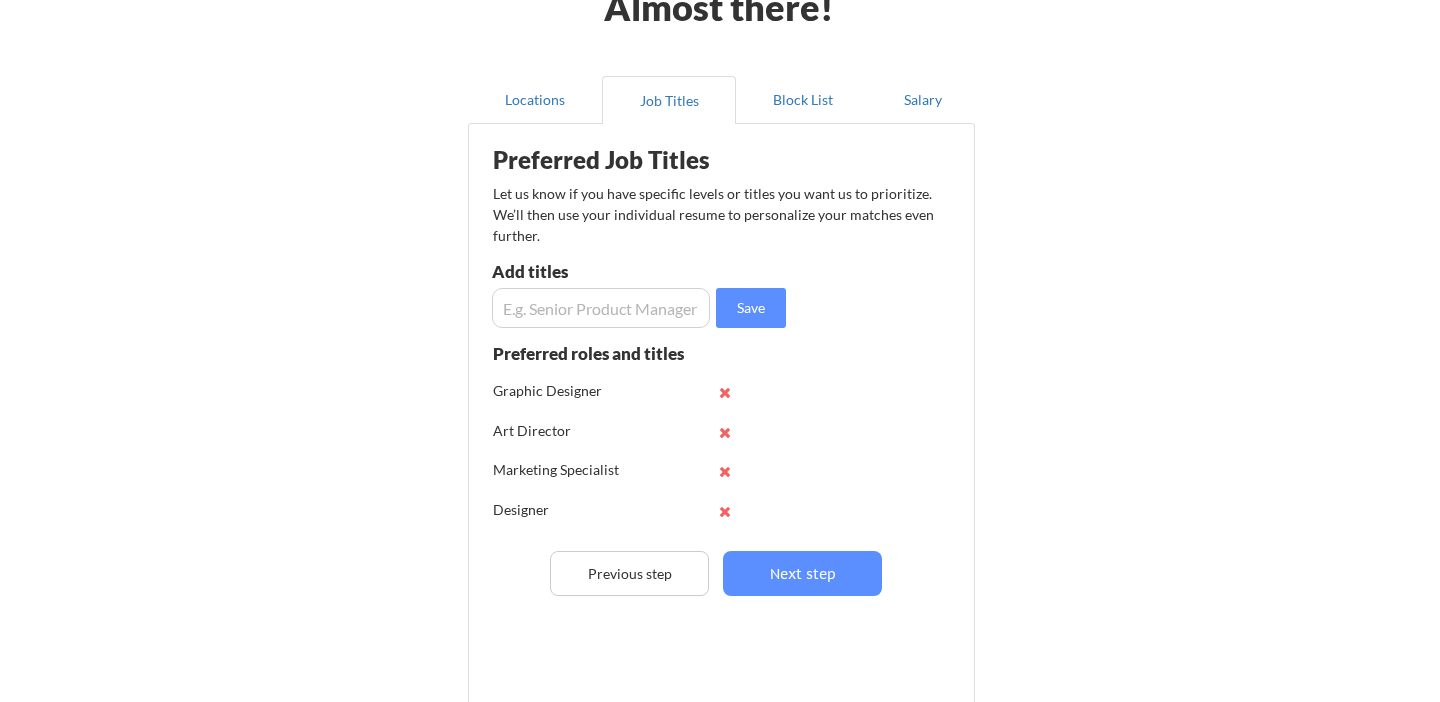 click at bounding box center (601, 308) 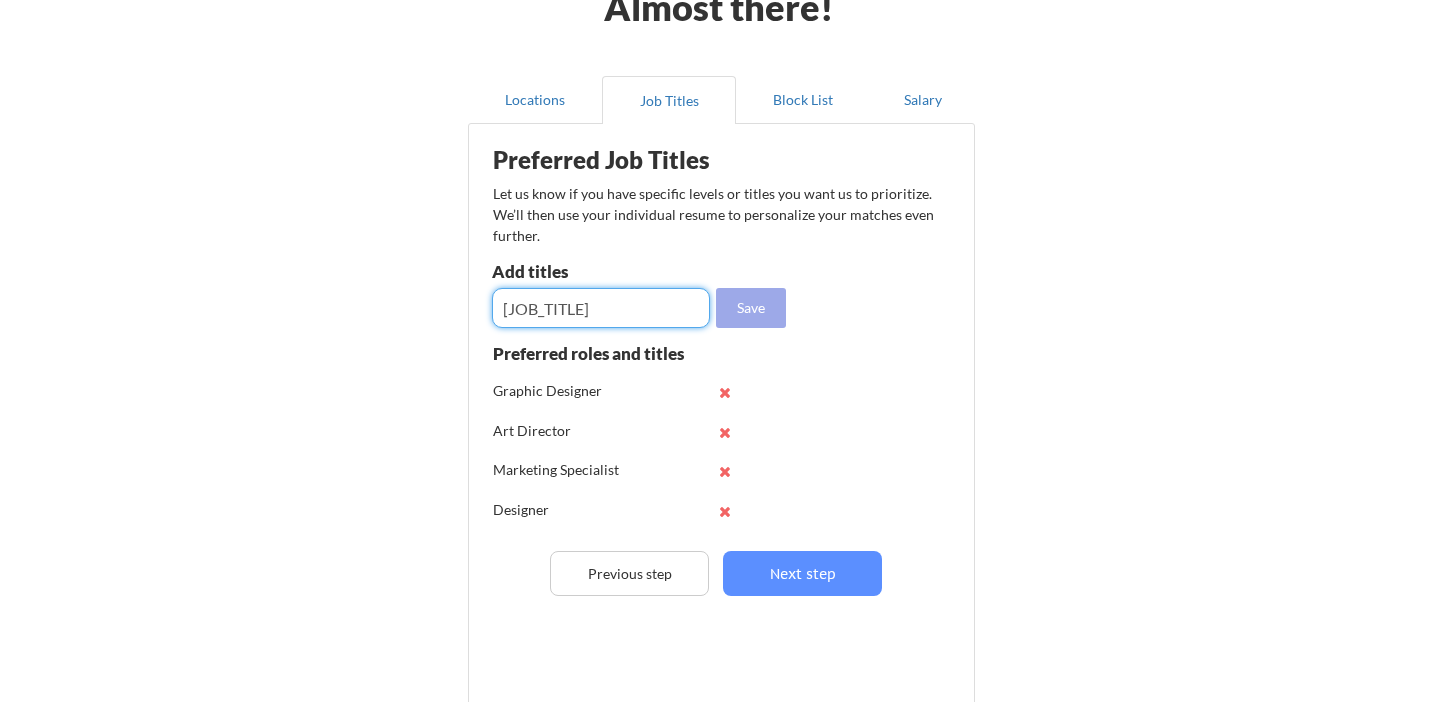 type on "[JOB_TITLE]" 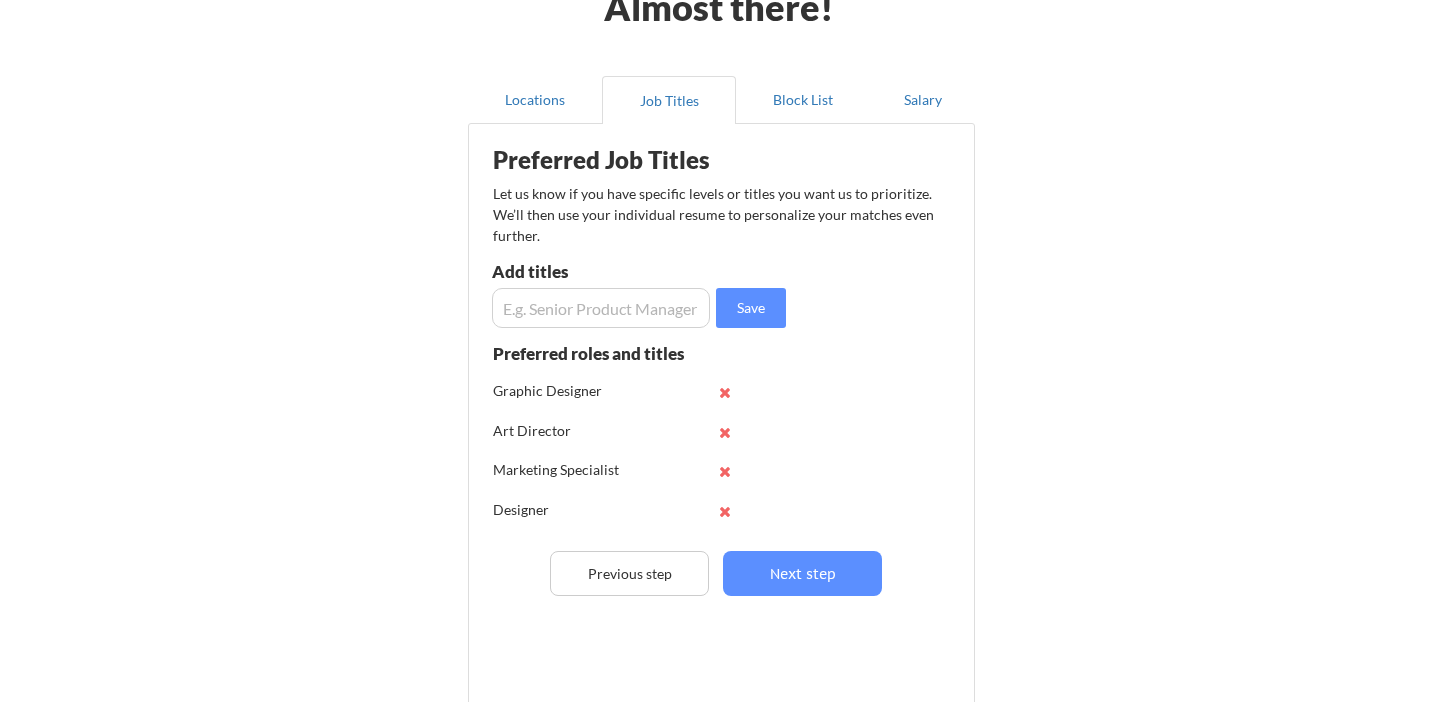 click at bounding box center [601, 308] 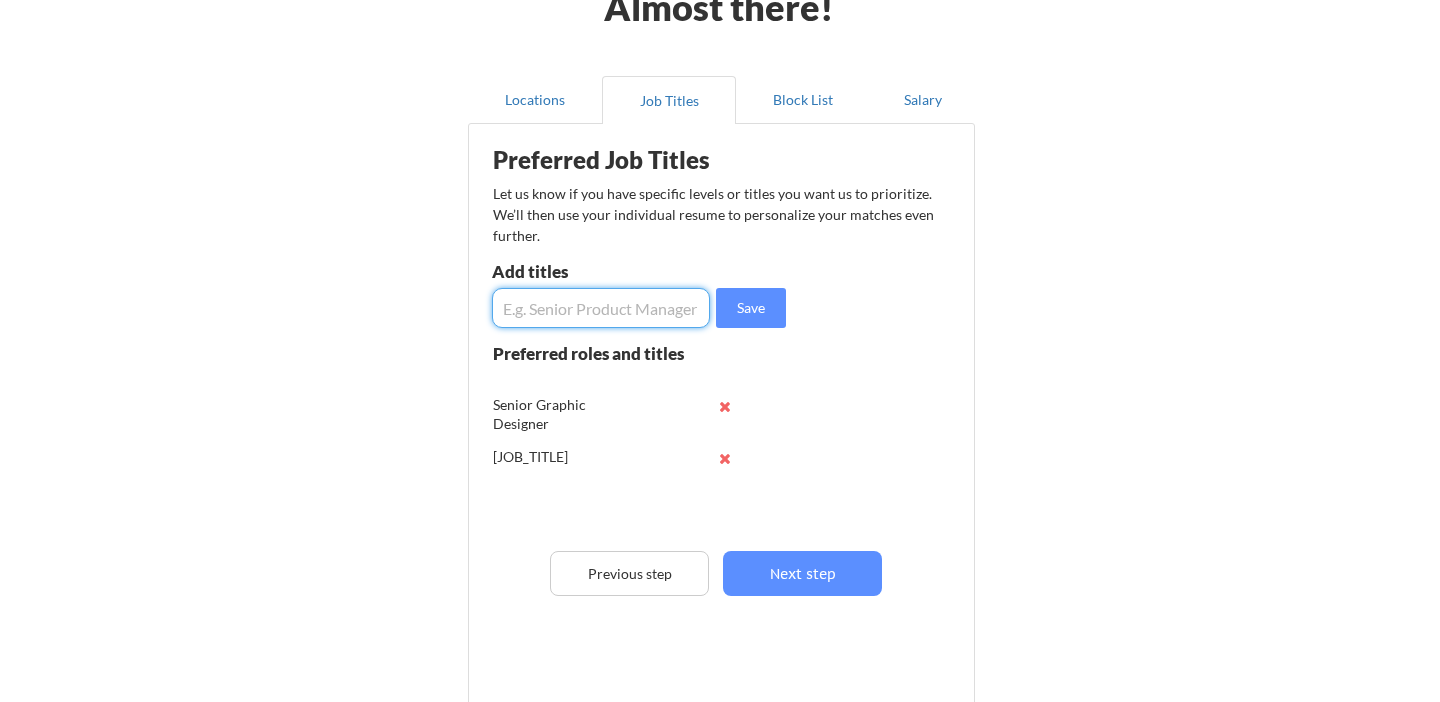 scroll, scrollTop: 0, scrollLeft: 0, axis: both 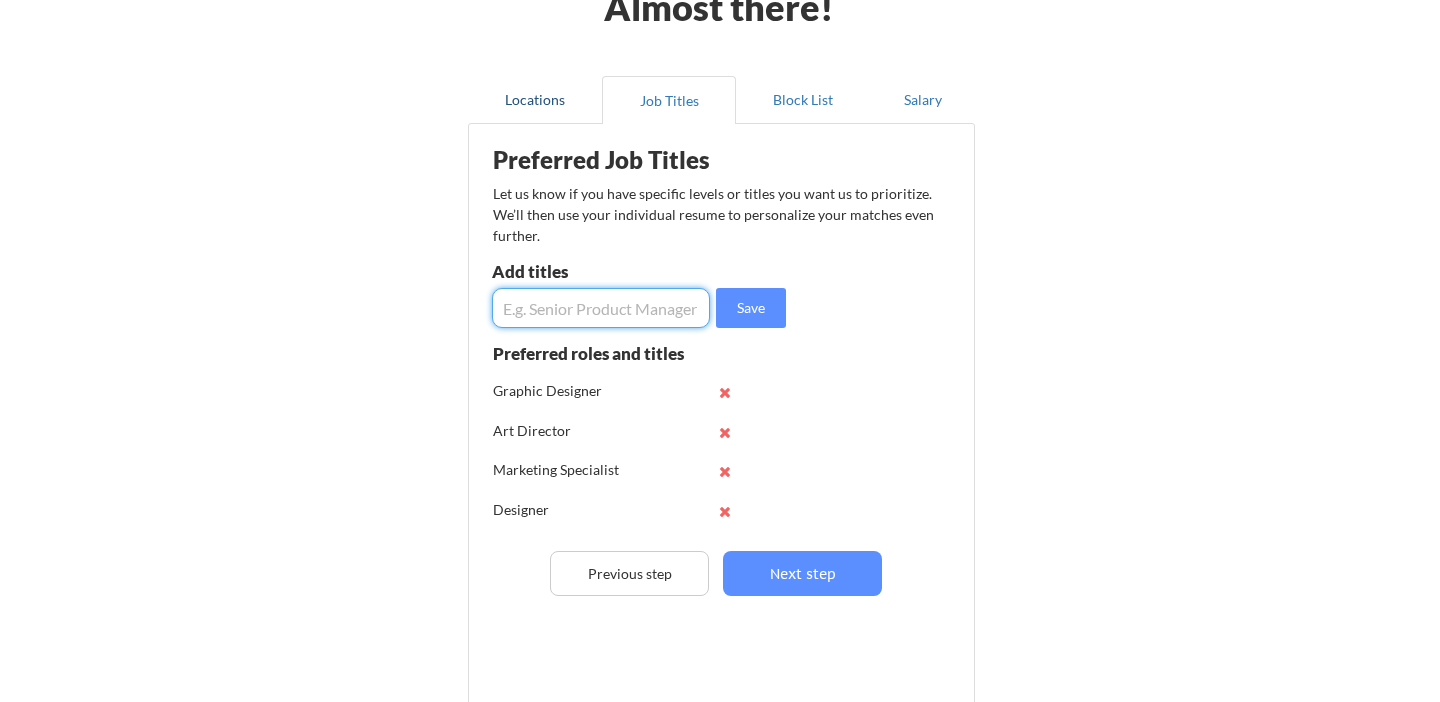 click on "Locations" at bounding box center [535, 100] 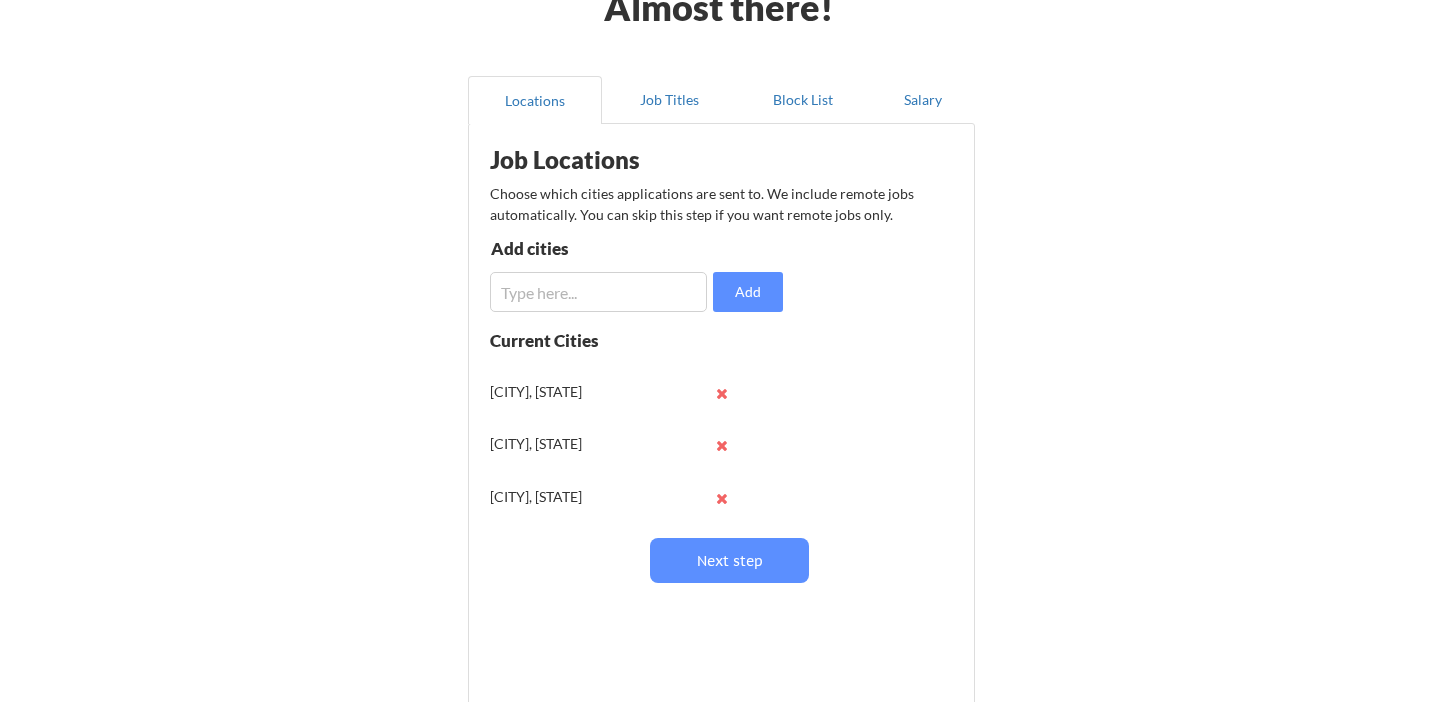 scroll, scrollTop: 151, scrollLeft: 0, axis: vertical 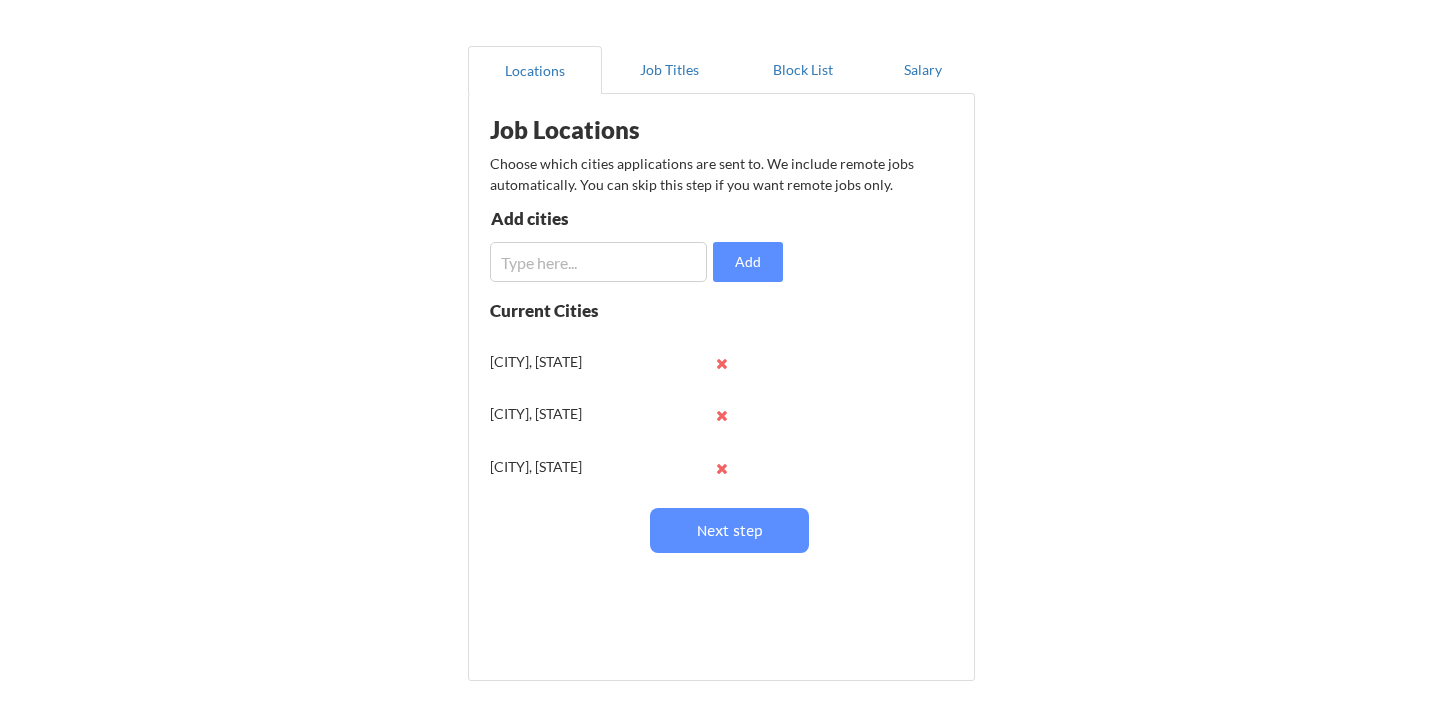 click on "[CITY], [STATE]" at bounding box center (555, 362) 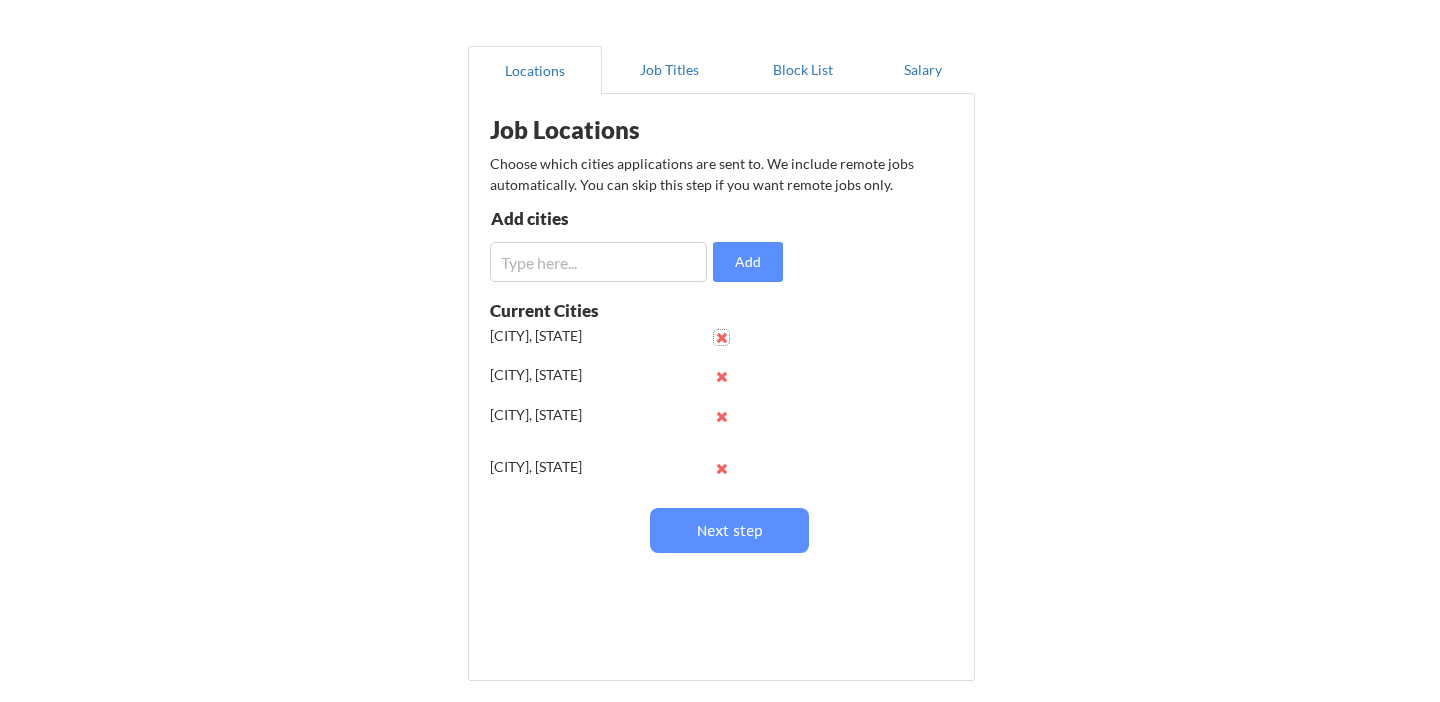 click at bounding box center (721, 337) 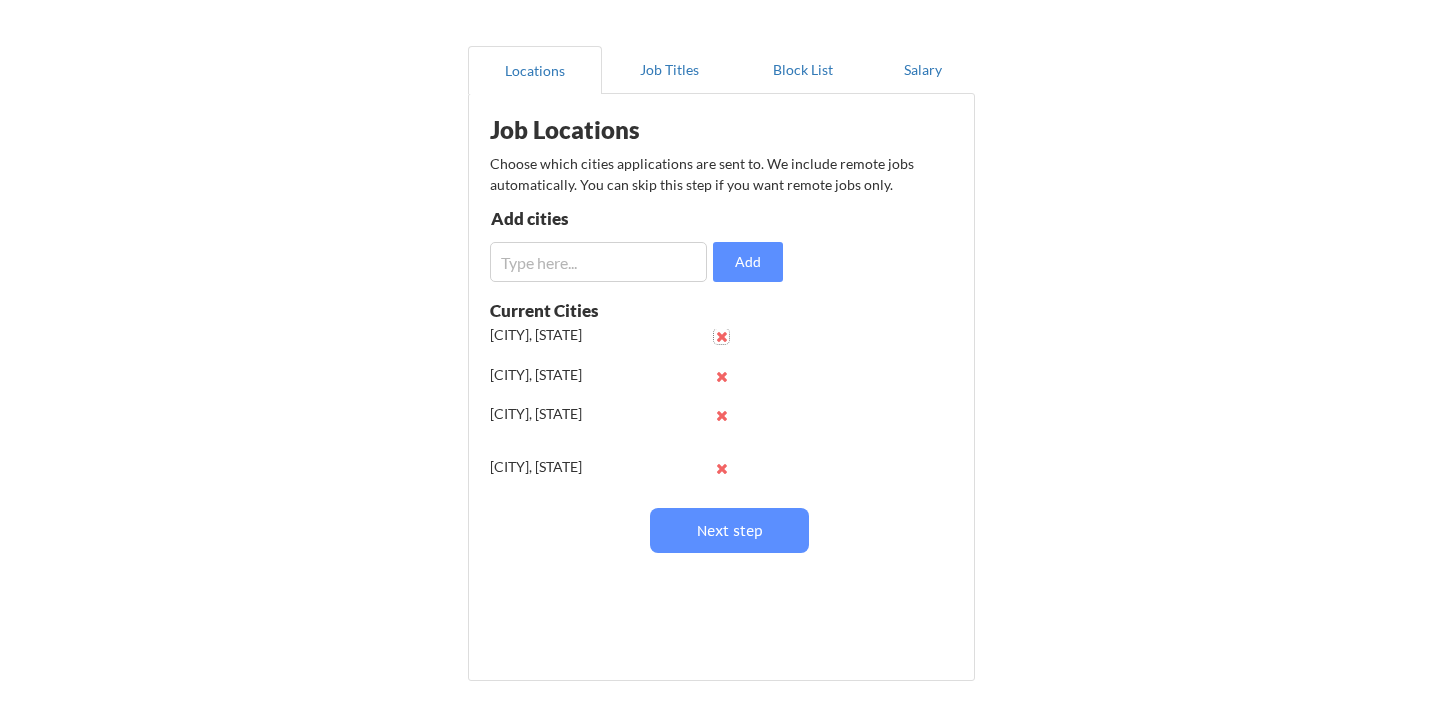 click at bounding box center [721, 336] 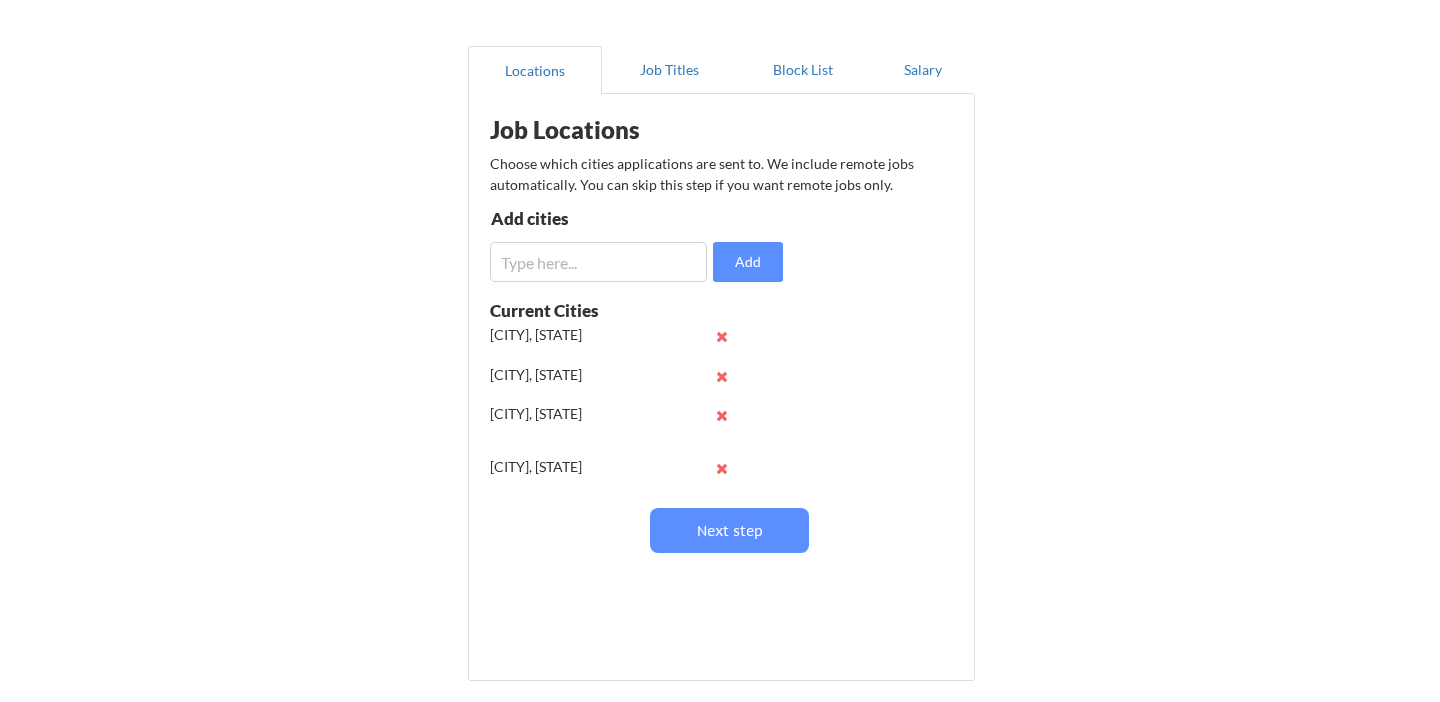 click at bounding box center [721, 336] 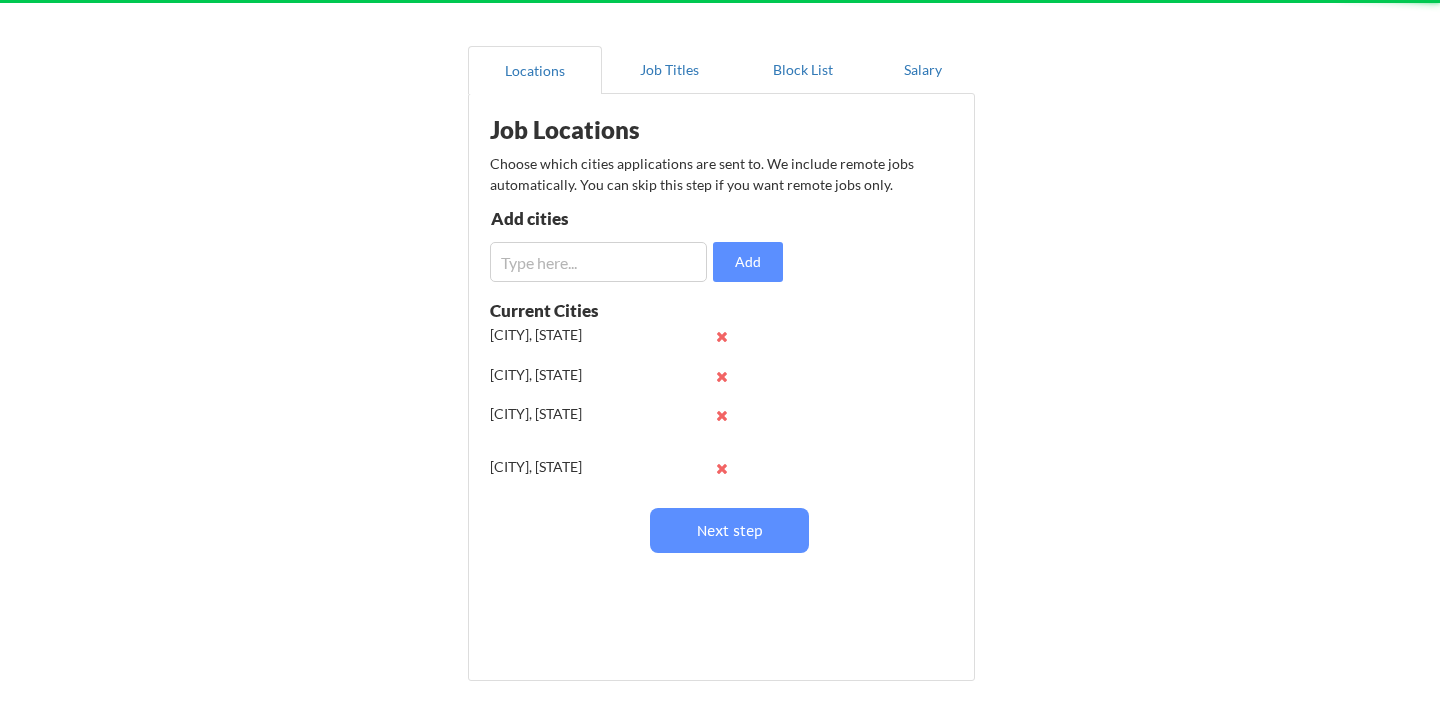 scroll, scrollTop: 1, scrollLeft: 0, axis: vertical 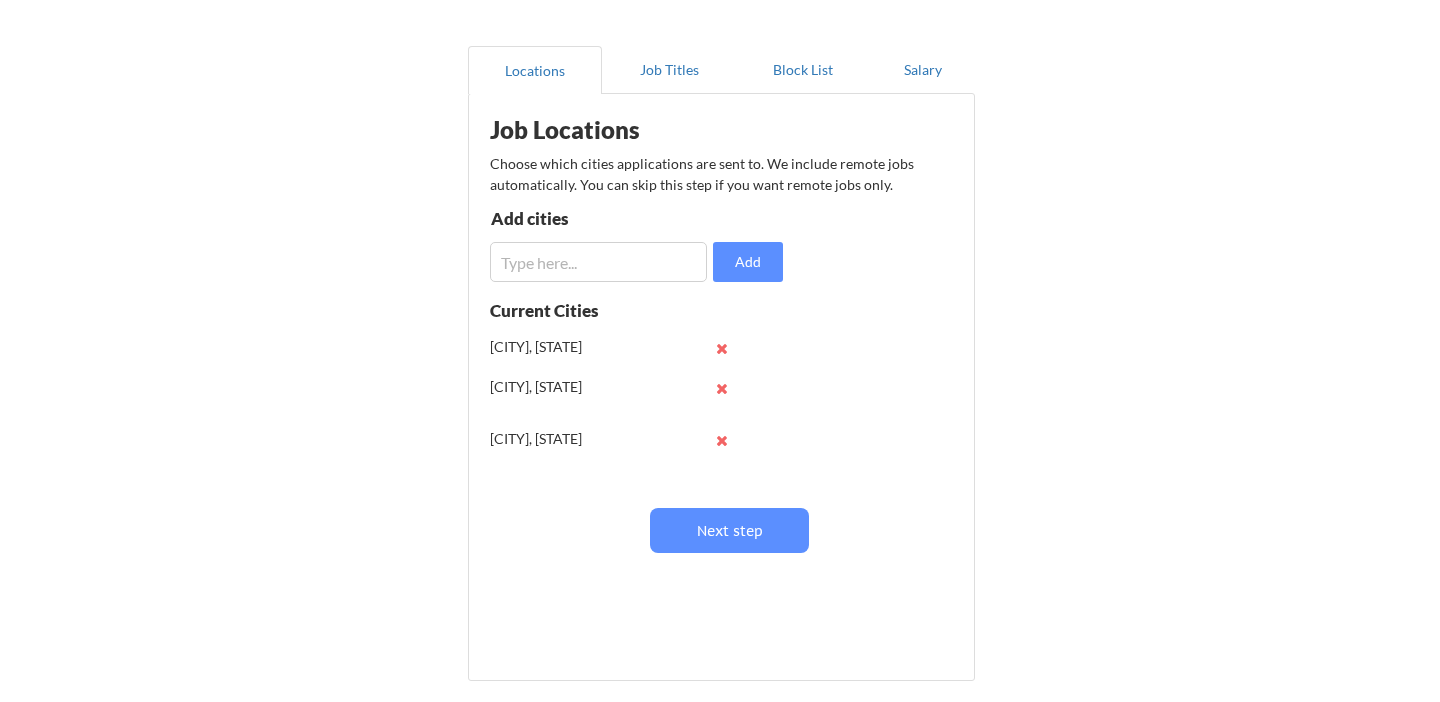 click at bounding box center (721, 348) 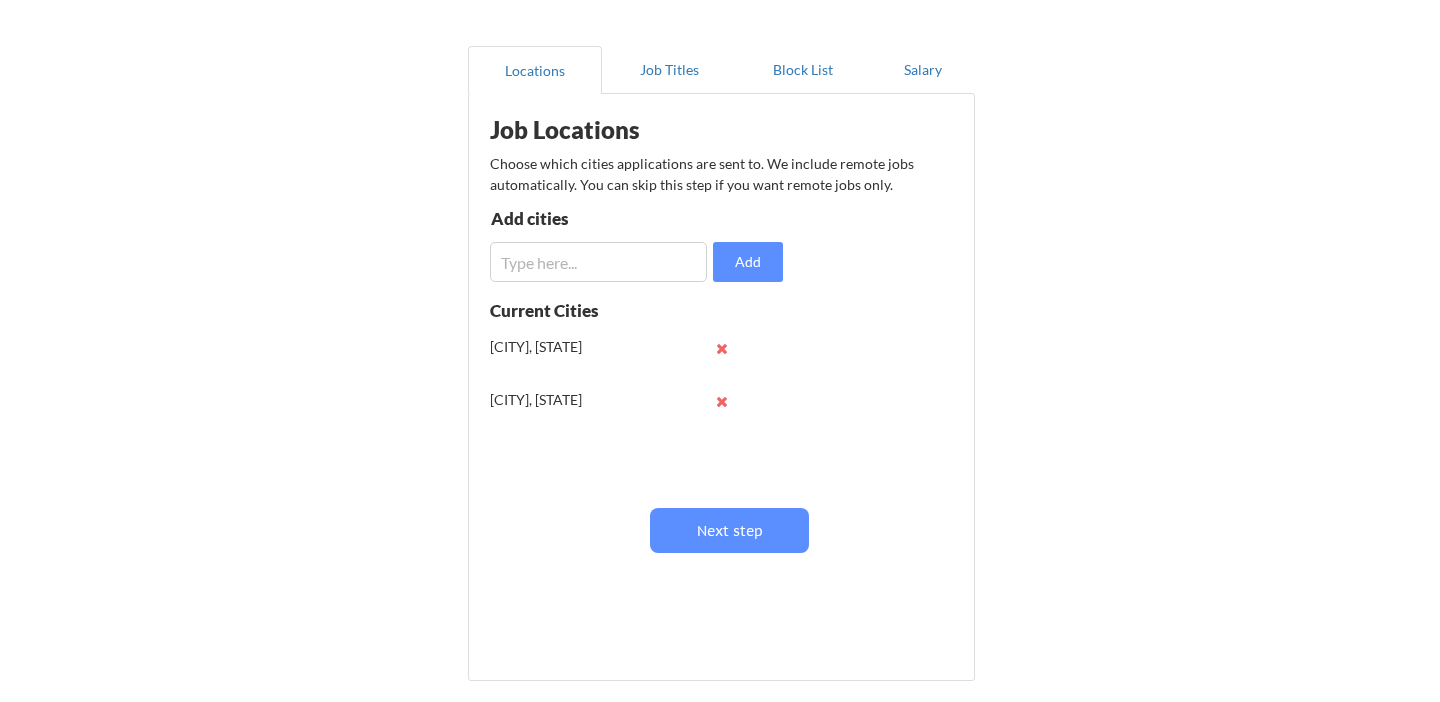 click at bounding box center (721, 348) 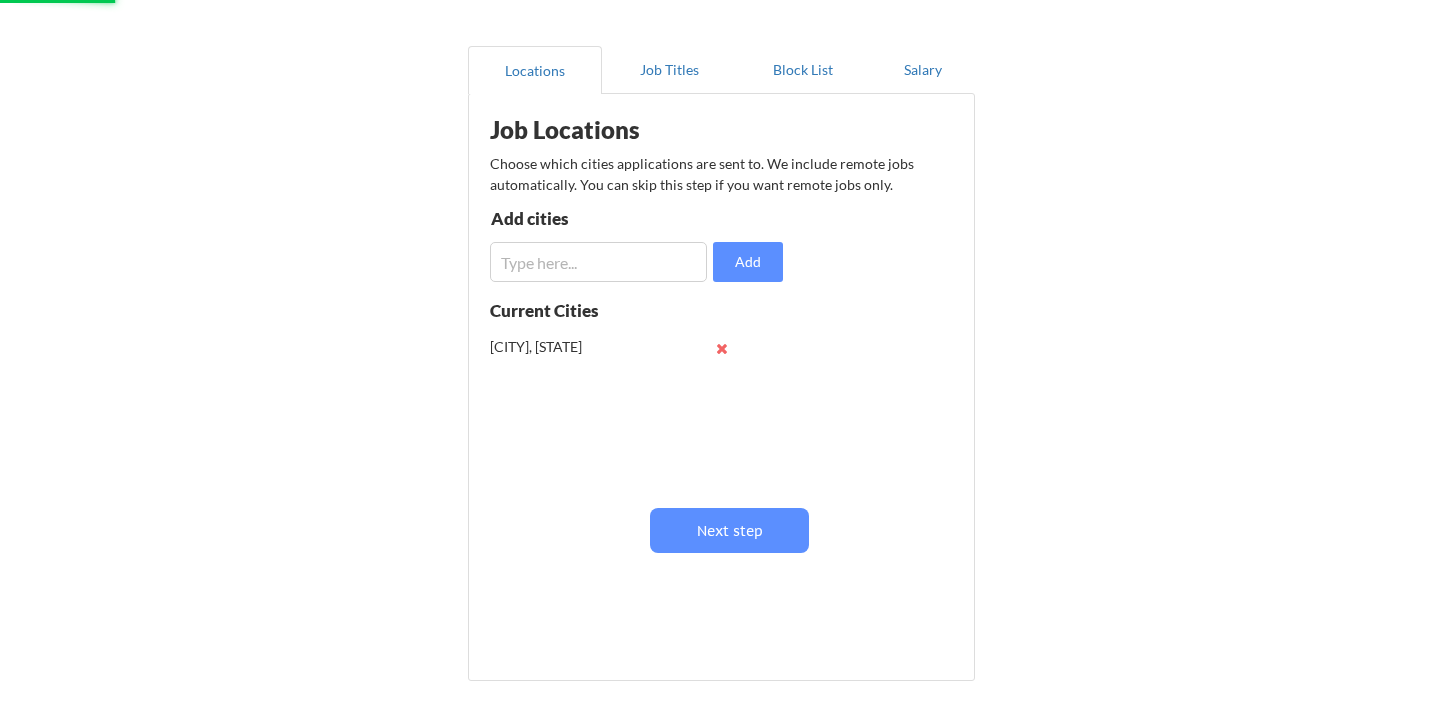 click at bounding box center (721, 348) 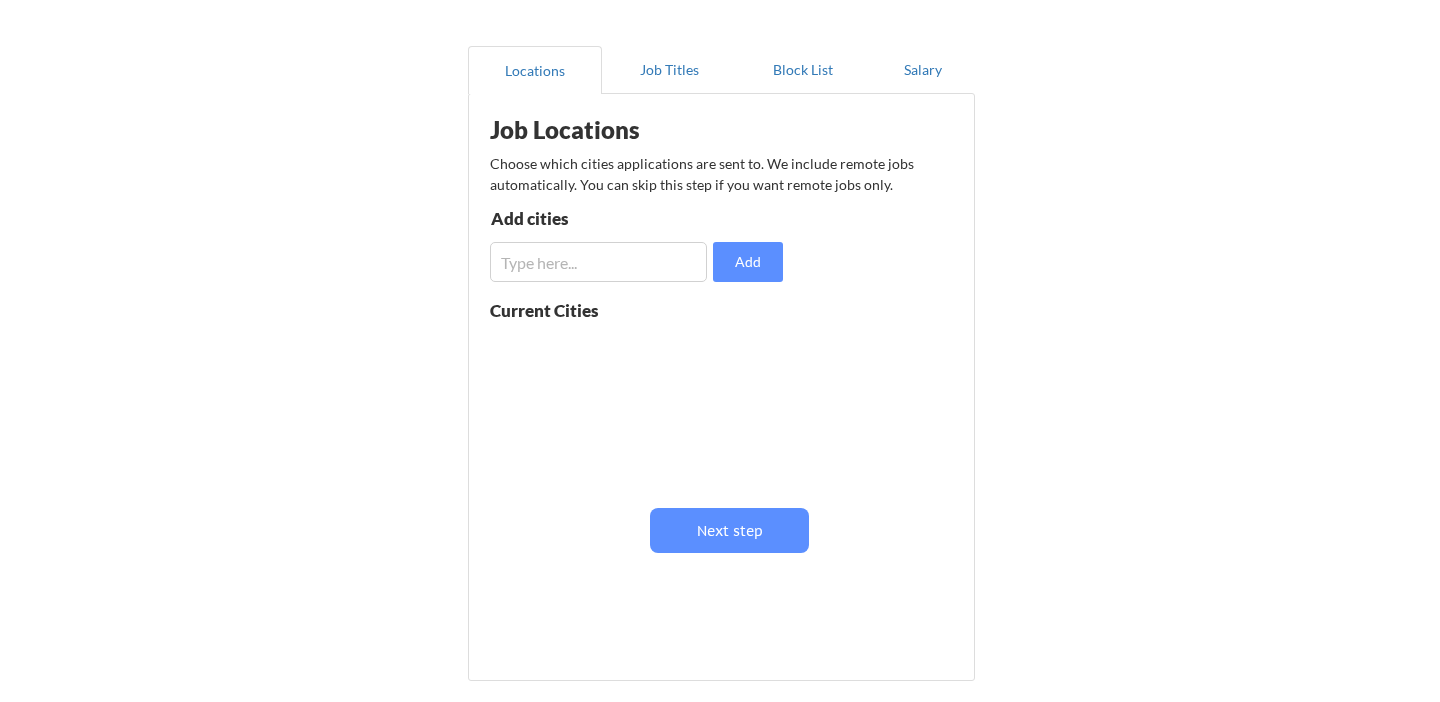 click at bounding box center (598, 262) 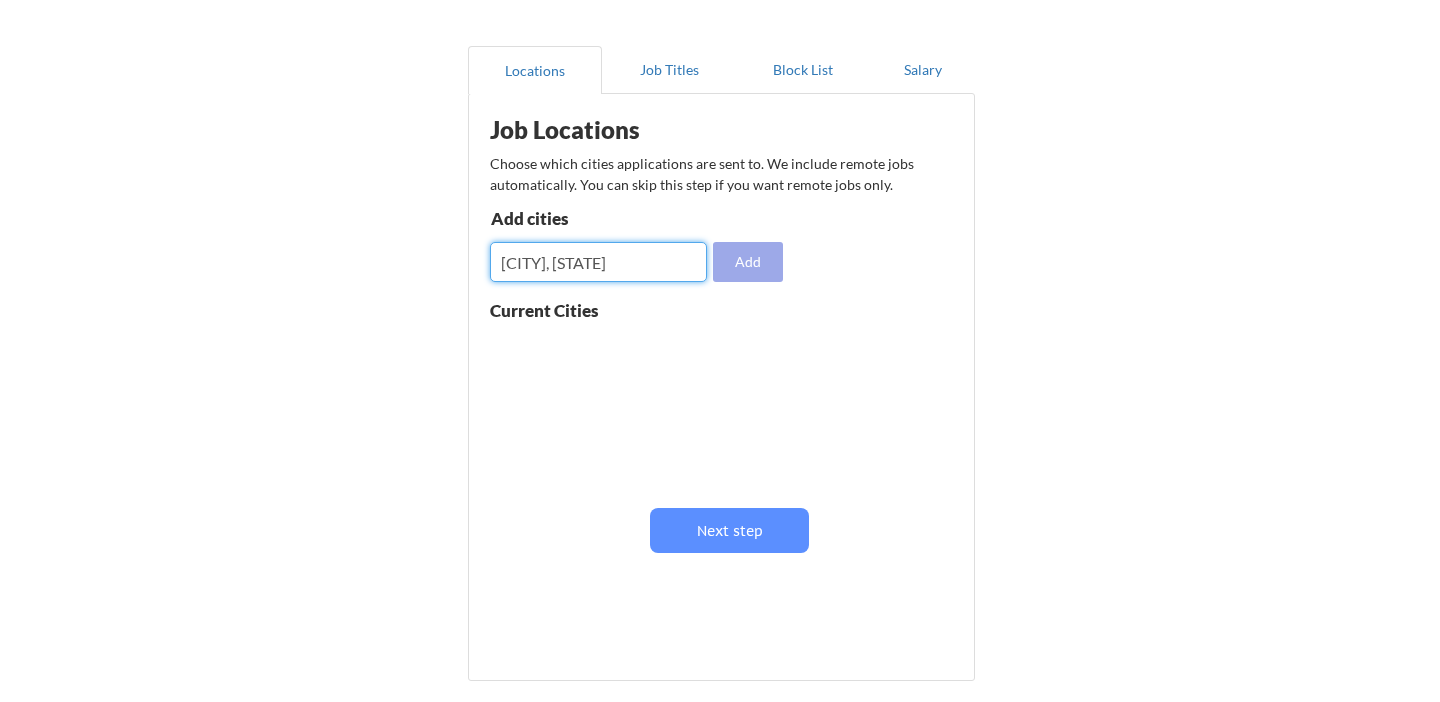 type on "[CITY], [STATE]" 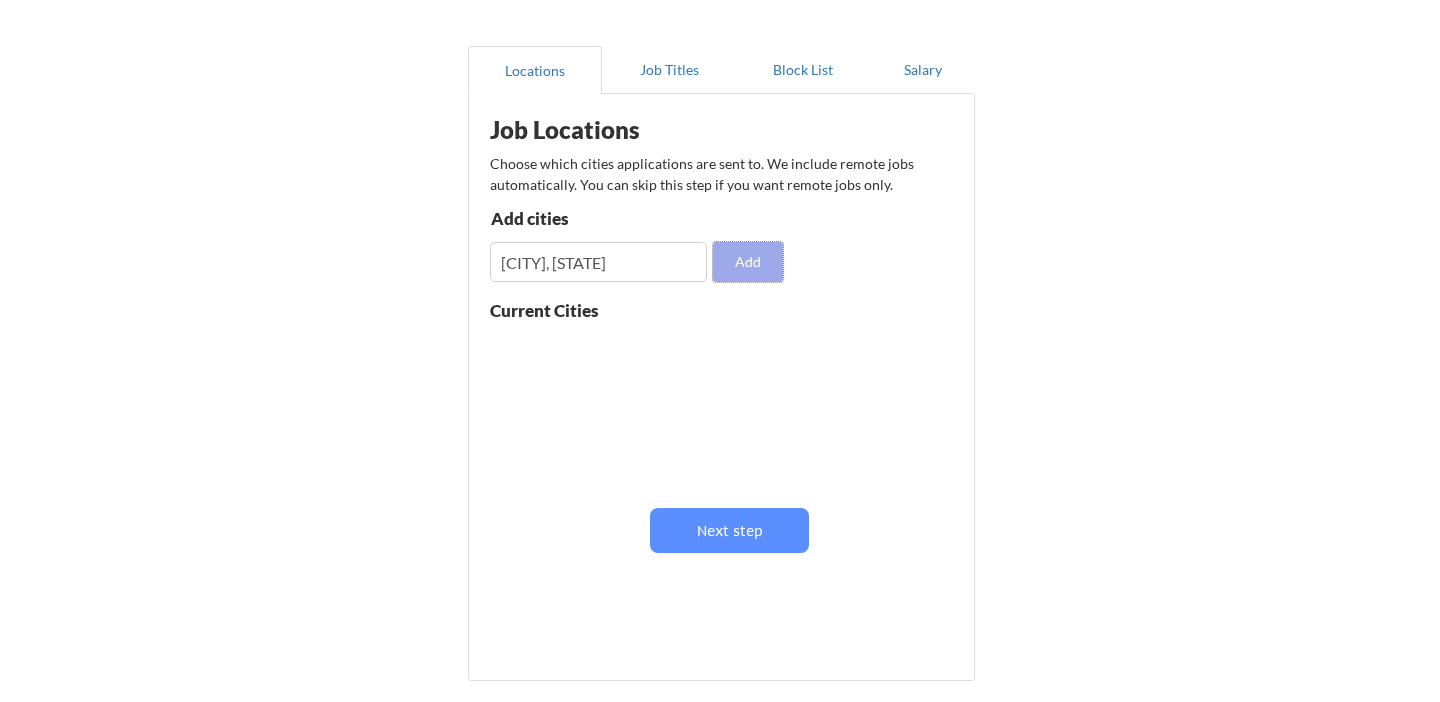 click on "Add" at bounding box center [748, 262] 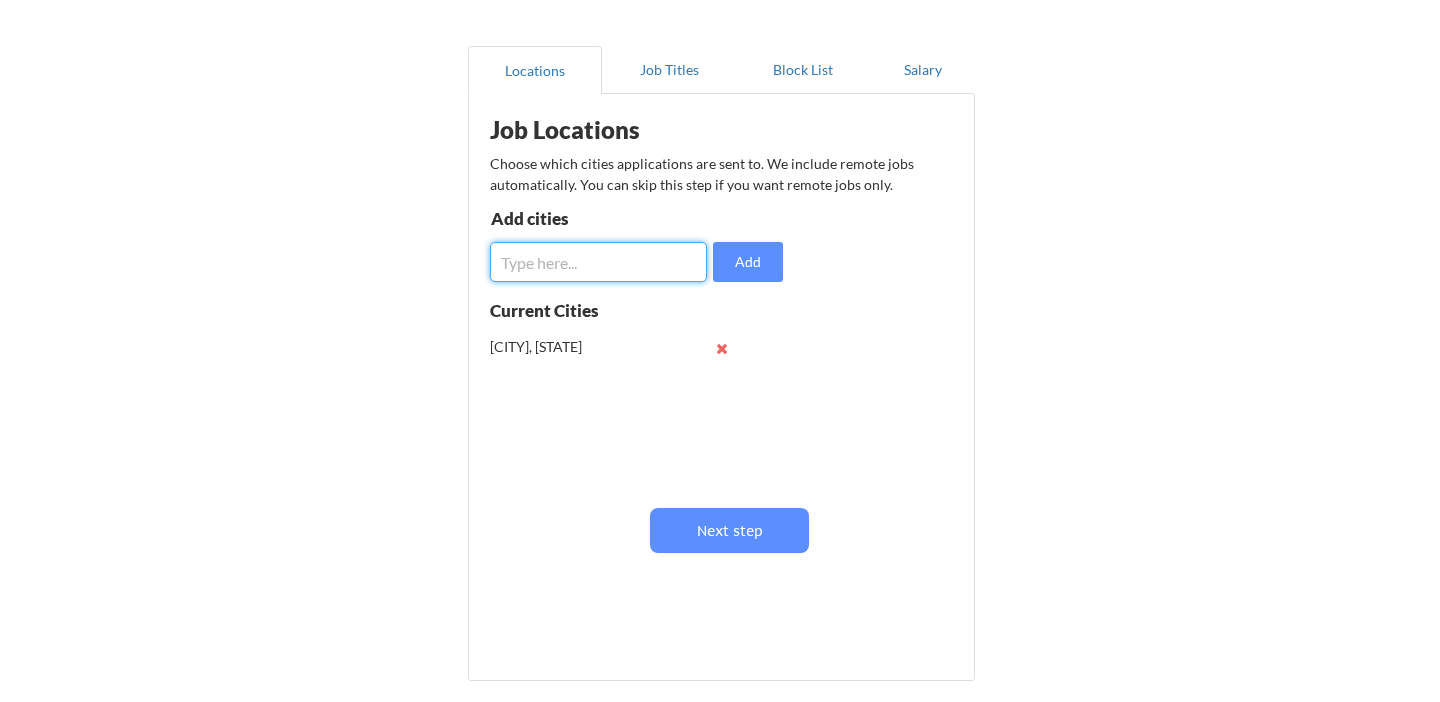 click at bounding box center [598, 262] 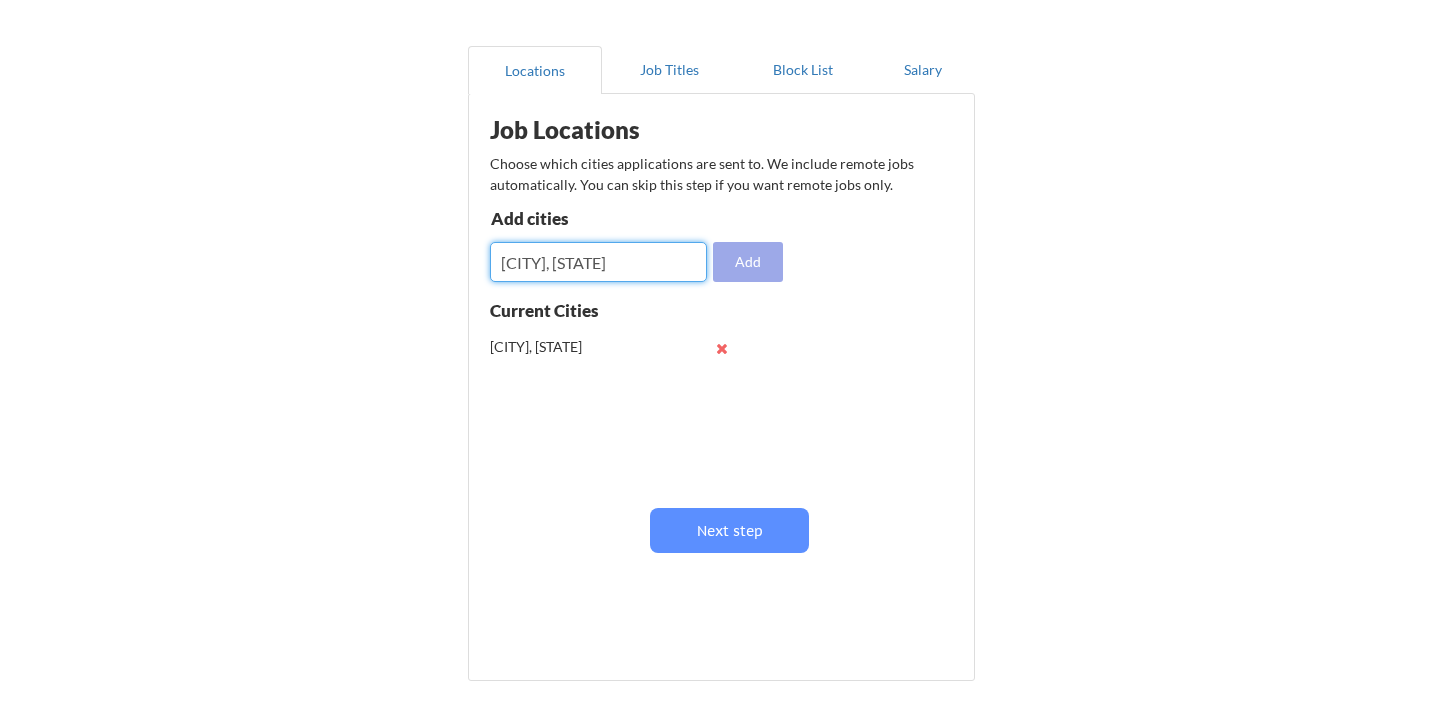 type on "[CITY], [STATE]" 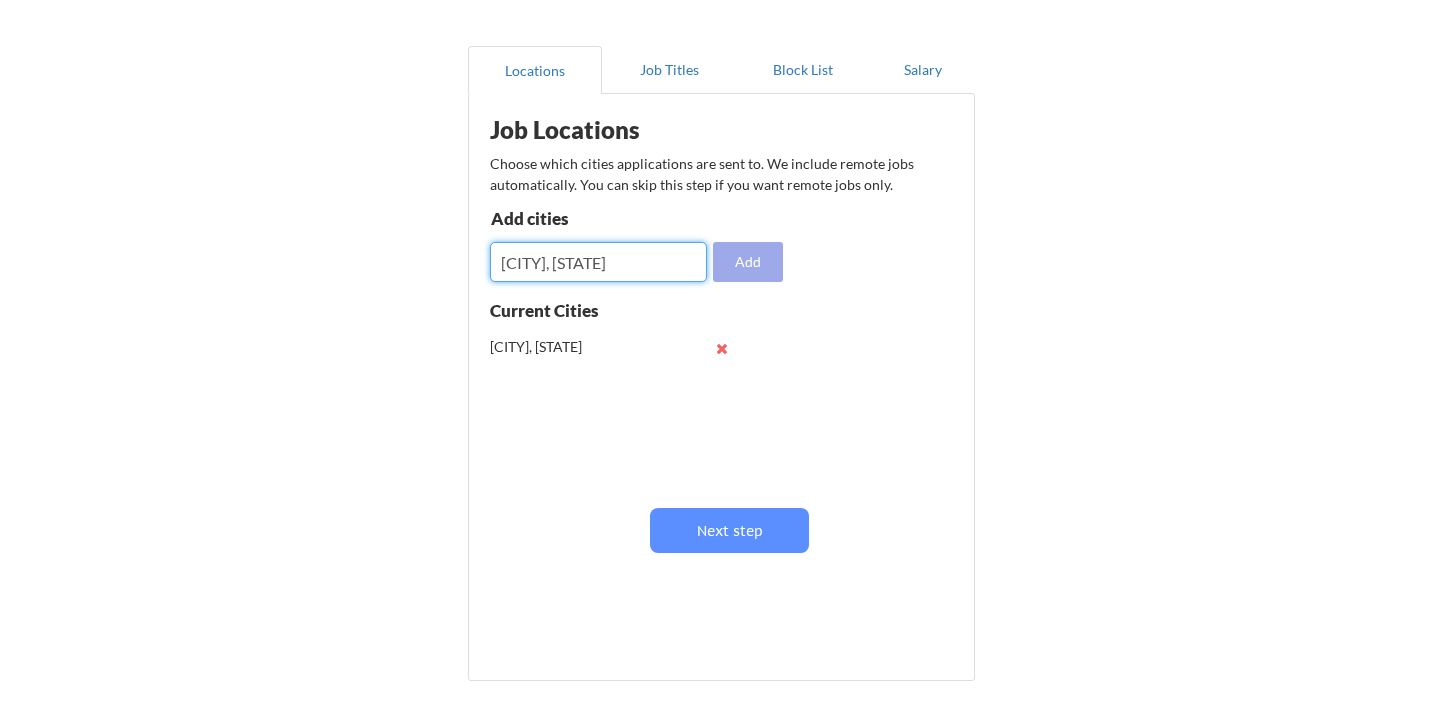 click on "Add" at bounding box center (748, 262) 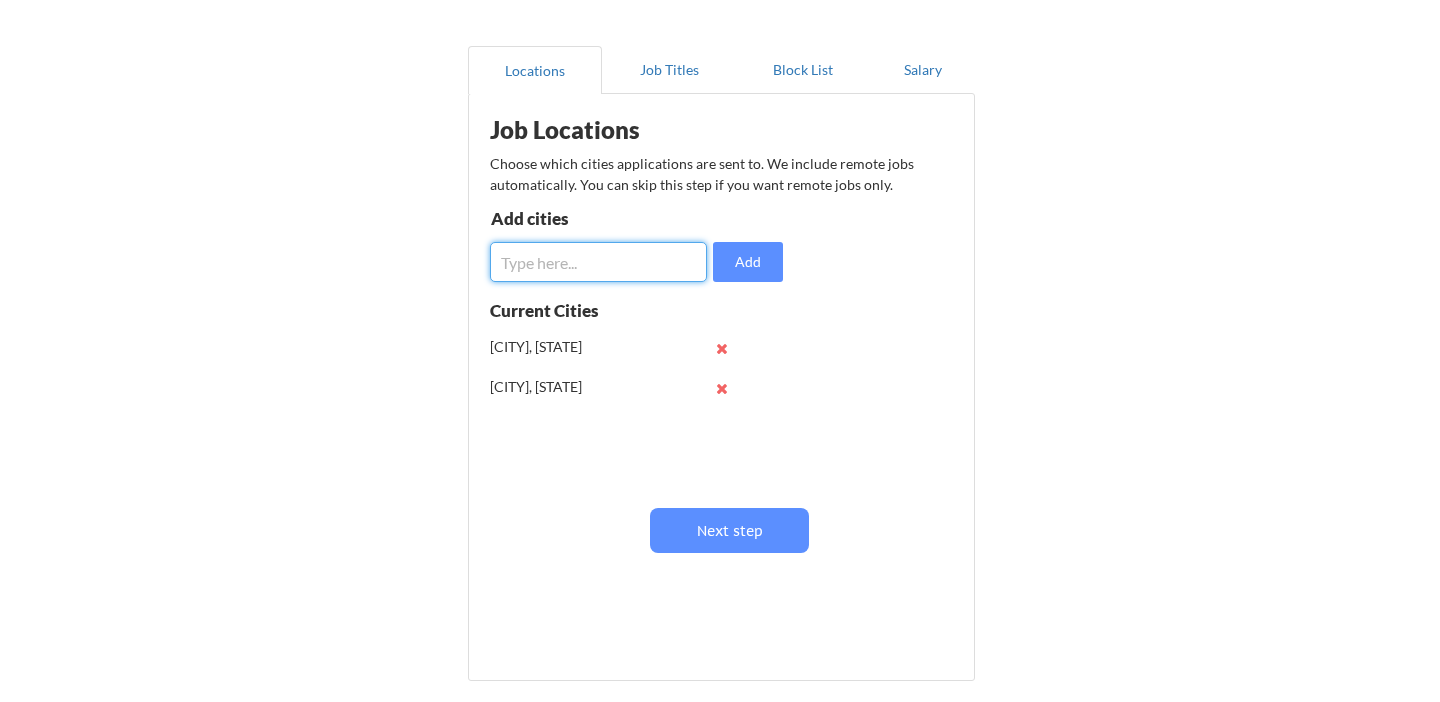 click at bounding box center [598, 262] 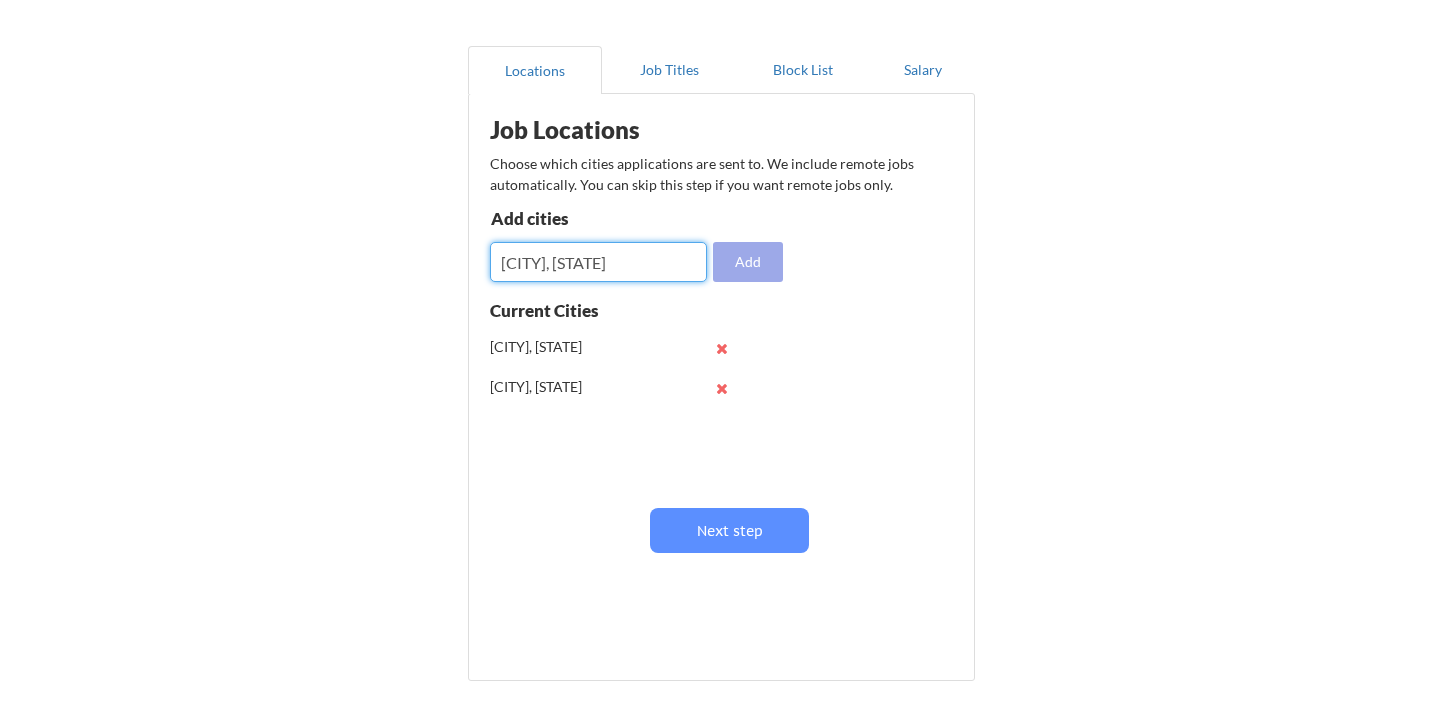 type on "[CITY], [STATE]" 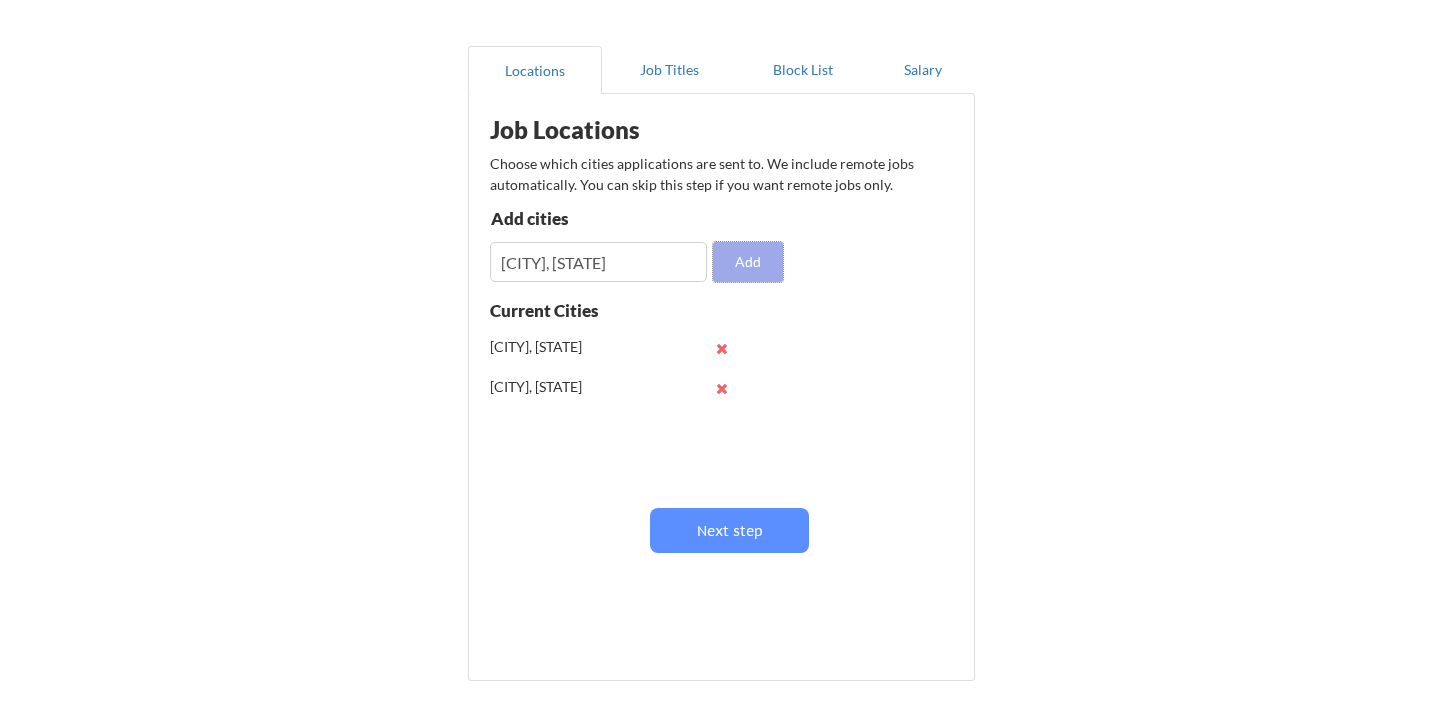 click on "Add" at bounding box center [748, 262] 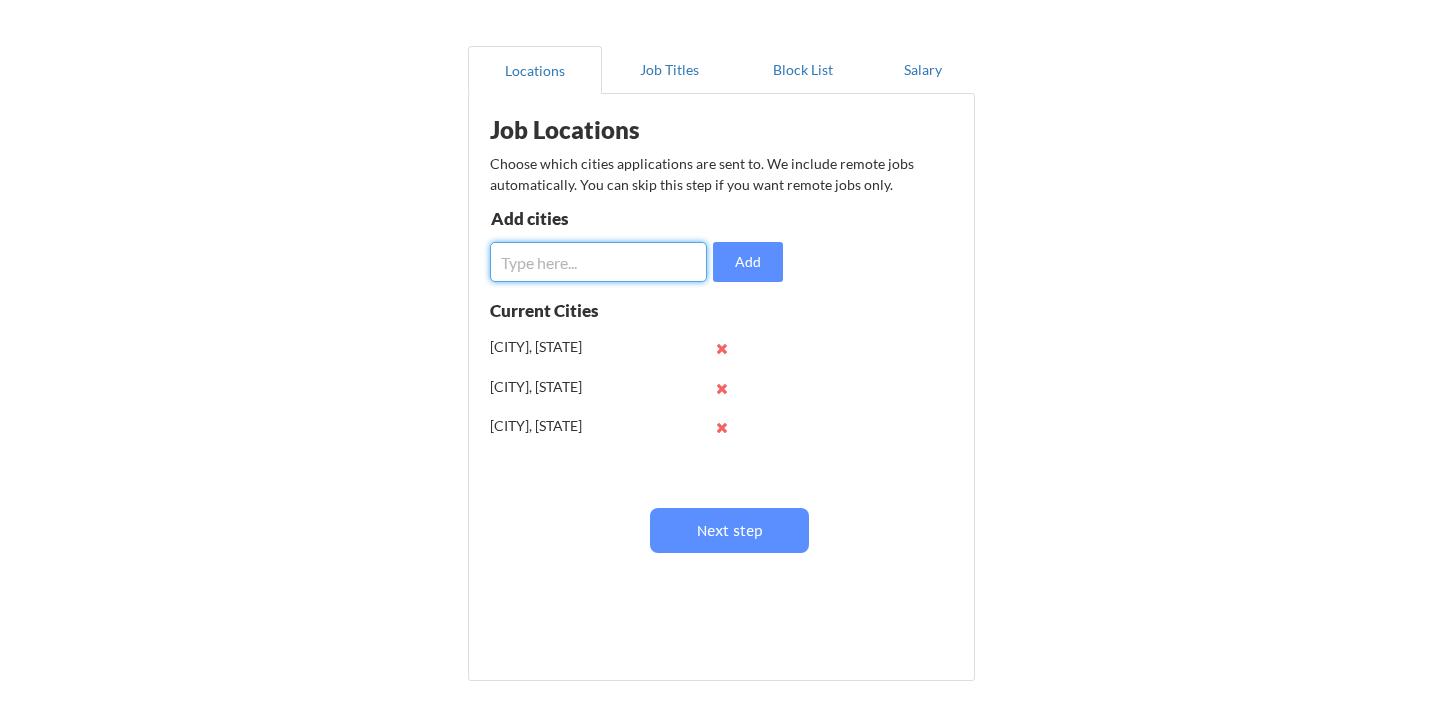 click at bounding box center [598, 262] 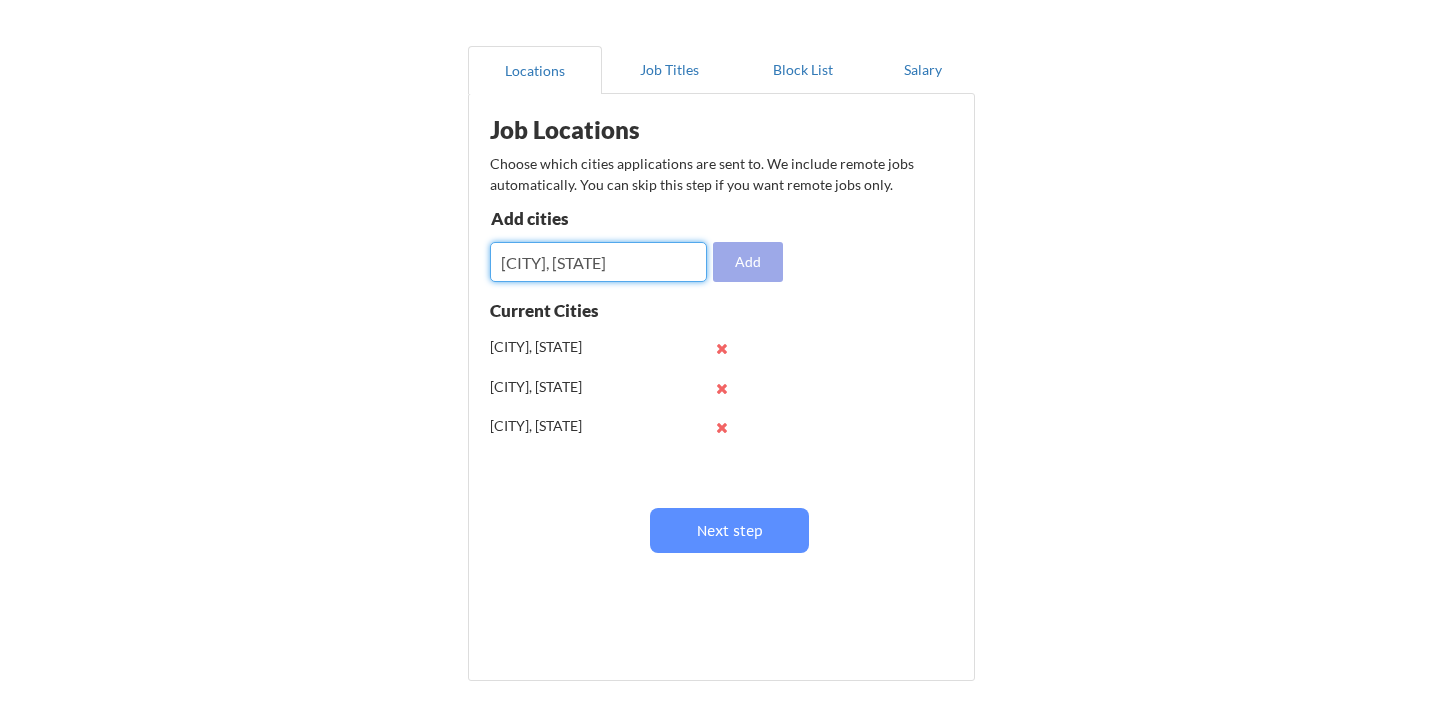 type on "[CITY], [STATE]" 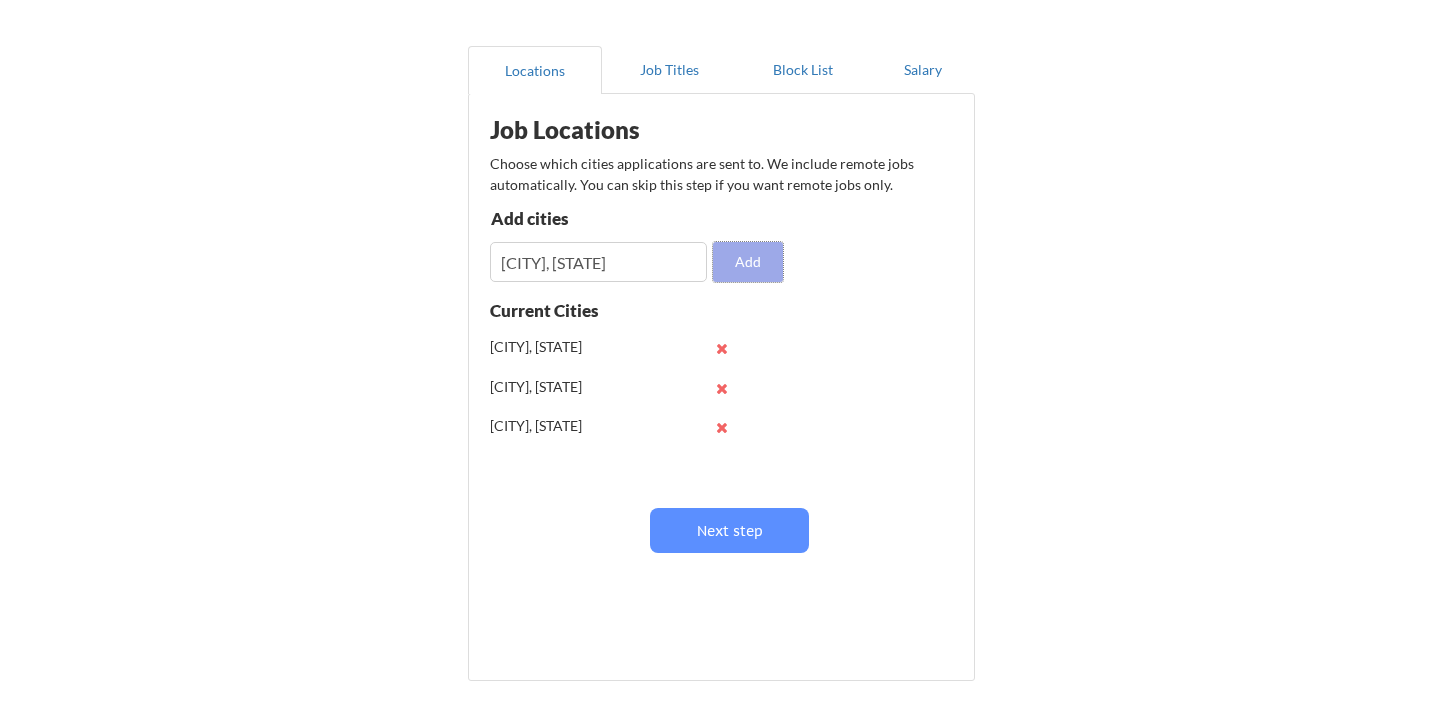 click on "Add" at bounding box center (748, 262) 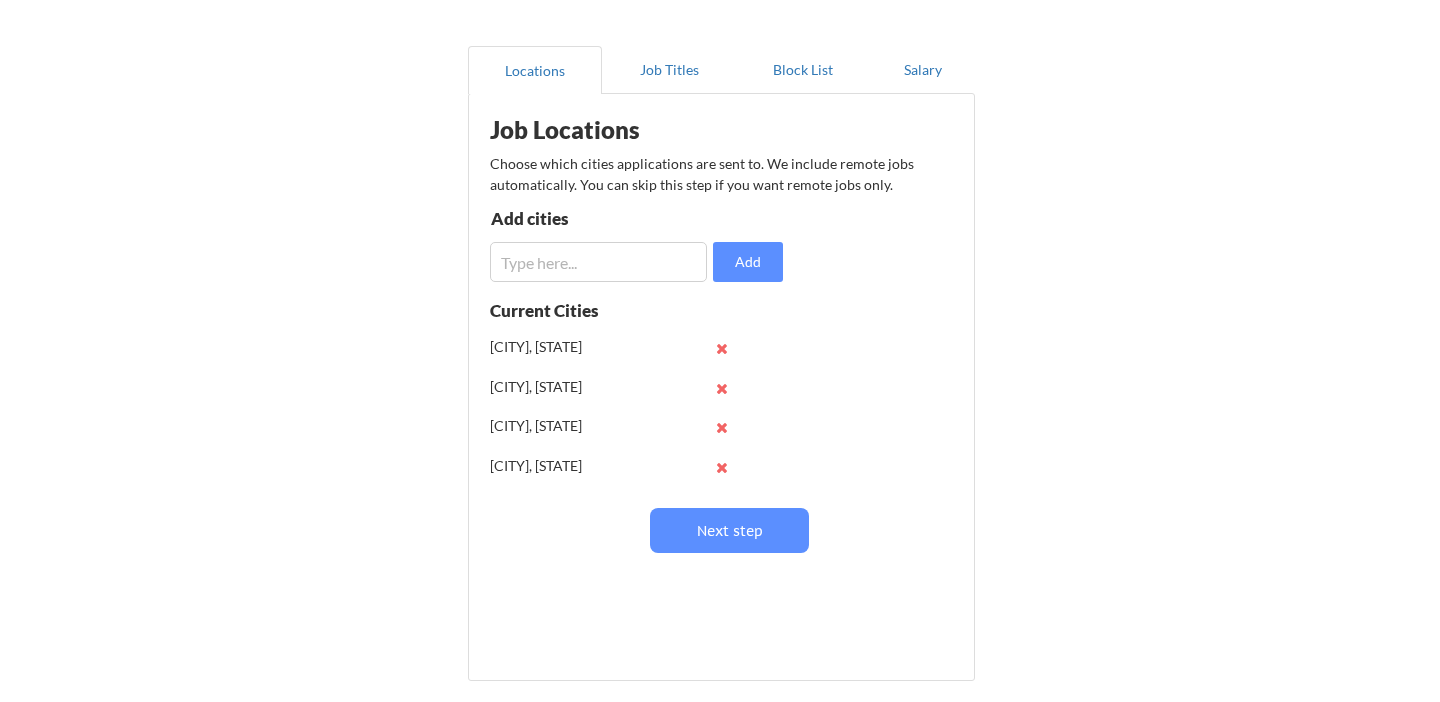 click at bounding box center [598, 262] 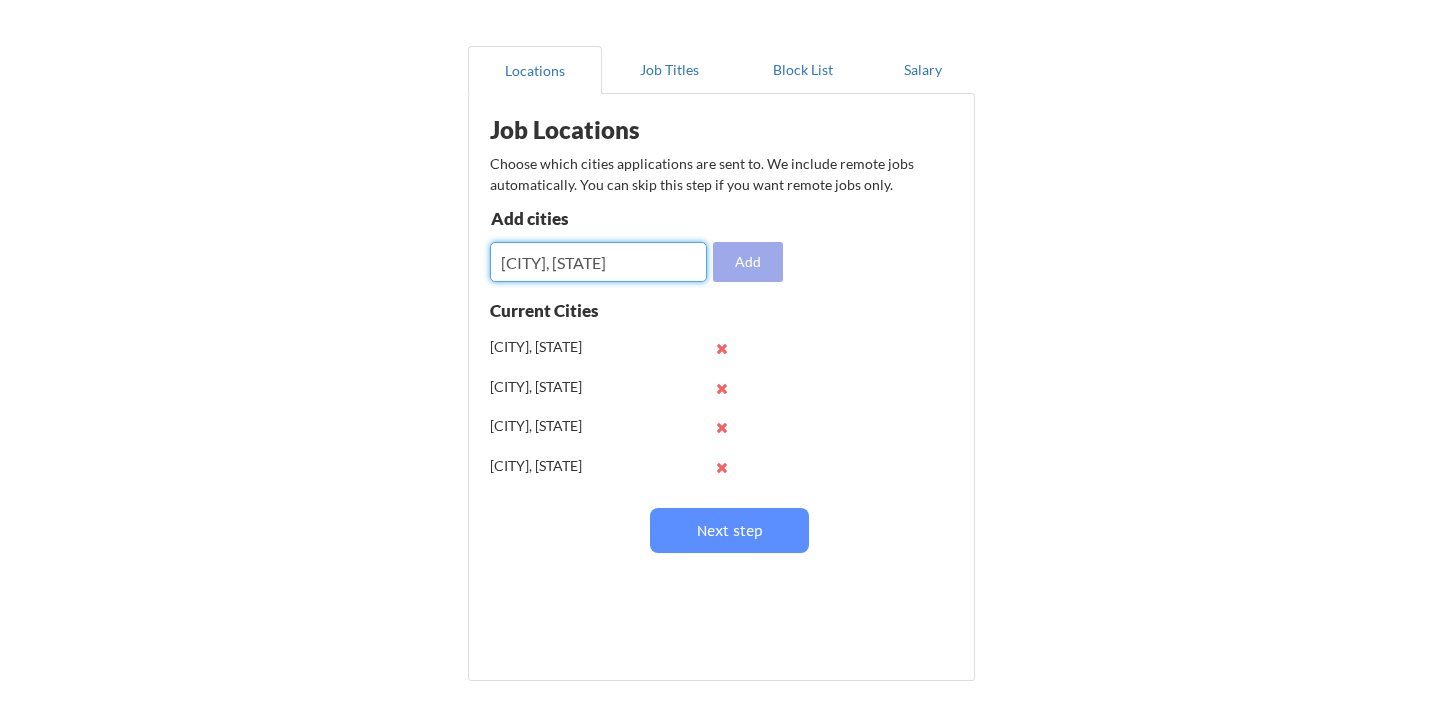 type on "[CITY], [STATE]" 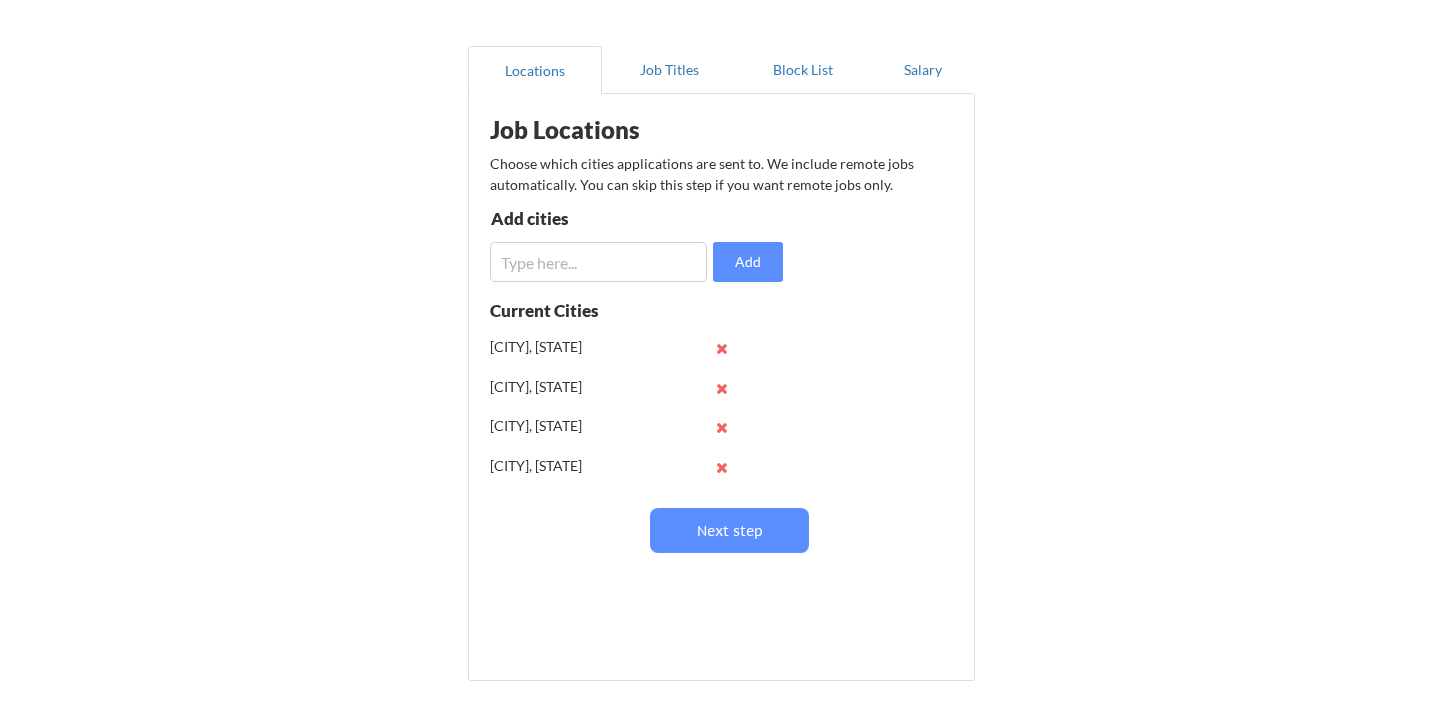 click at bounding box center (598, 262) 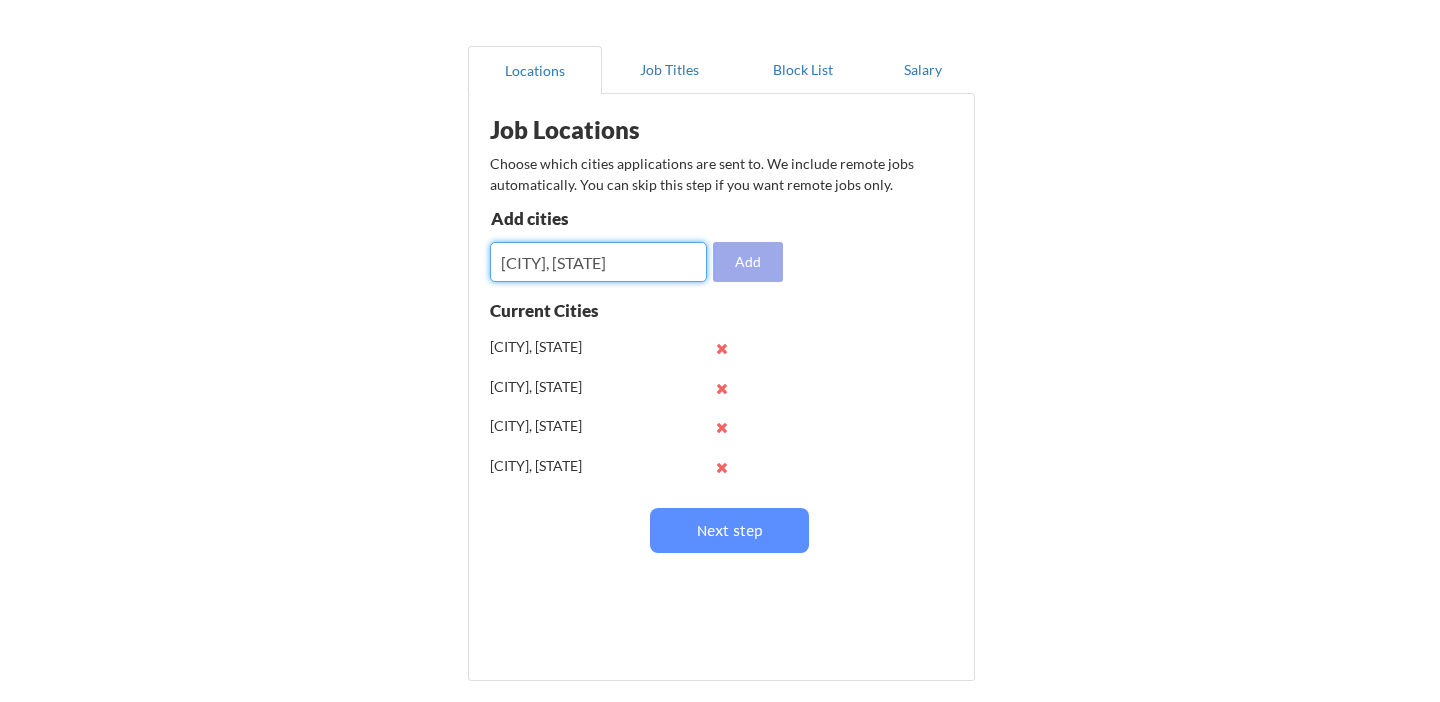 type on "[CITY], [STATE]" 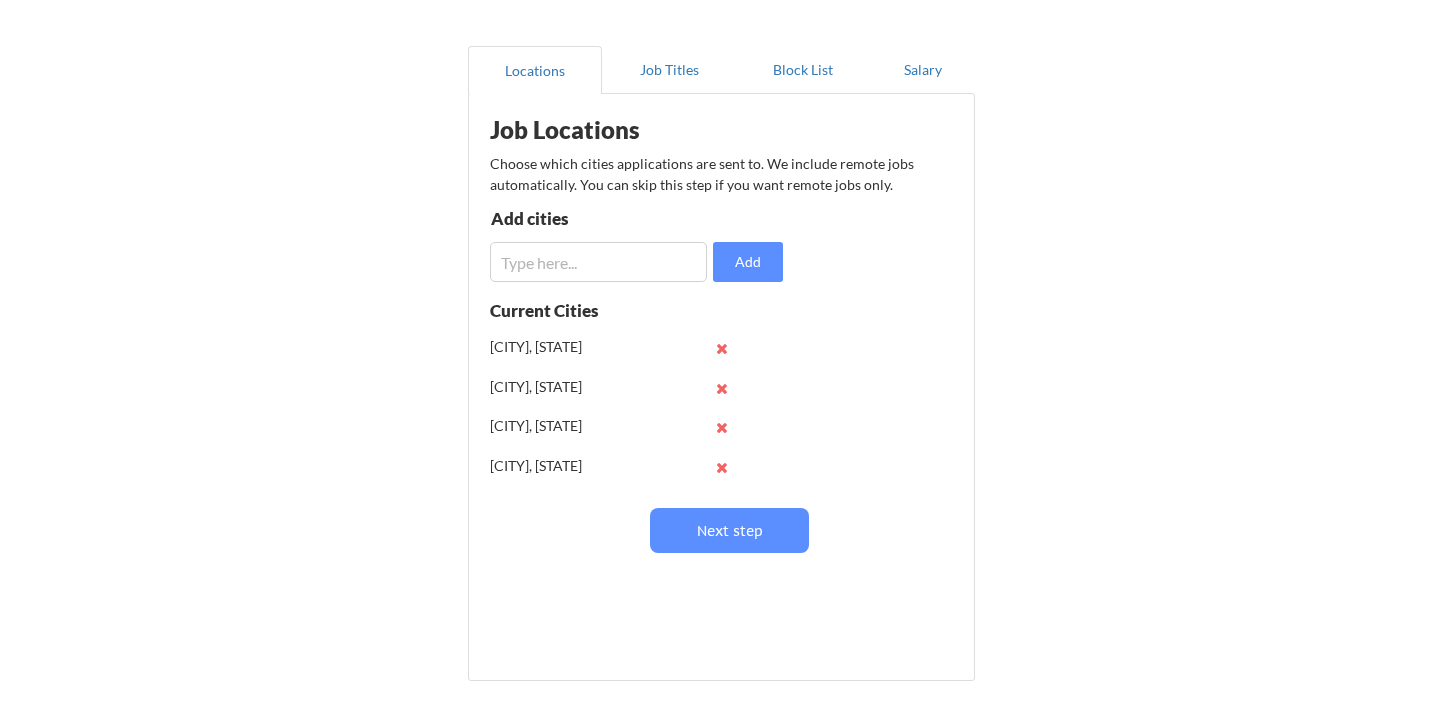 click at bounding box center (598, 262) 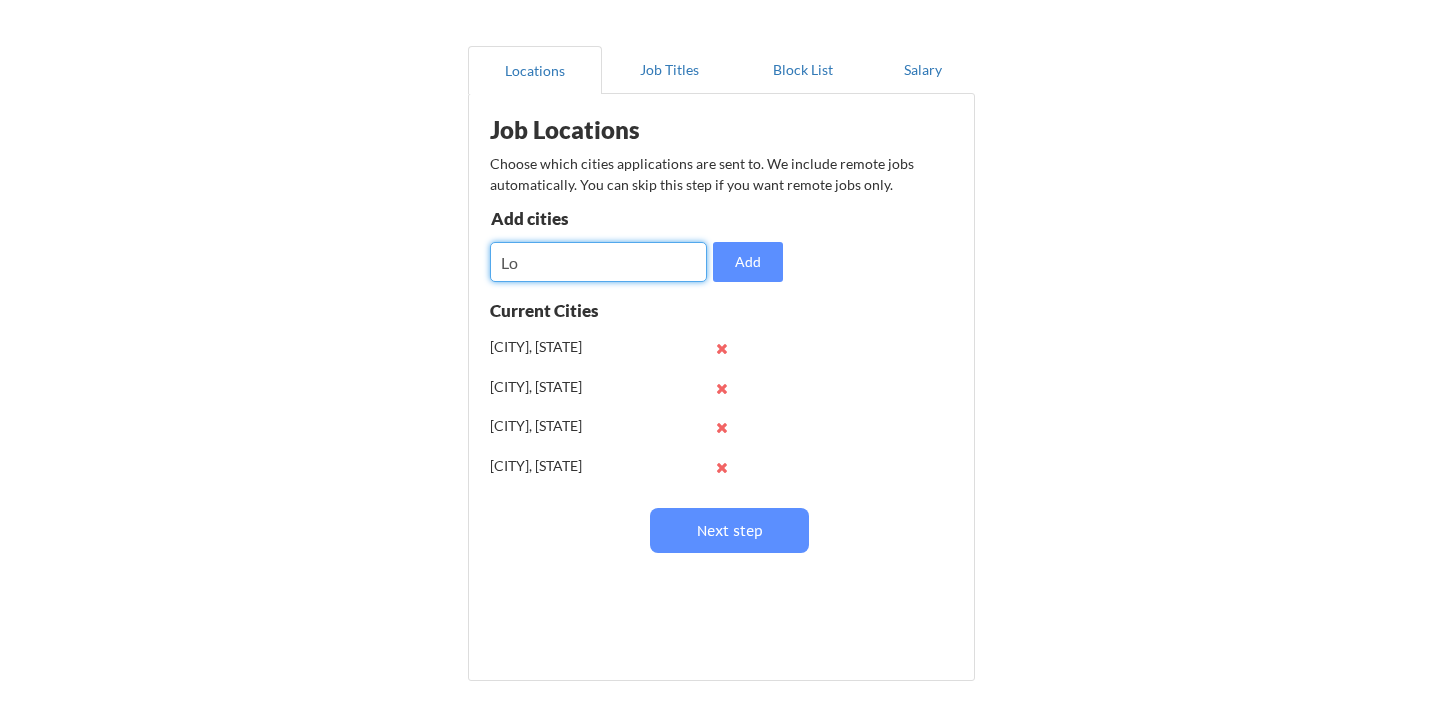 type on "L" 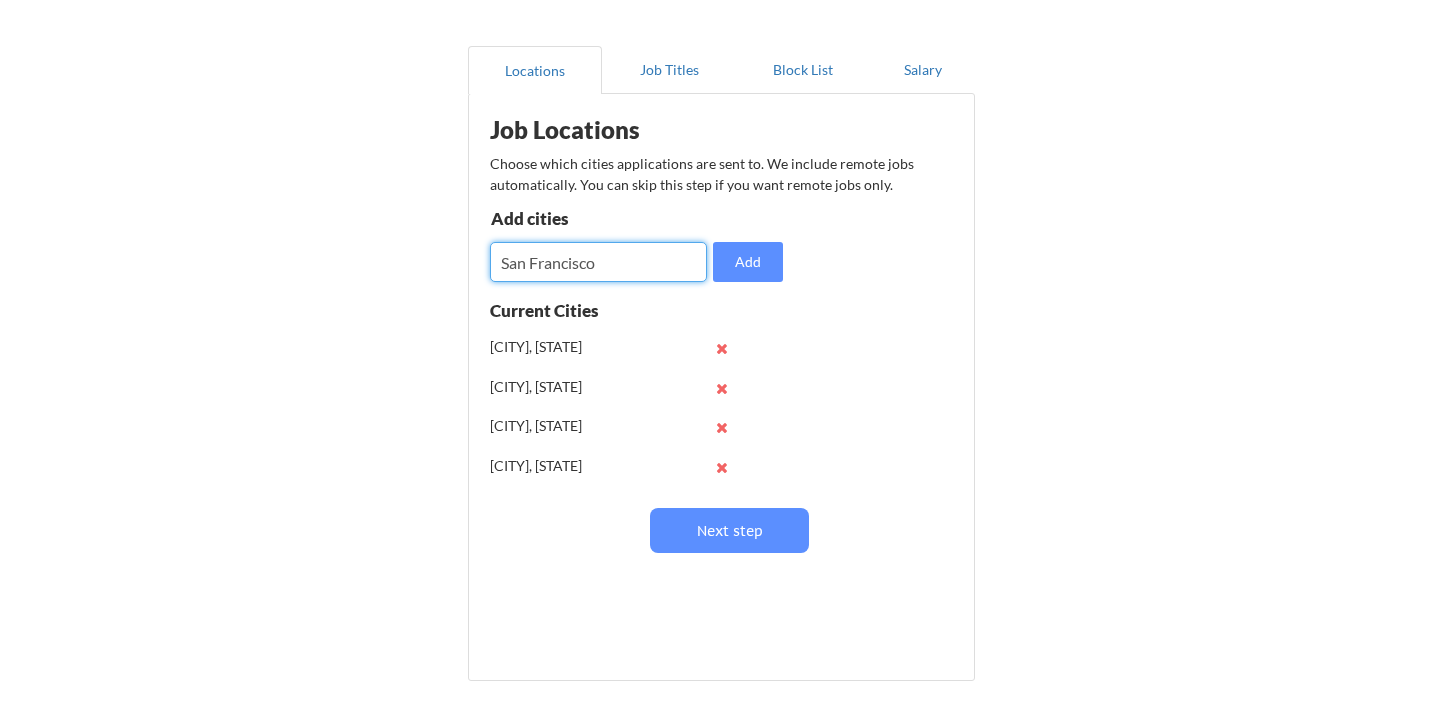 type on "San Francisco" 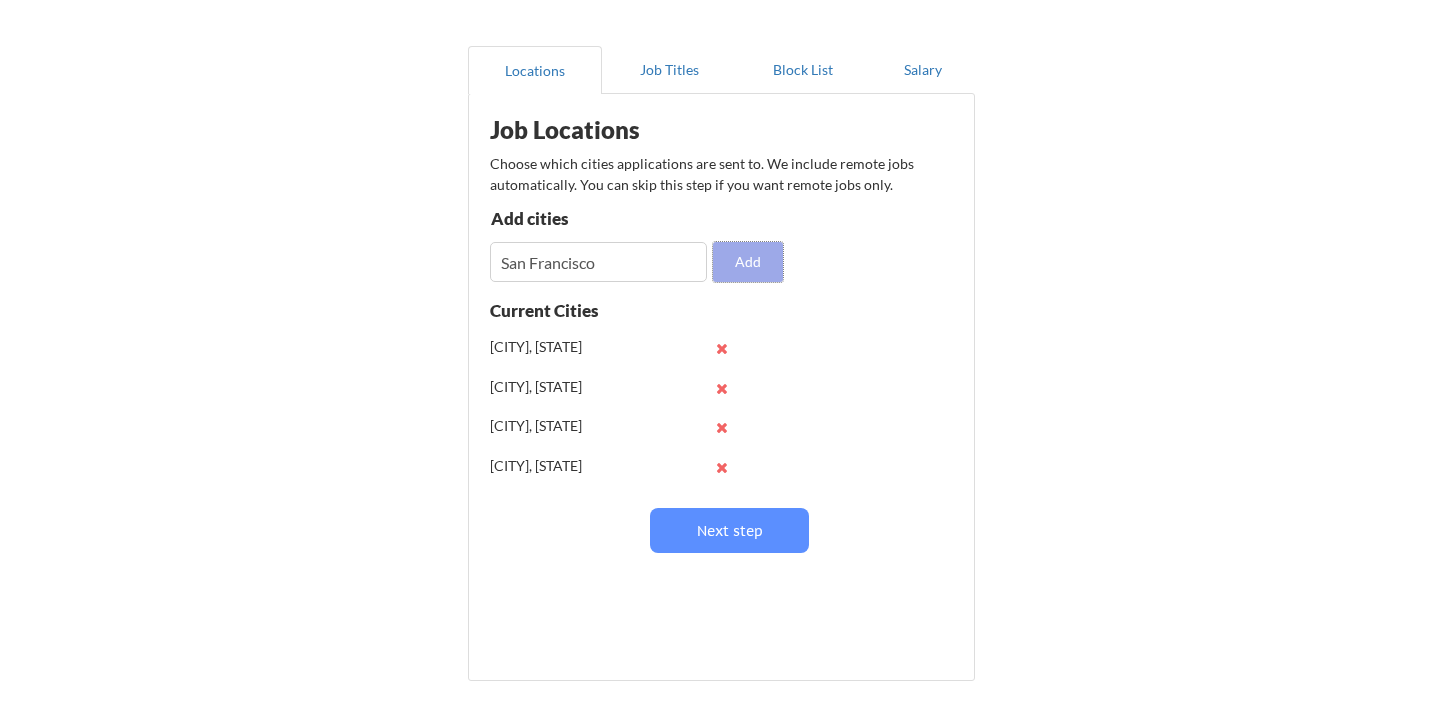 click on "Add" at bounding box center (748, 262) 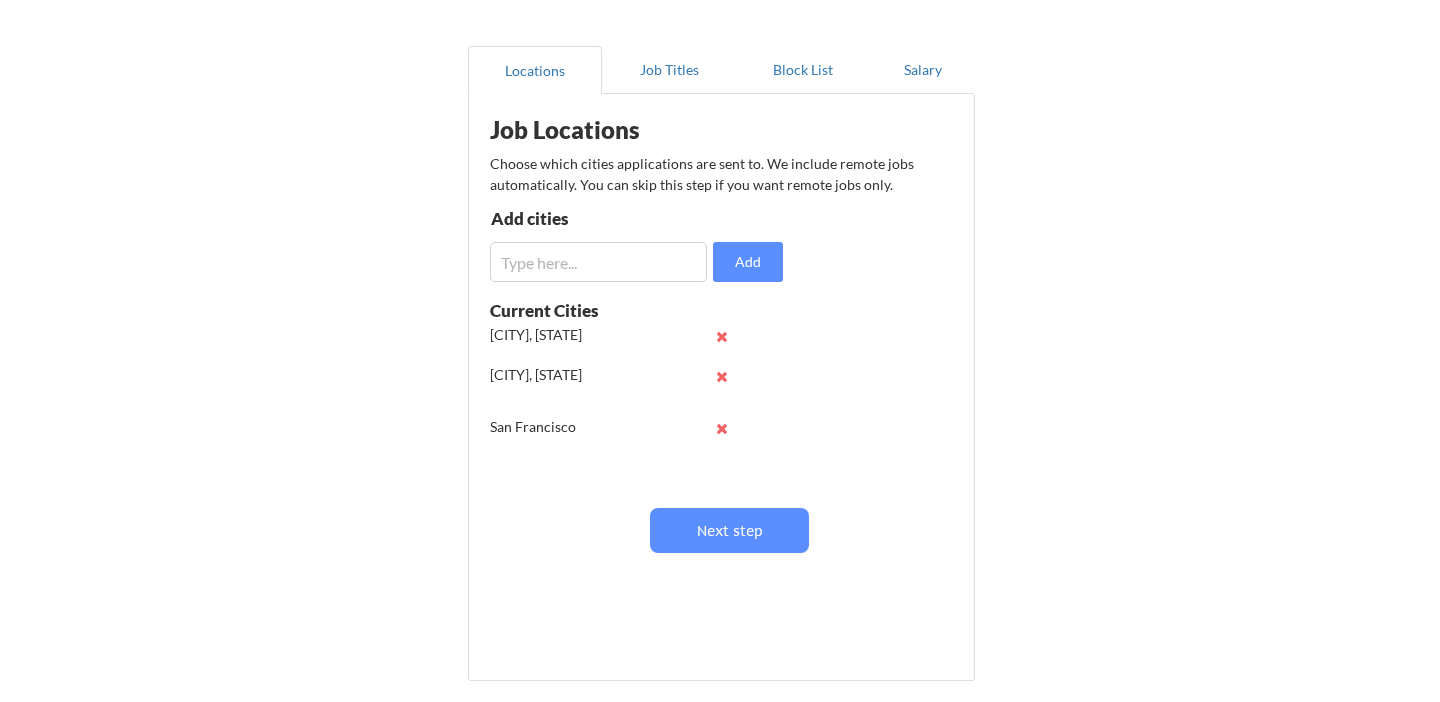 scroll, scrollTop: 0, scrollLeft: 0, axis: both 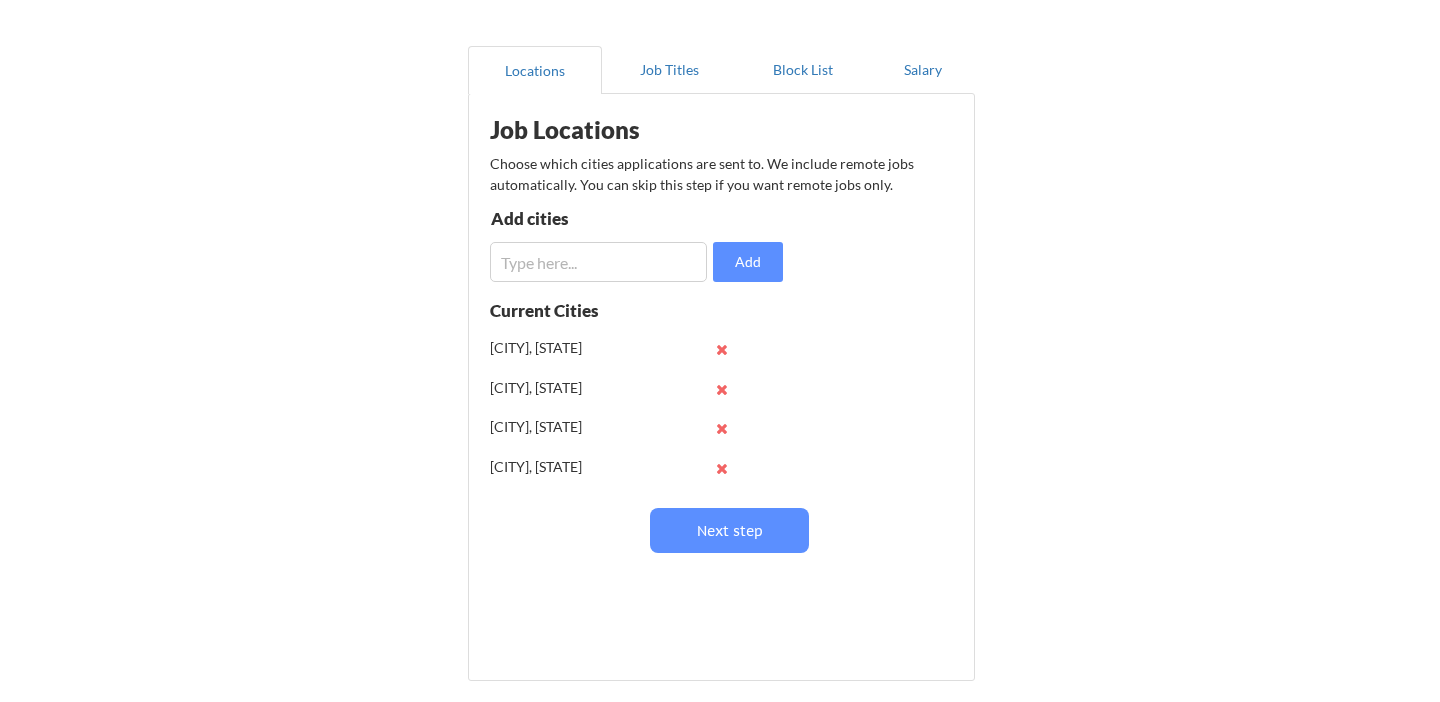 click at bounding box center (598, 262) 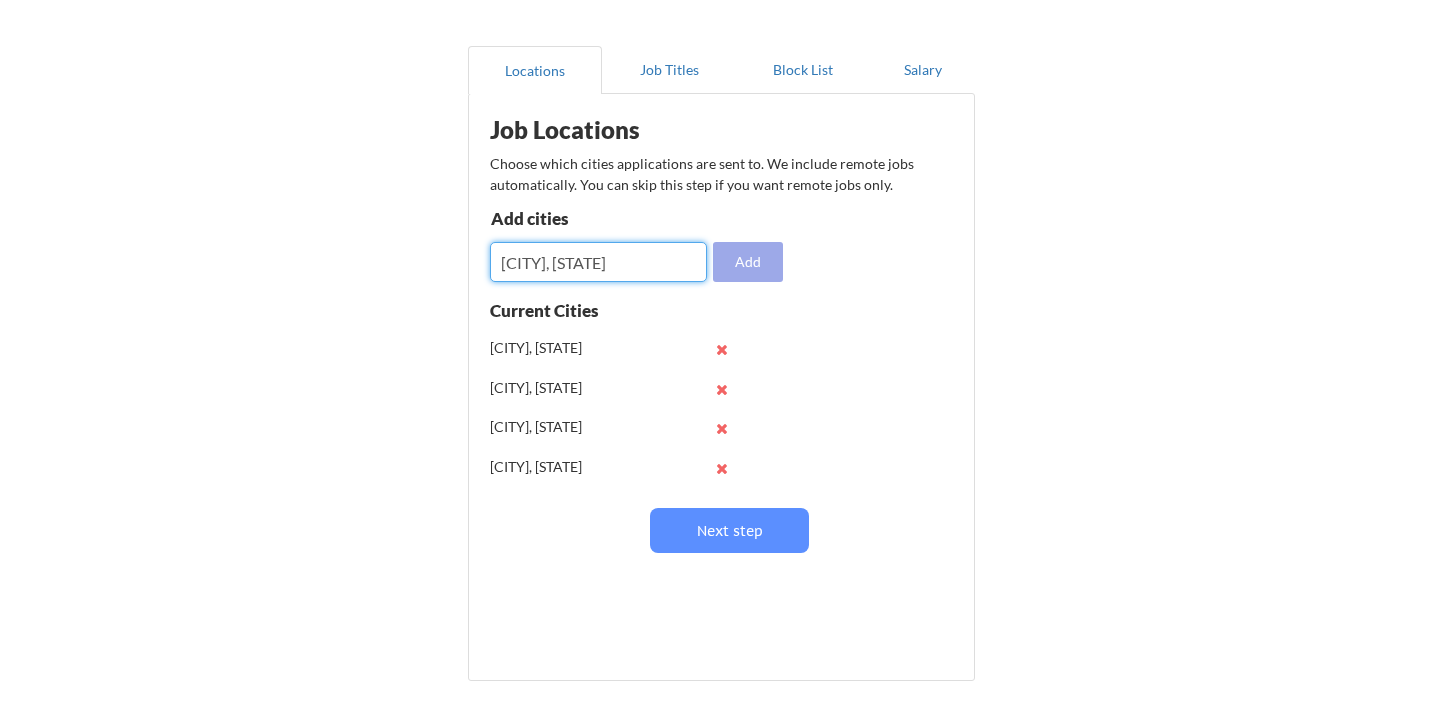 type on "[CITY], [STATE]" 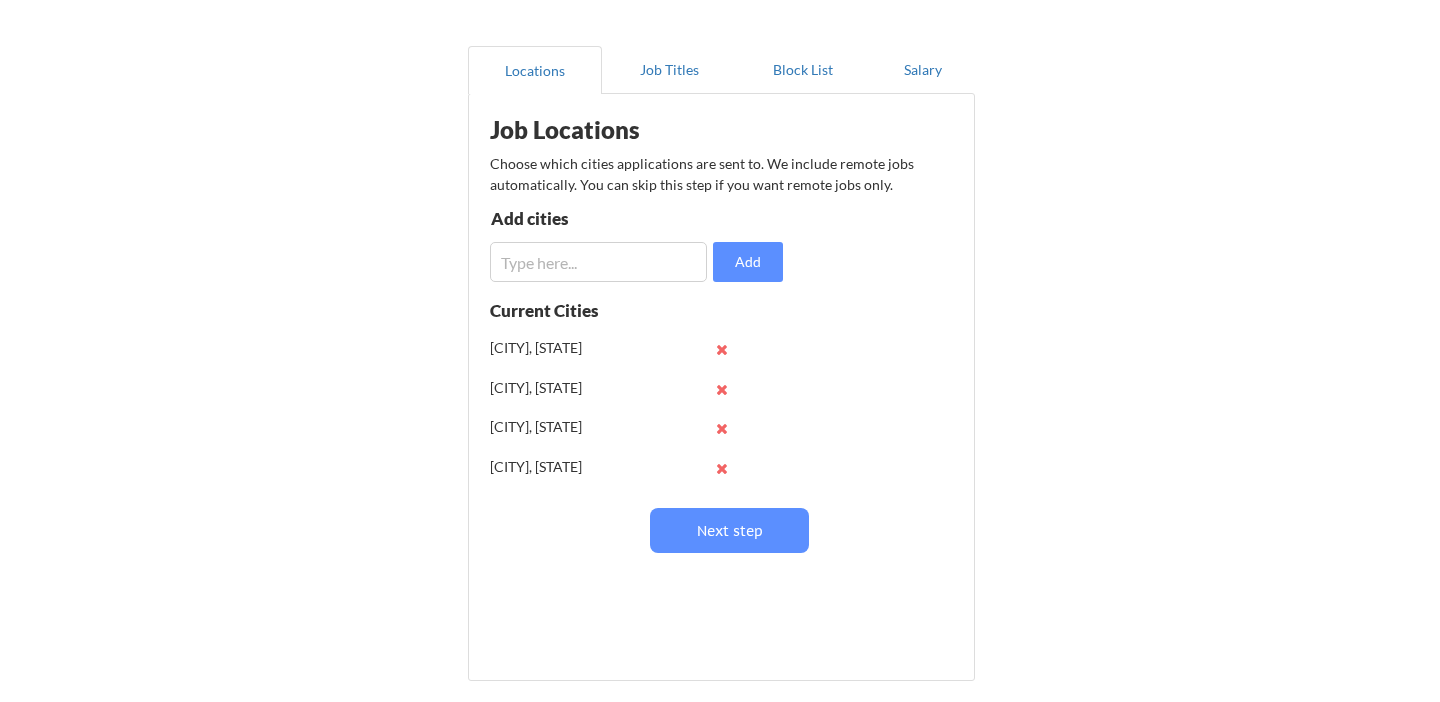 scroll, scrollTop: 147, scrollLeft: 0, axis: vertical 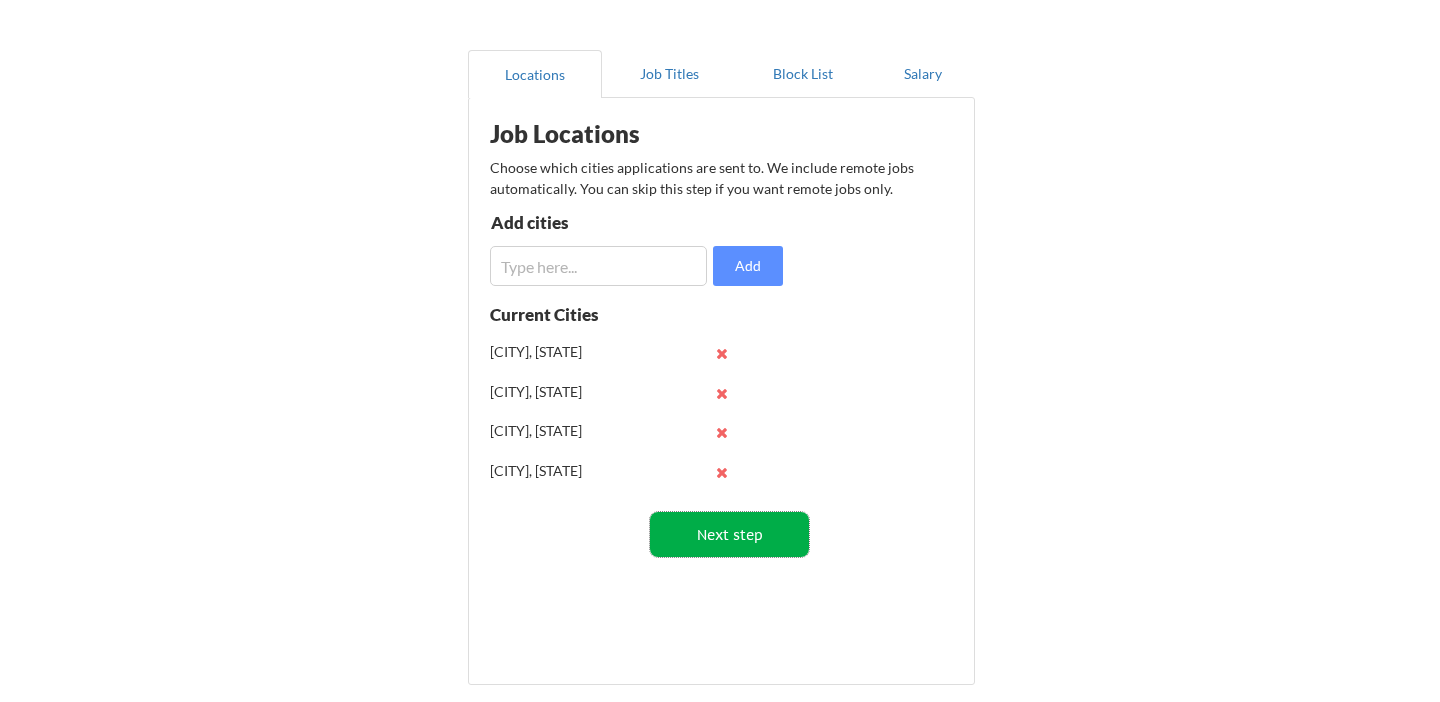 click on "Next step" at bounding box center (729, 534) 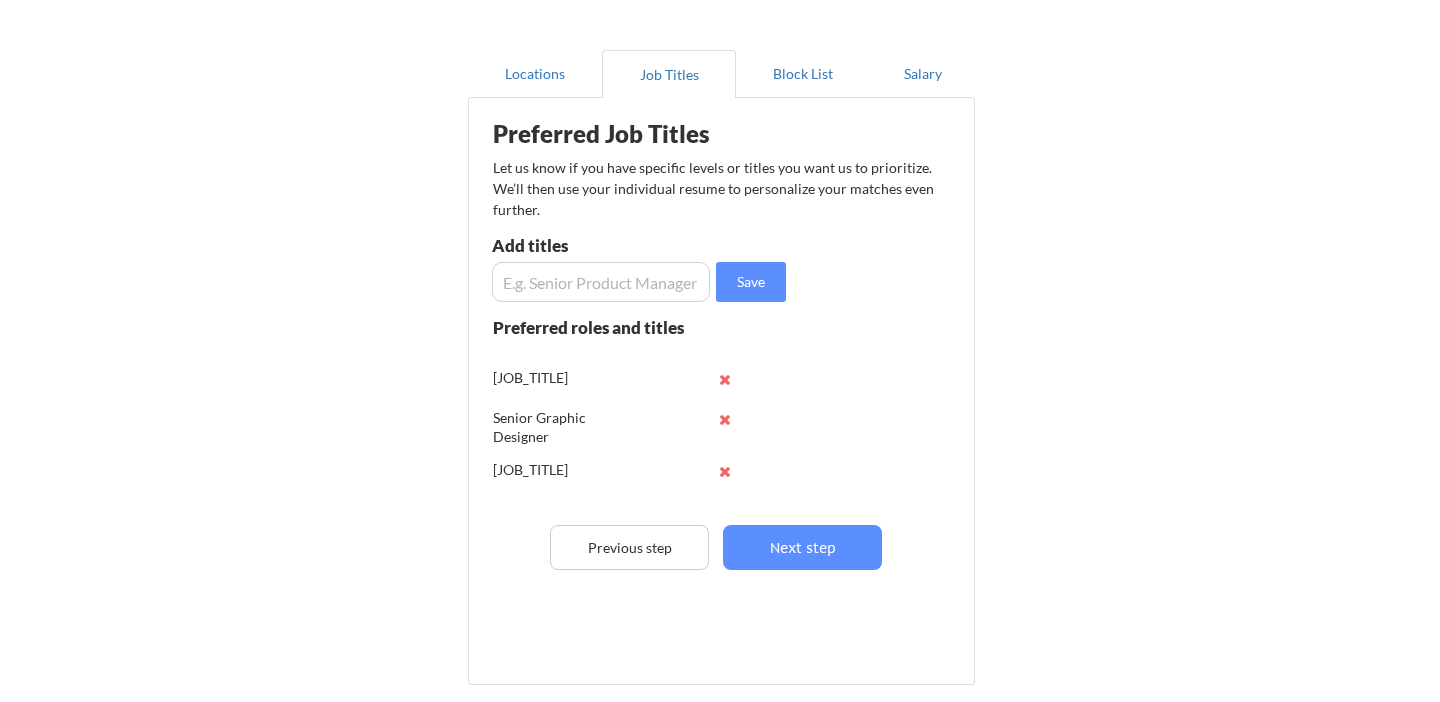 scroll, scrollTop: 0, scrollLeft: 0, axis: both 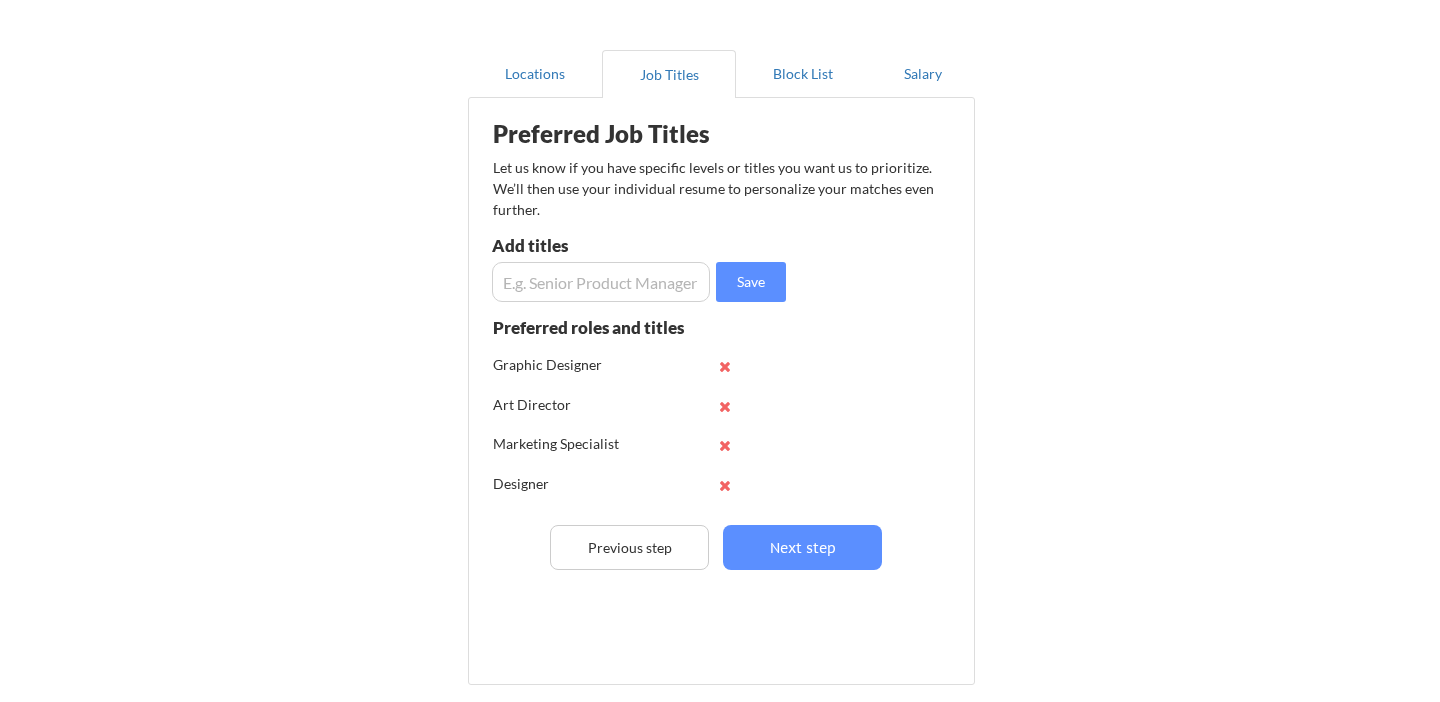 click at bounding box center (601, 282) 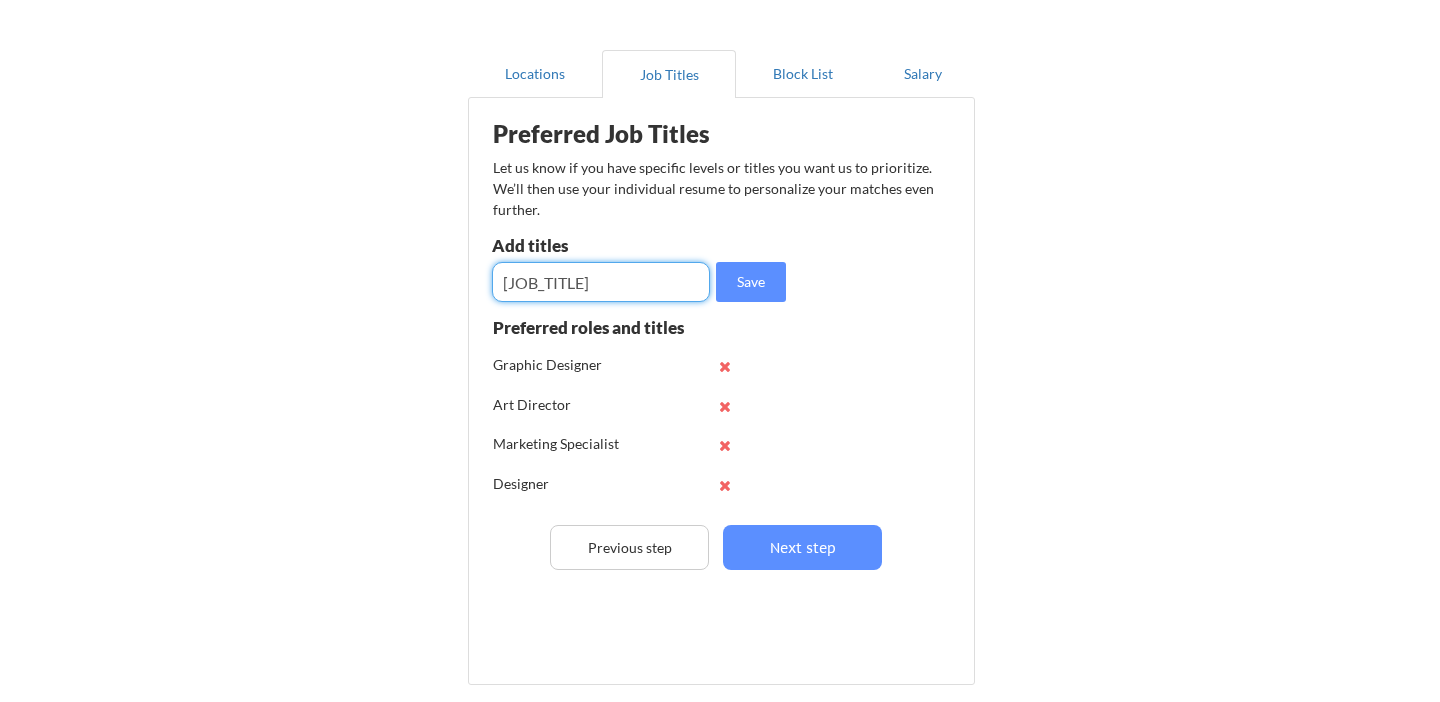 scroll, scrollTop: 0, scrollLeft: 85, axis: horizontal 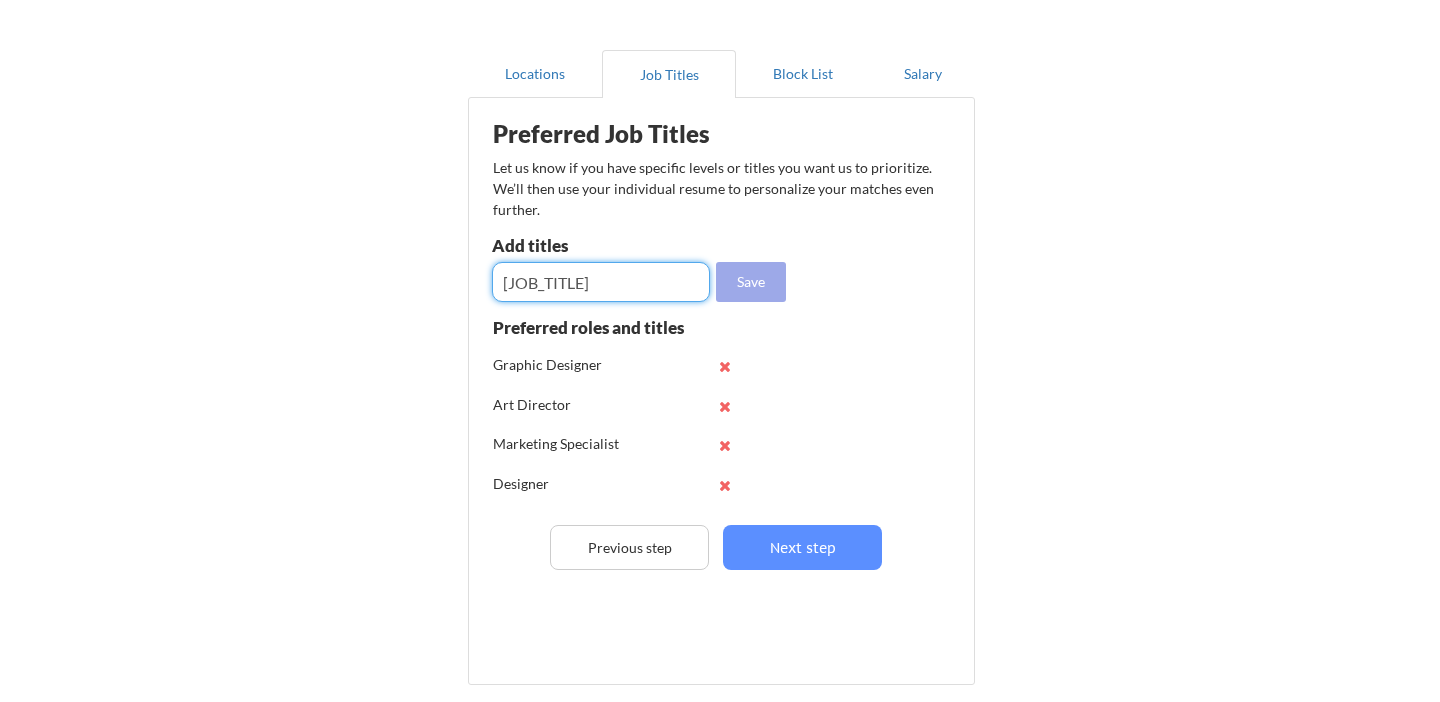 type on "[JOB_TITLE]" 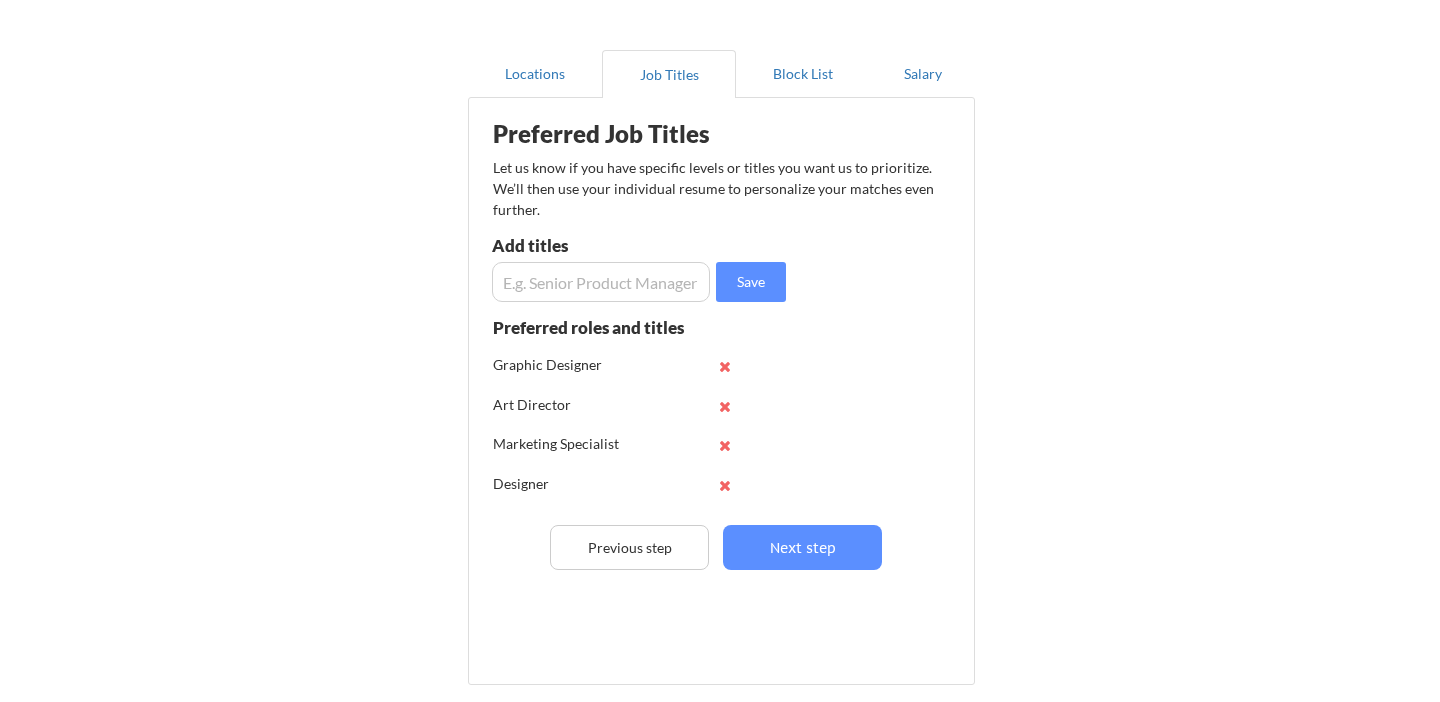 click at bounding box center (601, 282) 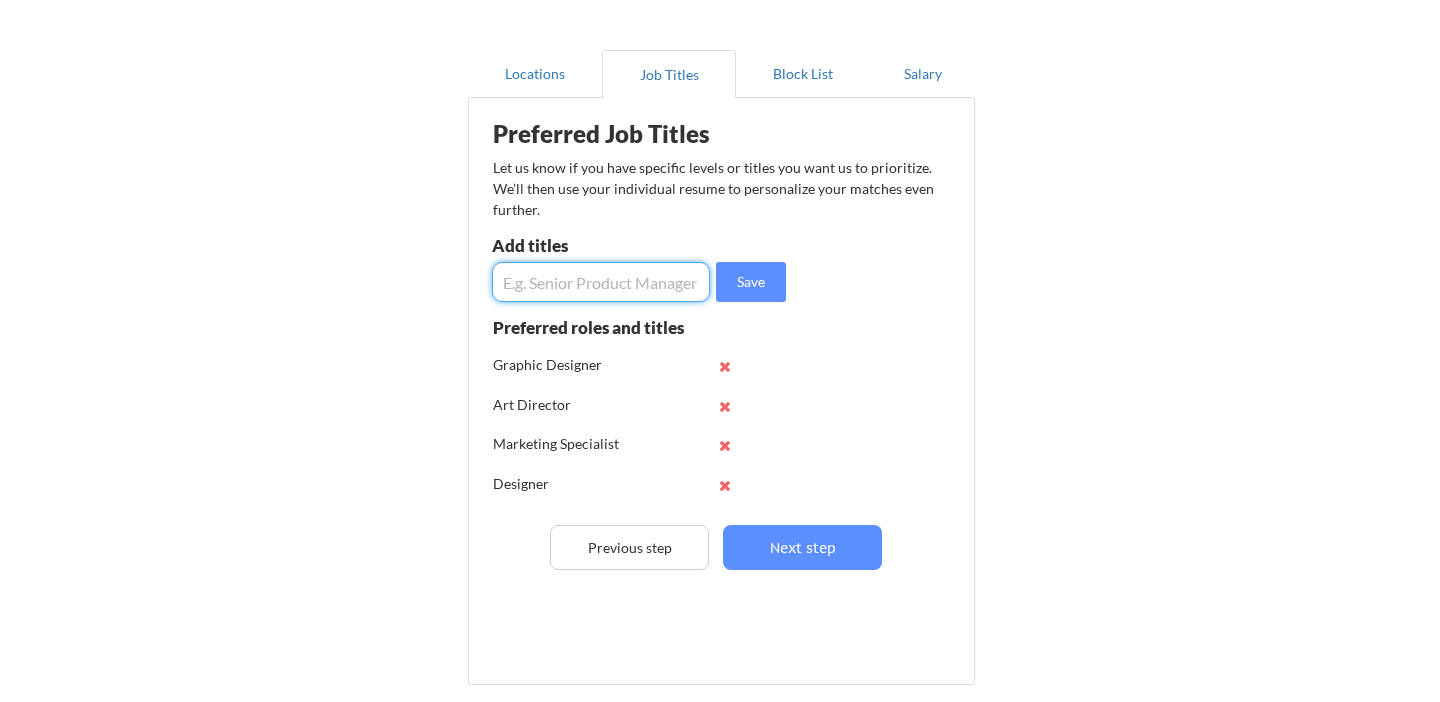 scroll, scrollTop: 237, scrollLeft: 0, axis: vertical 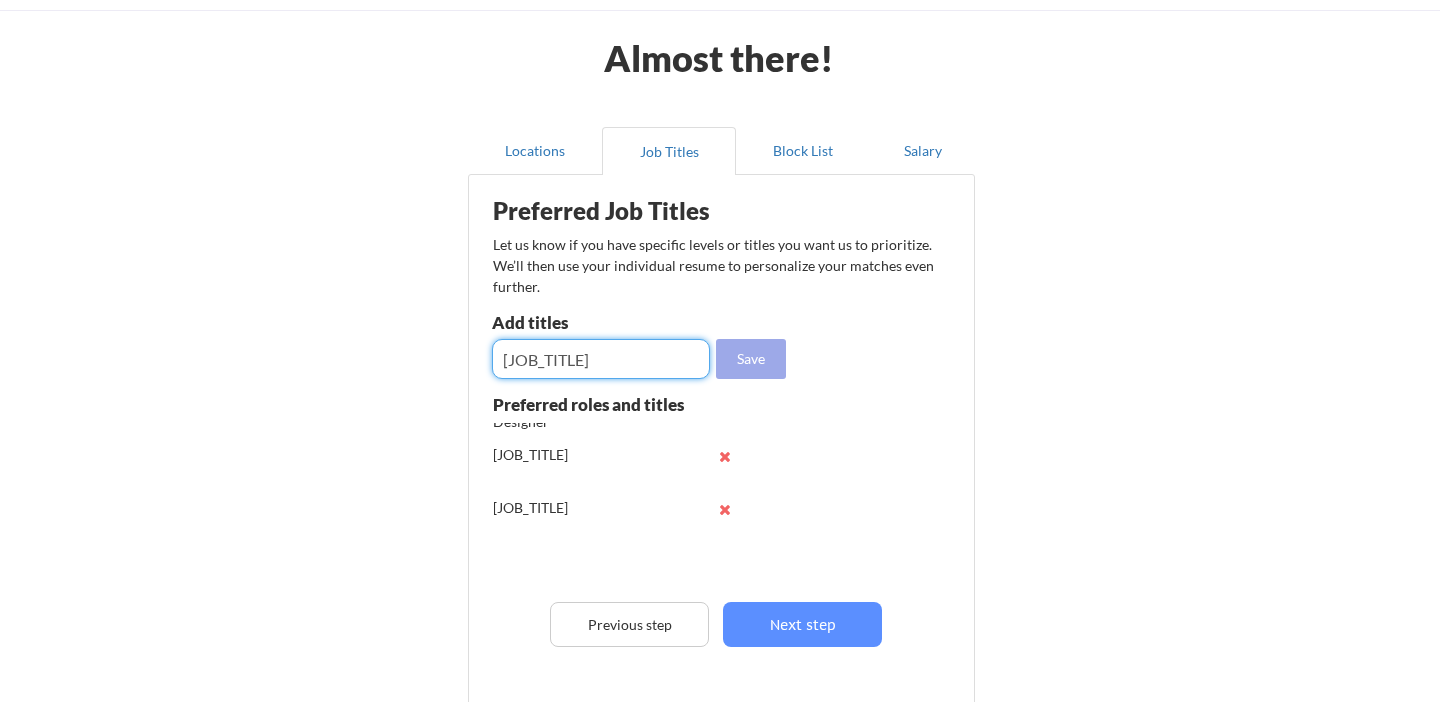 type on "[JOB_TITLE]" 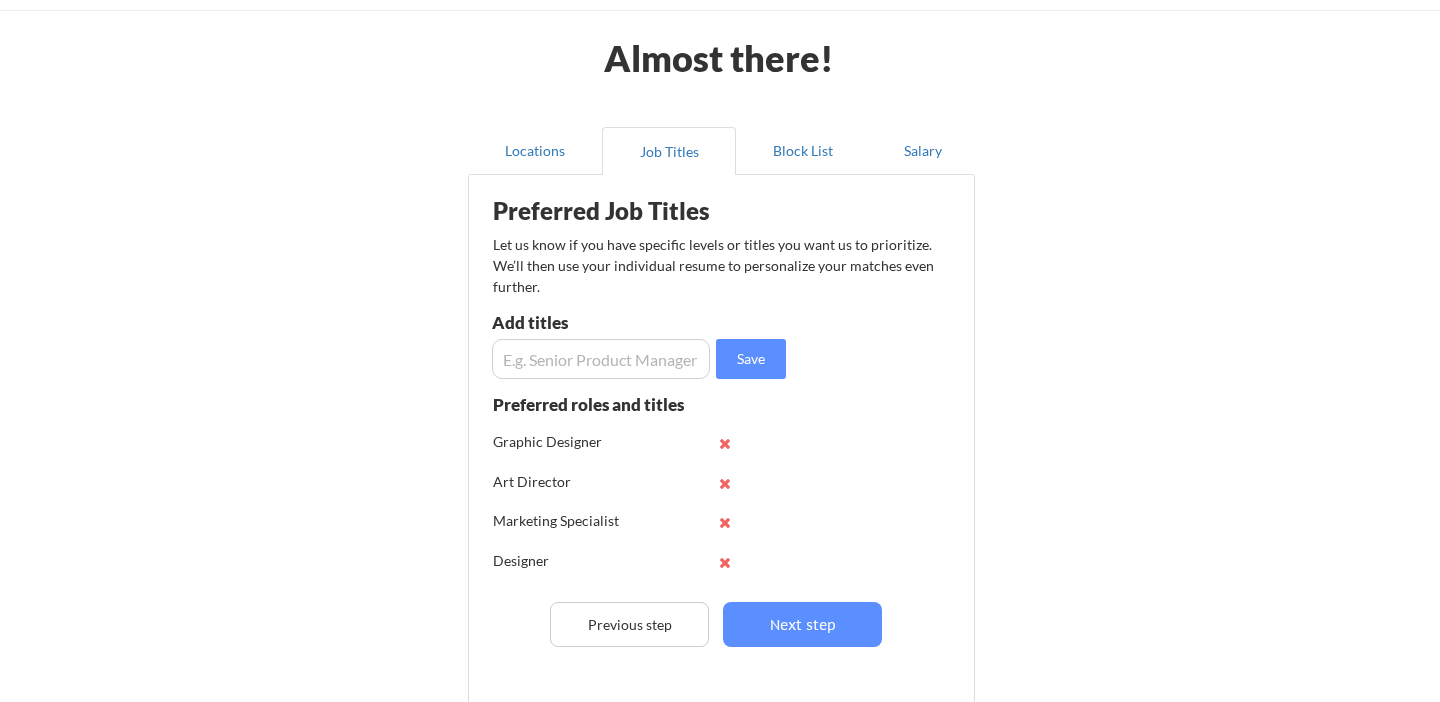 scroll, scrollTop: 276, scrollLeft: 0, axis: vertical 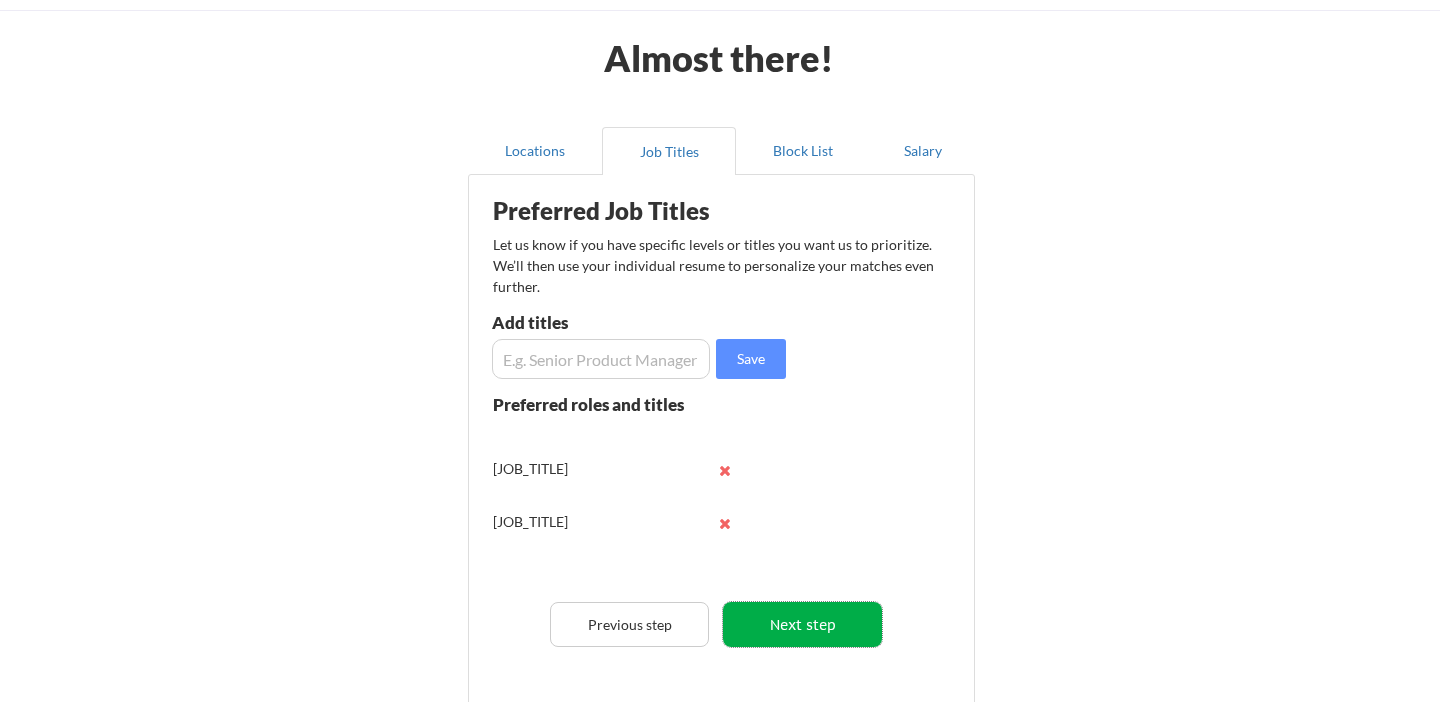 click on "Next step" at bounding box center (802, 624) 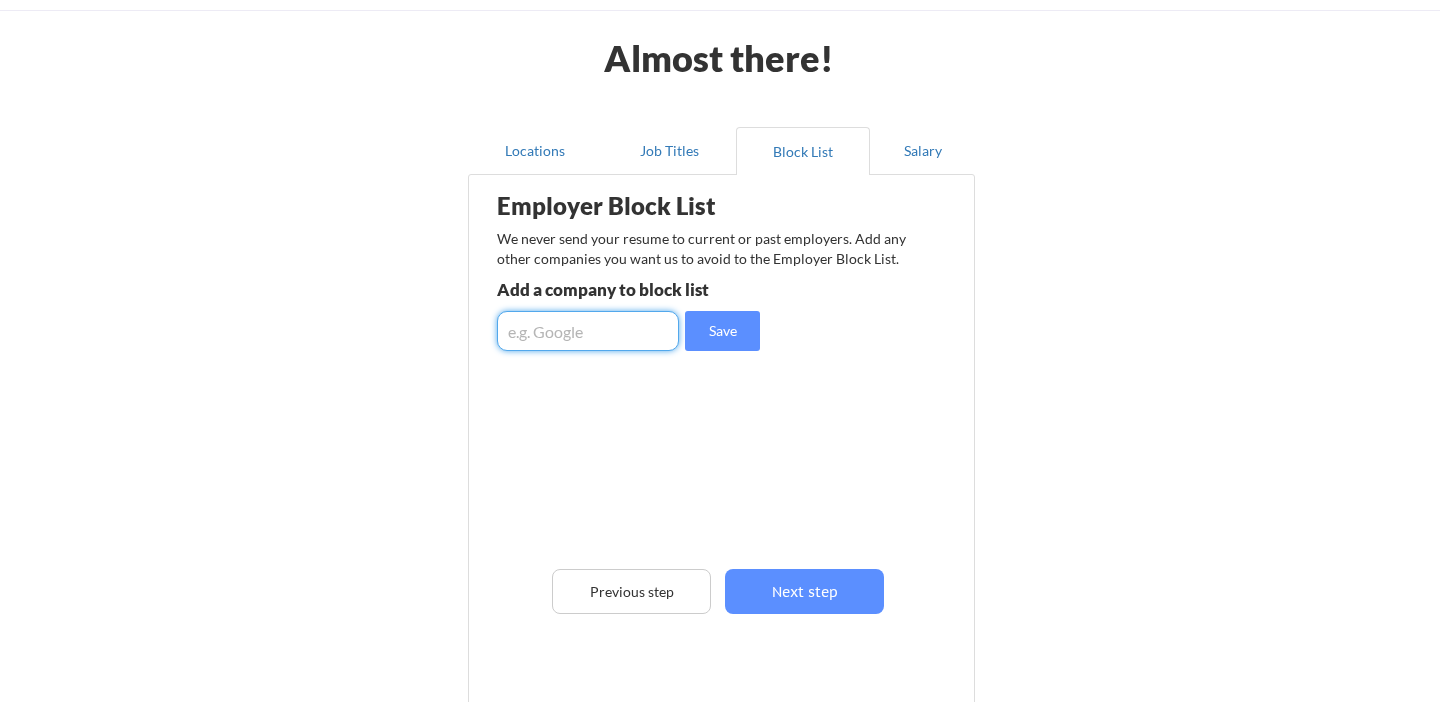 click at bounding box center [588, 331] 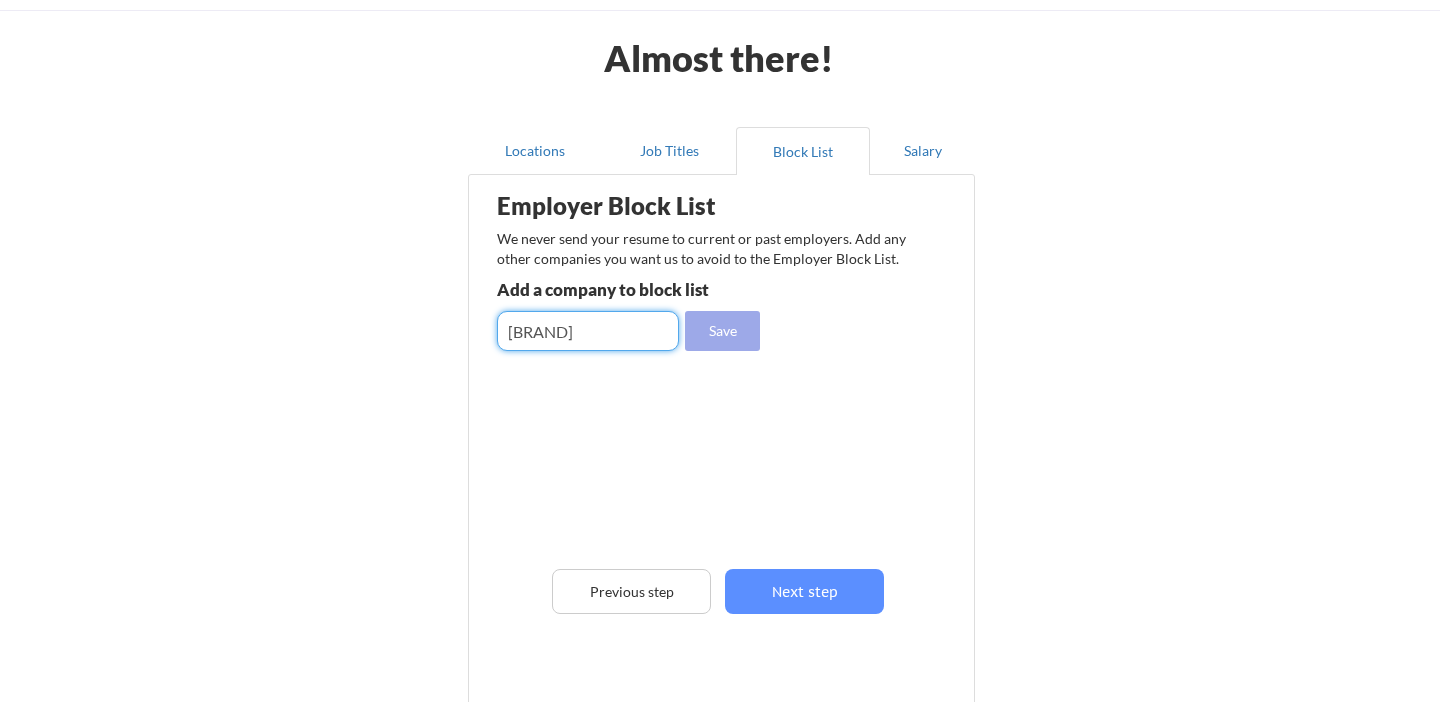 type on "[BRAND]" 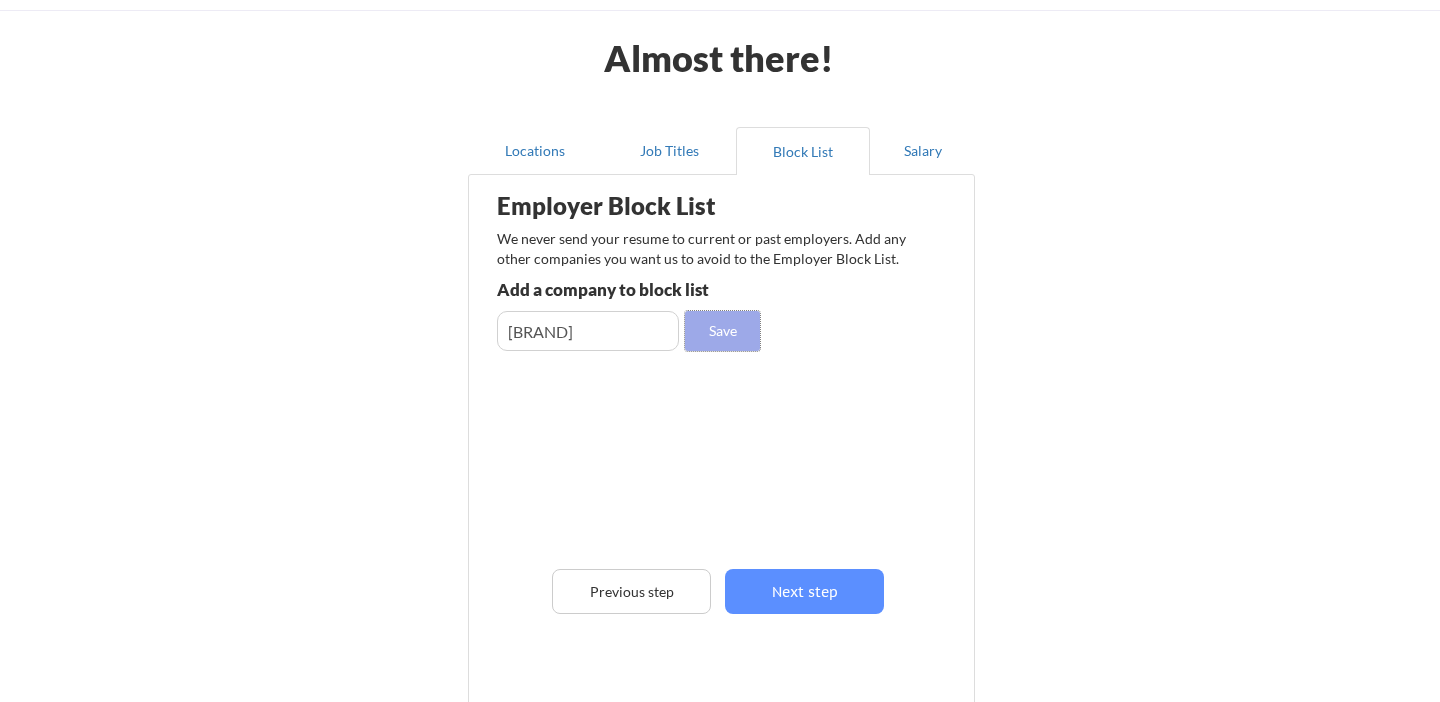 click on "Save" at bounding box center [722, 331] 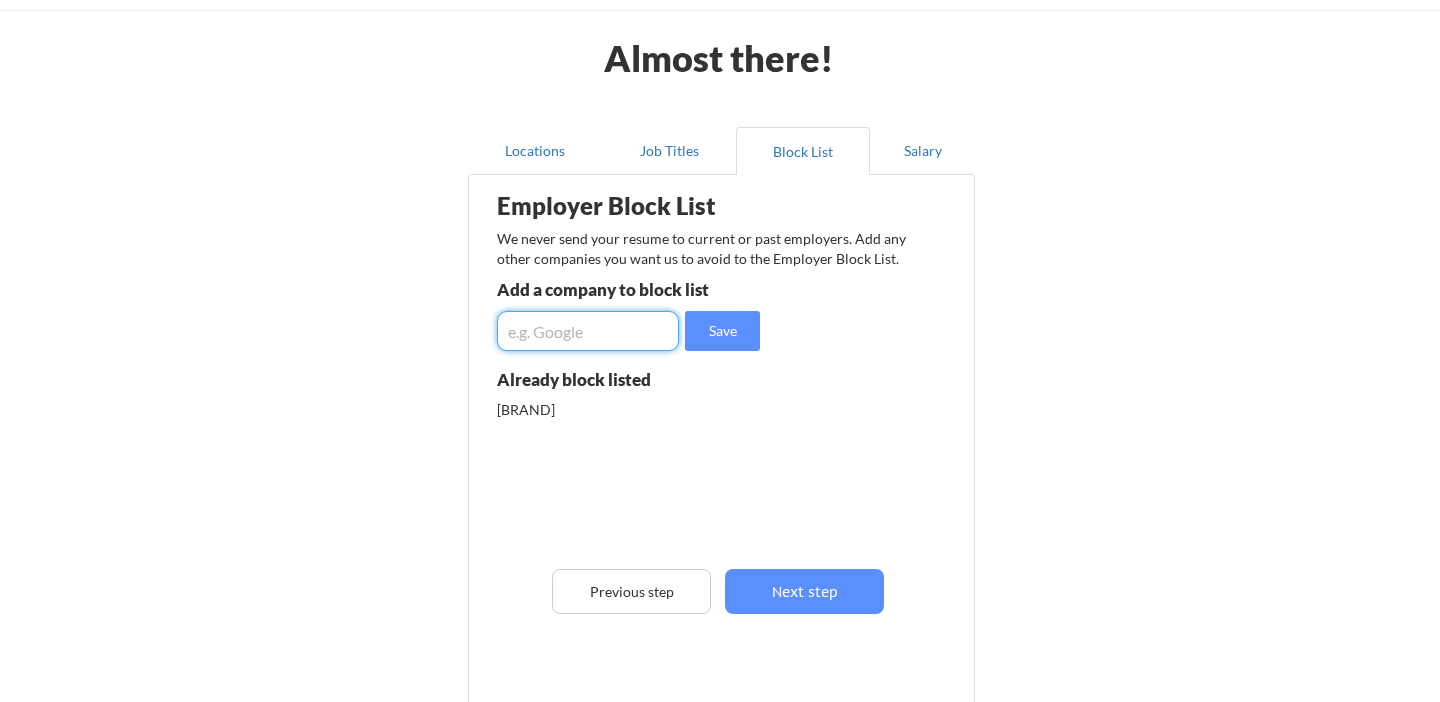 click at bounding box center [588, 331] 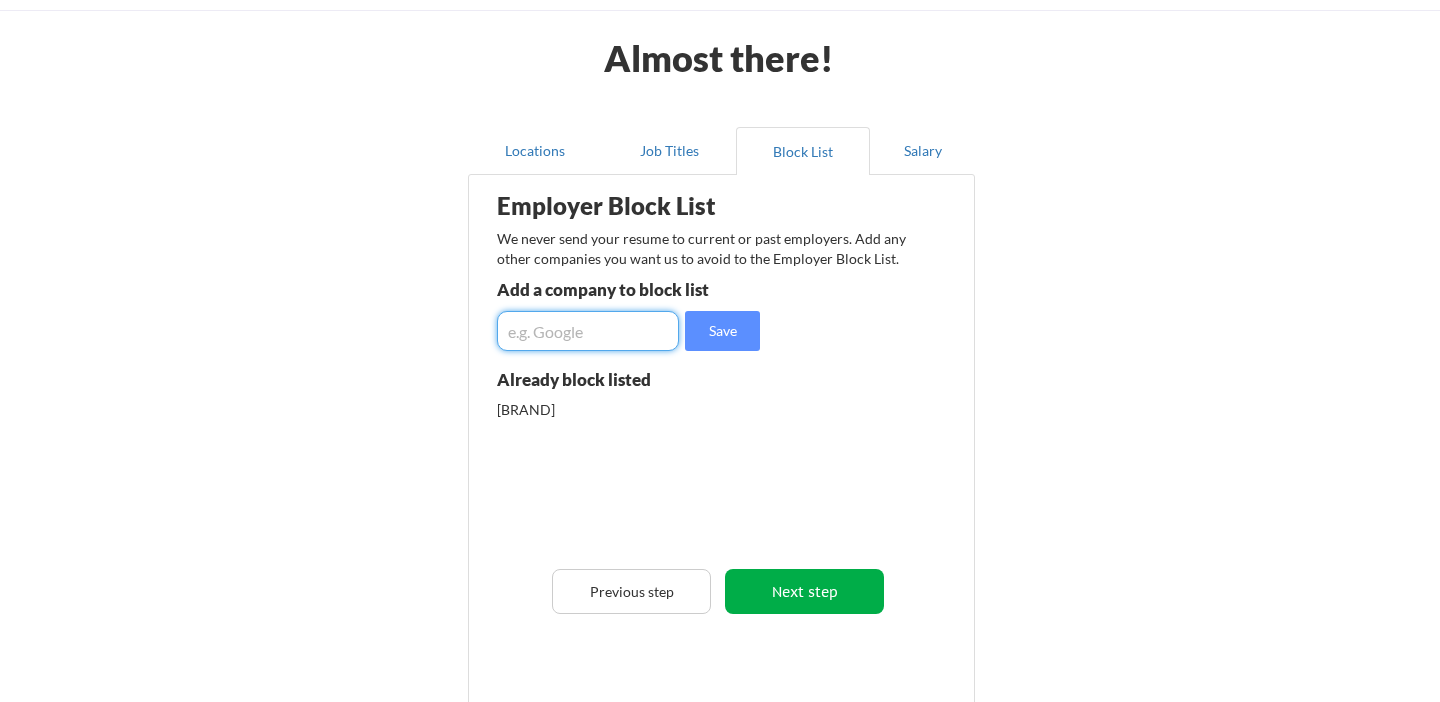 click on "Next step" at bounding box center [804, 591] 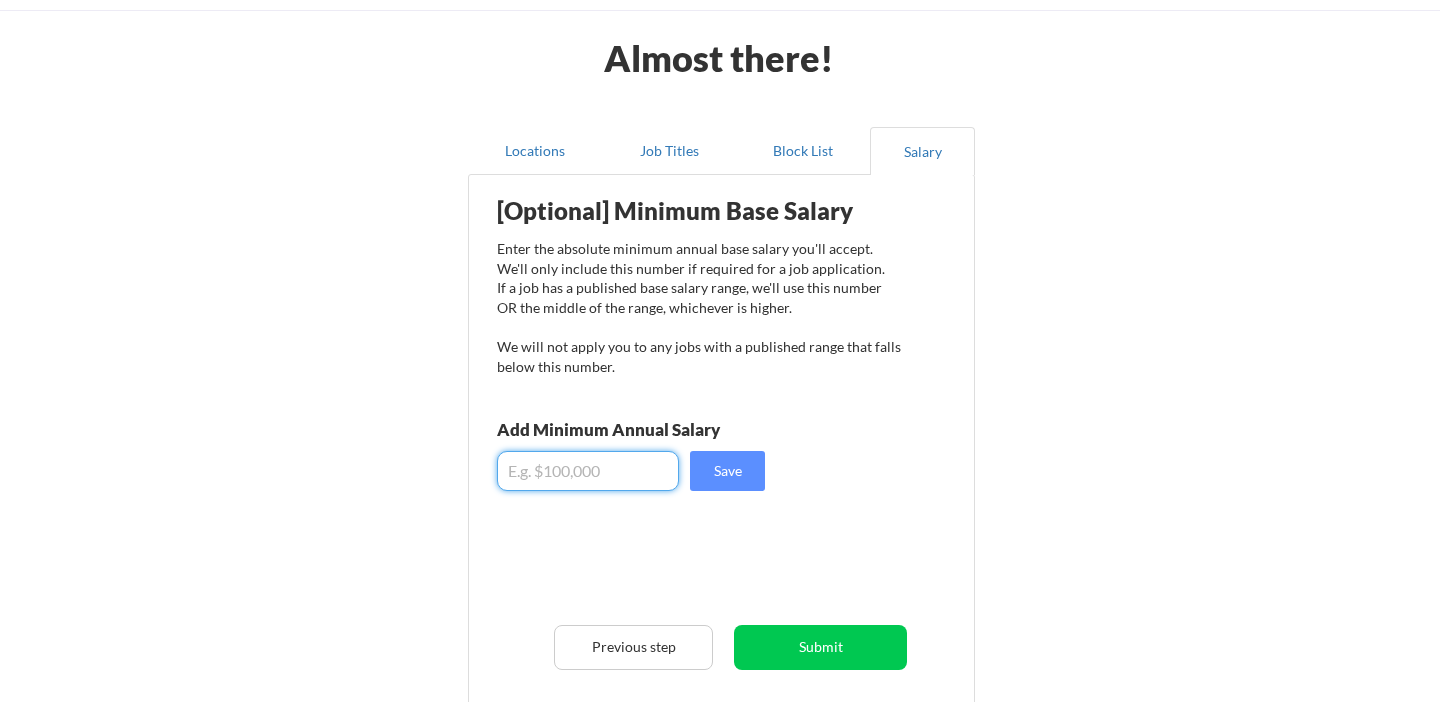 click at bounding box center (588, 471) 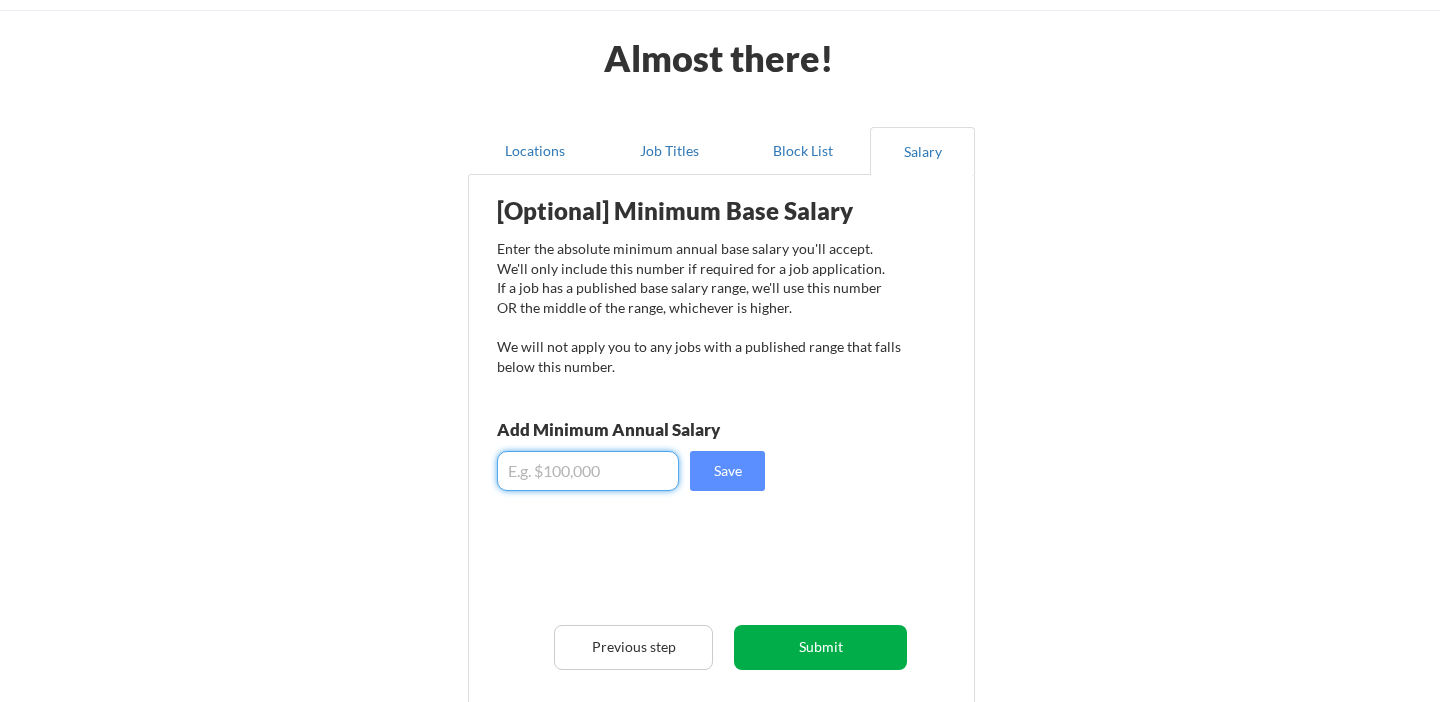 type 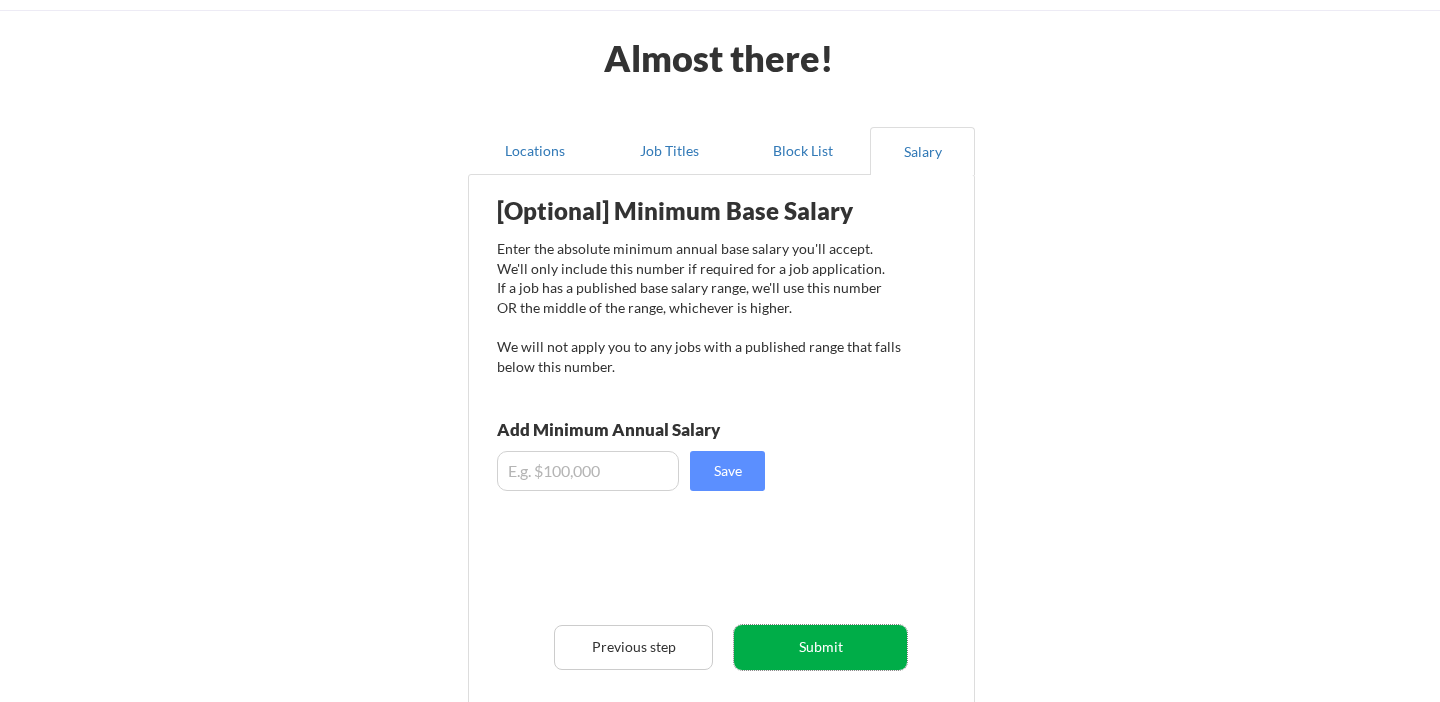 click on "Submit" at bounding box center (820, 647) 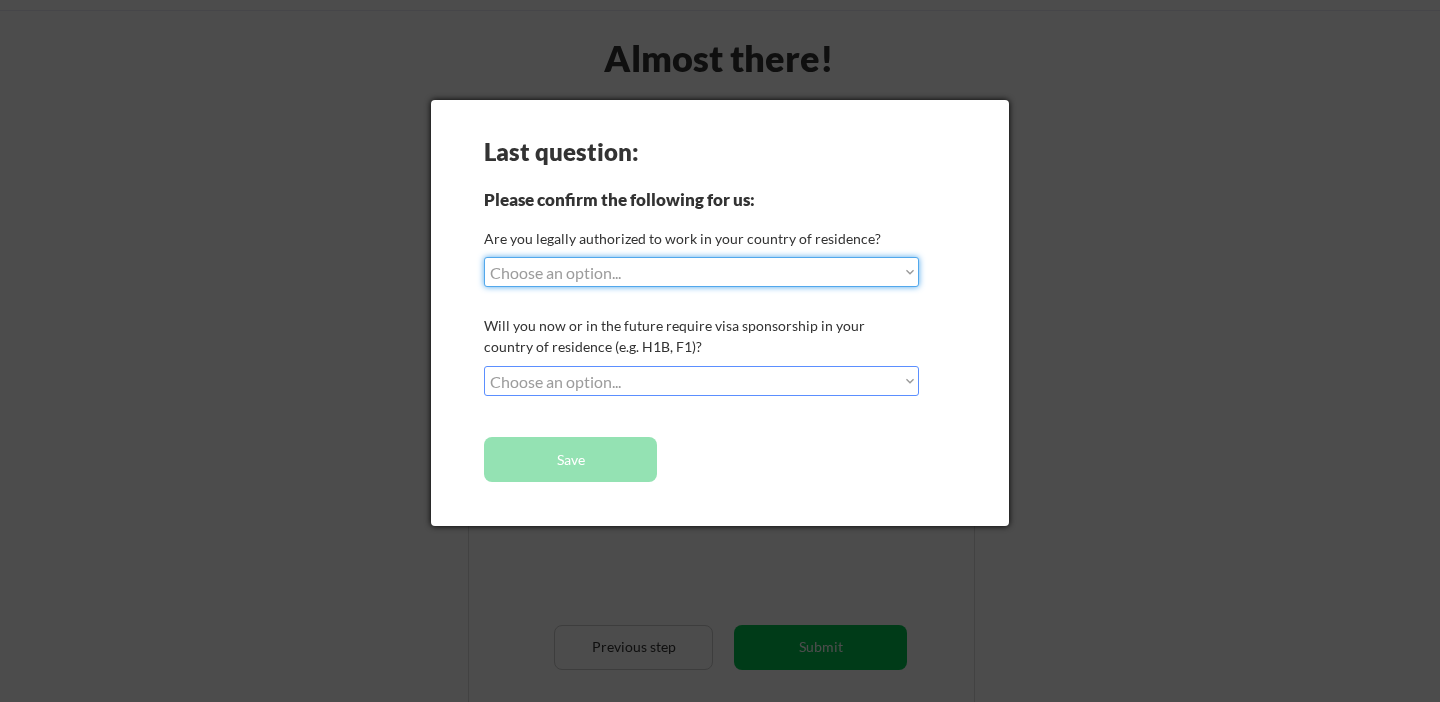 click on "Choose an option... Yes, I am a US Citizen Yes, I am a Canadian Citizen Yes, I am a US Green Card Holder Yes, I am an Other Permanent Resident Yes, I am here on a visa (H1B, OPT, etc.) No, I am not (yet) authorized" at bounding box center [701, 272] 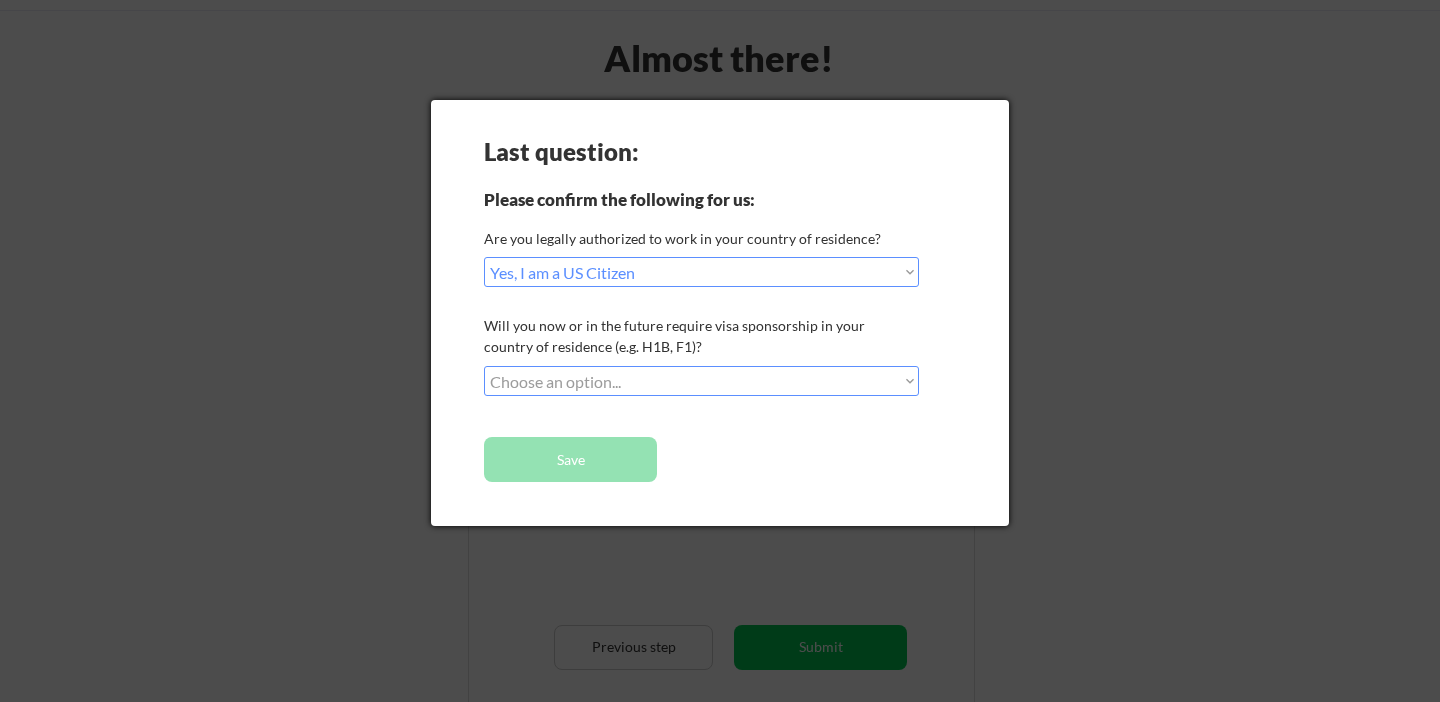 click on "Choose an option... No, I will not need sponsorship Yes, I will need sponsorship" at bounding box center (701, 381) 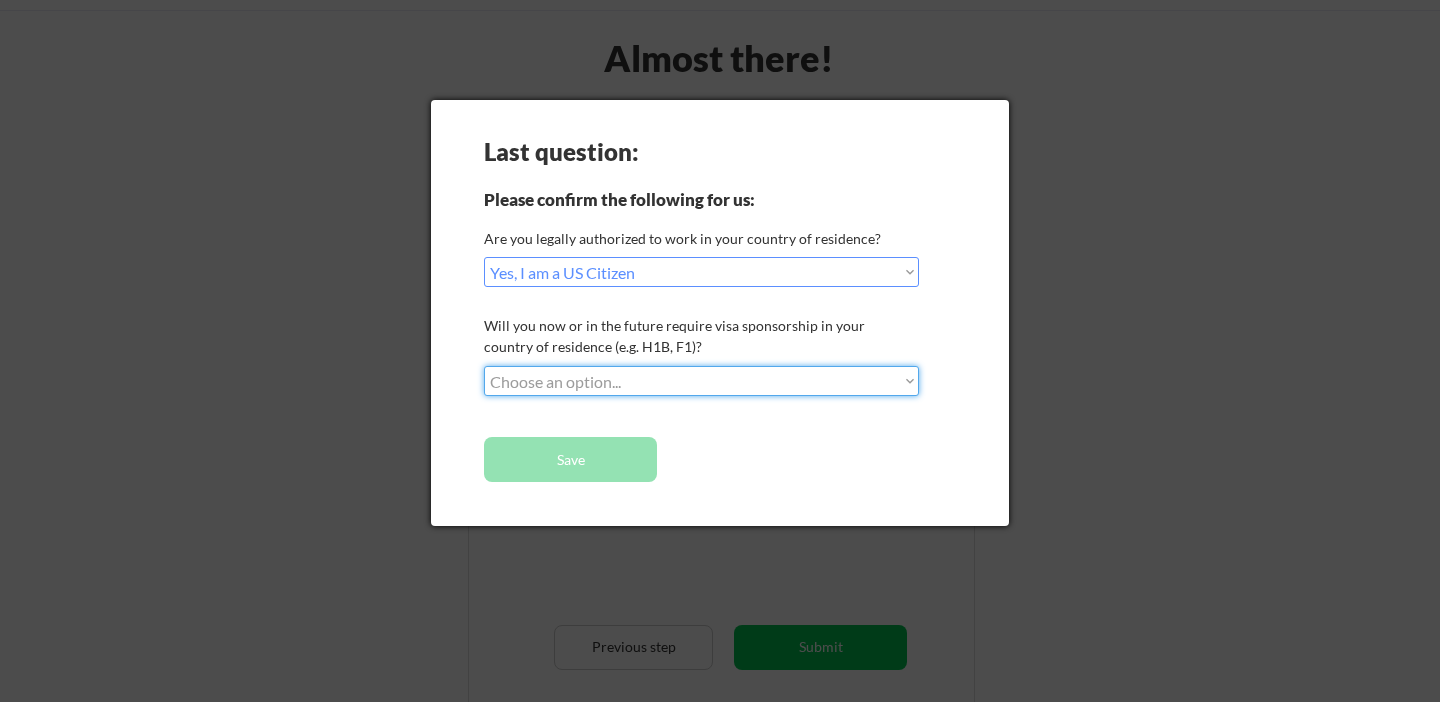 select on ""no__i_will_not_need_sponsorship"" 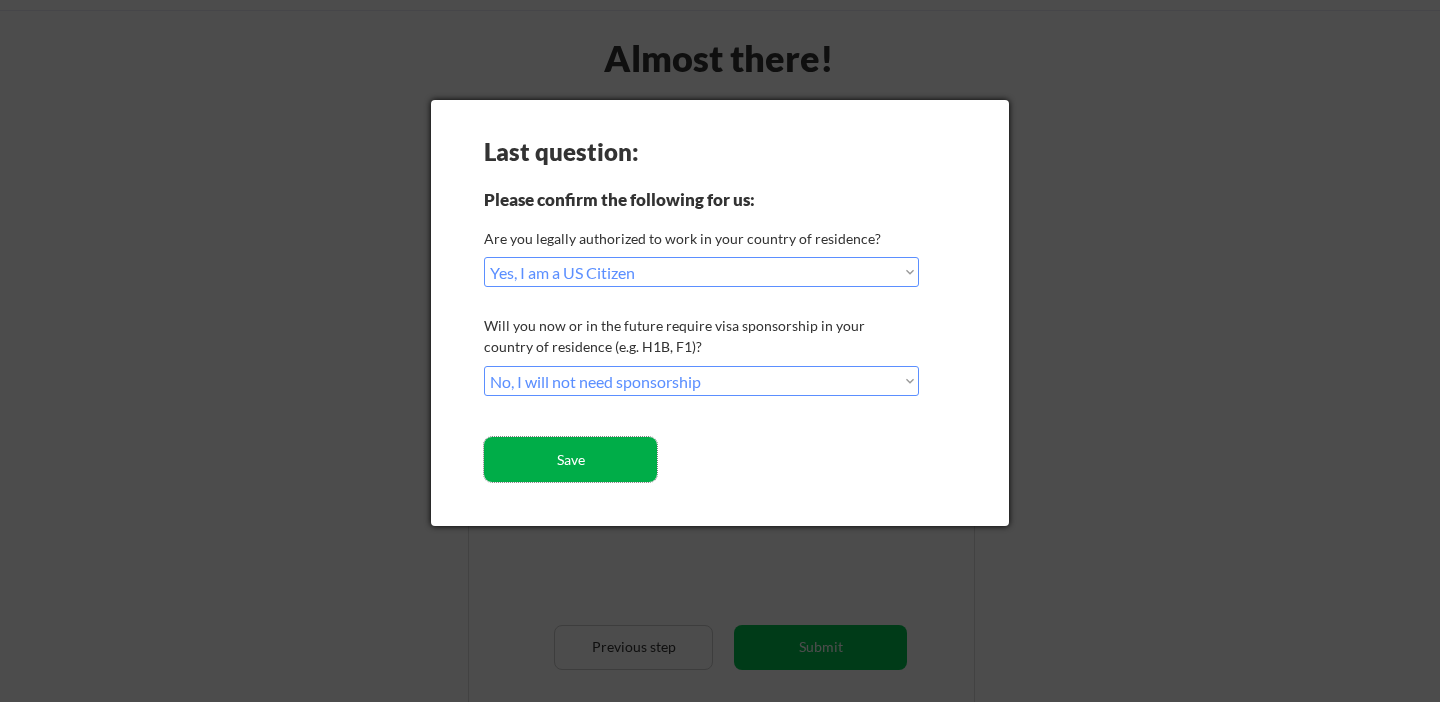 click on "Save" at bounding box center [570, 459] 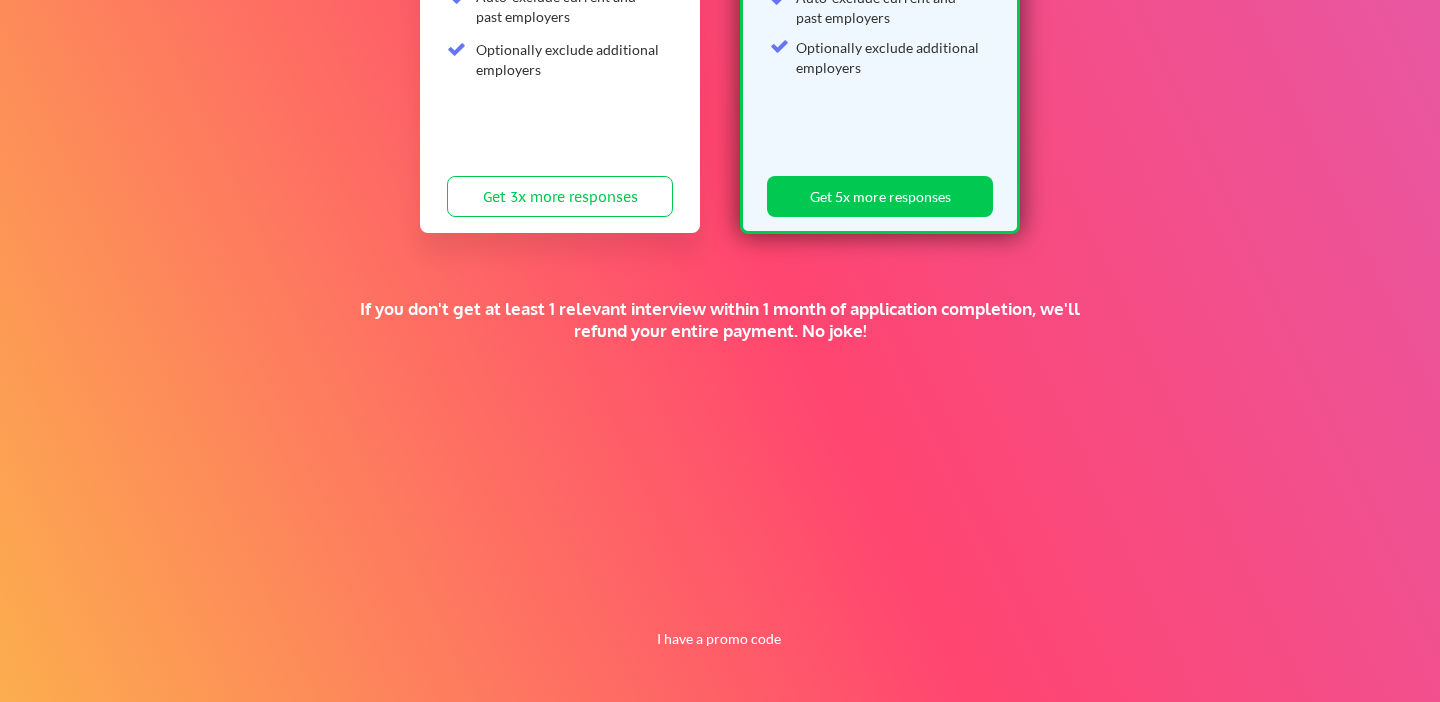 scroll, scrollTop: 0, scrollLeft: 0, axis: both 